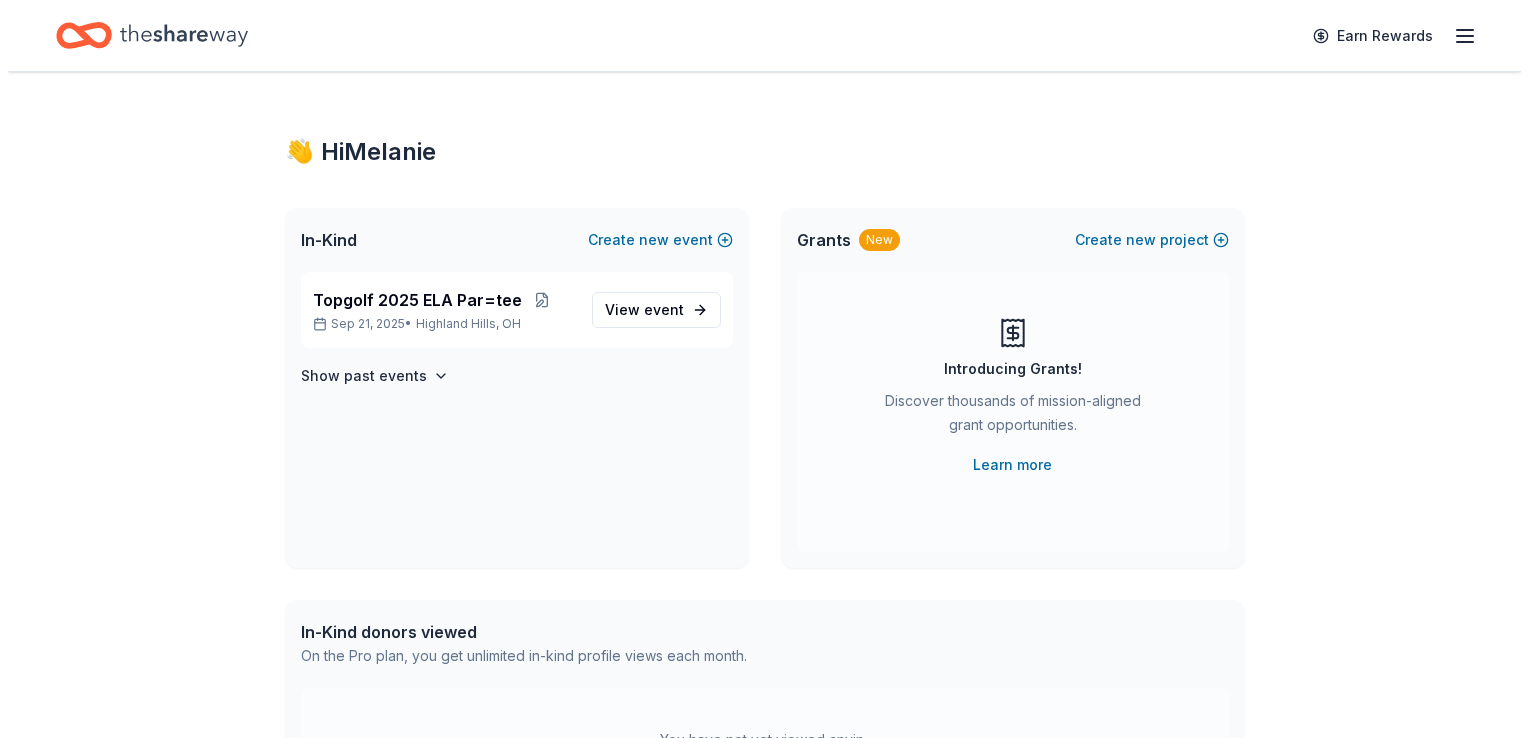 scroll, scrollTop: 0, scrollLeft: 0, axis: both 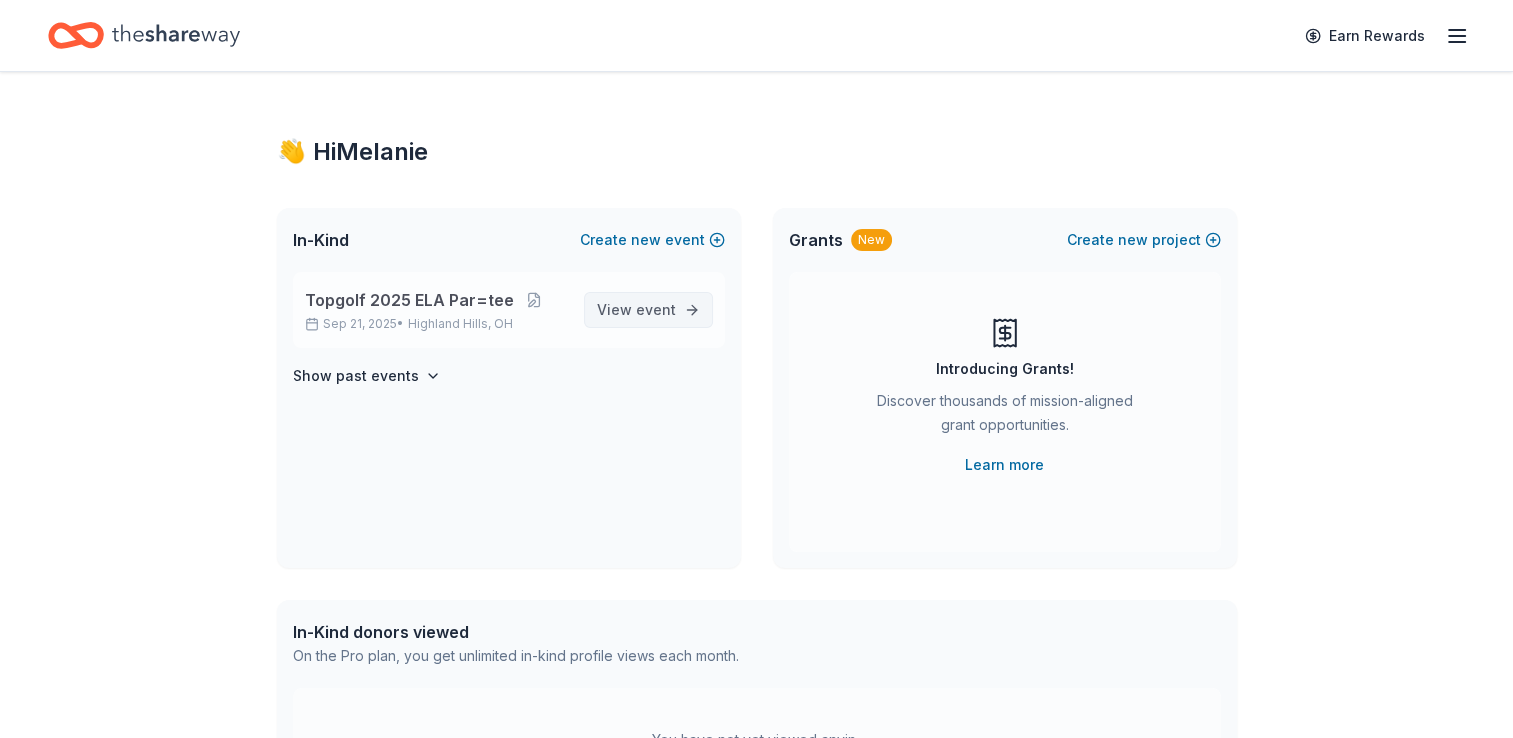 click on "event" at bounding box center (656, 309) 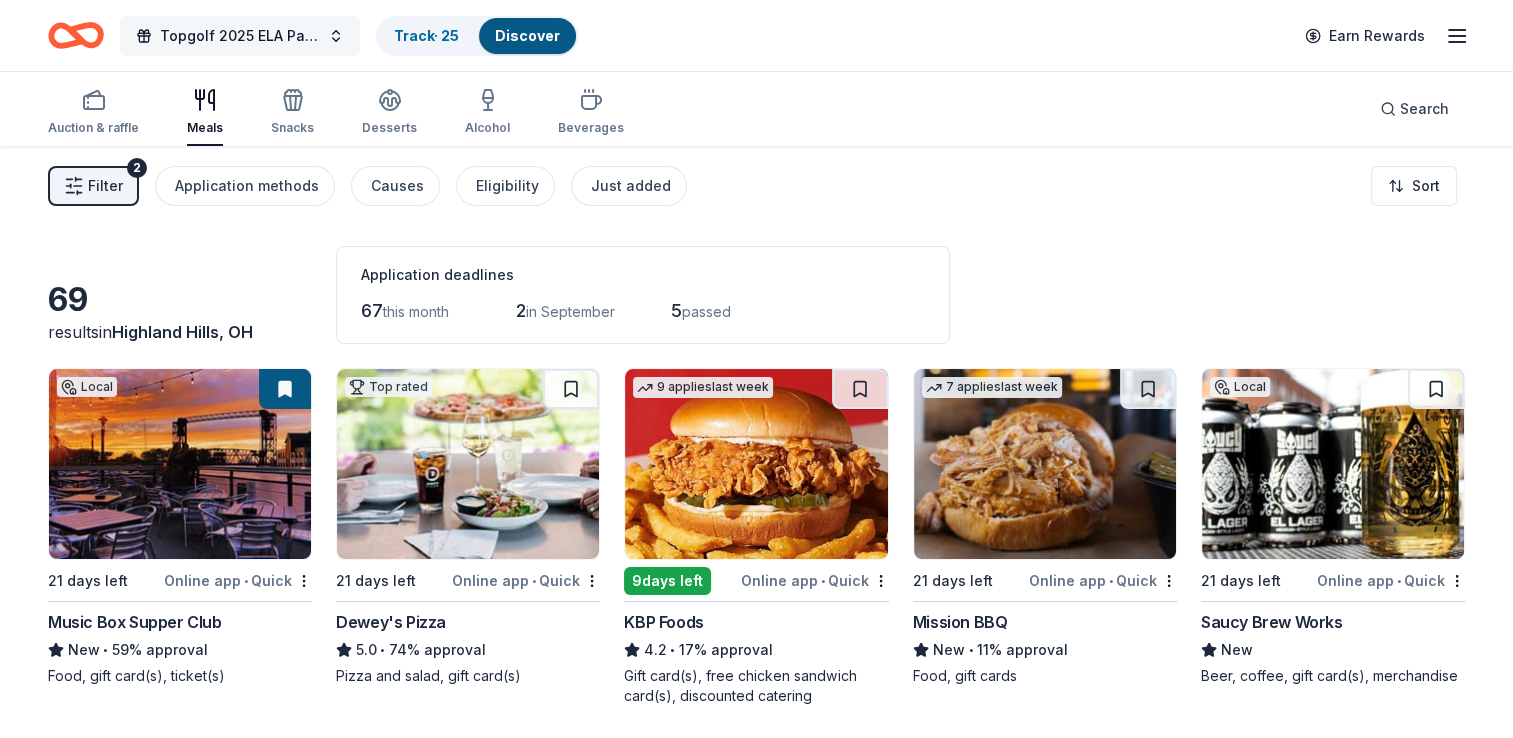 click on "Topgolf 2025 ELA Par=tee" at bounding box center (240, 36) 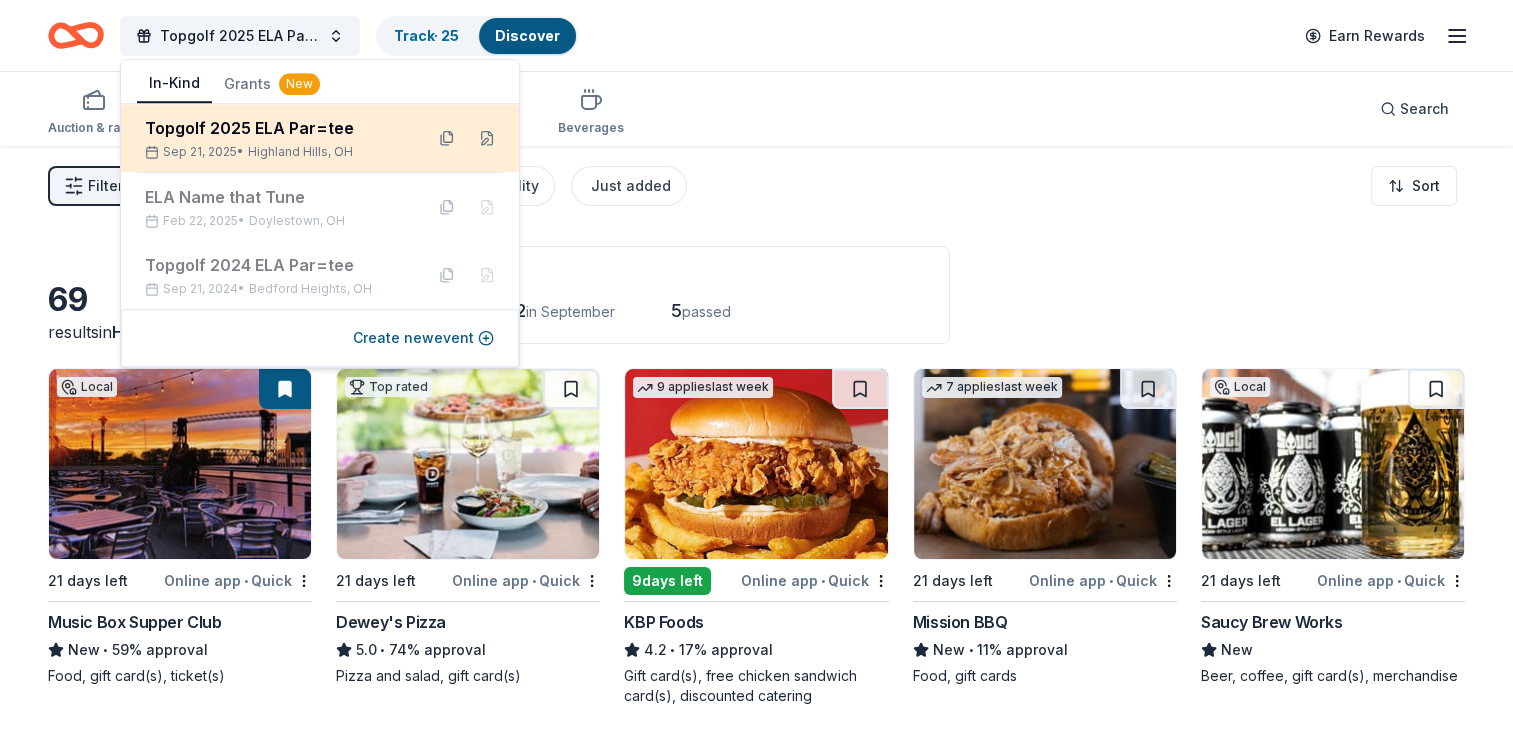 click on "Topgolf 2025 ELA Par=tee" at bounding box center (276, 128) 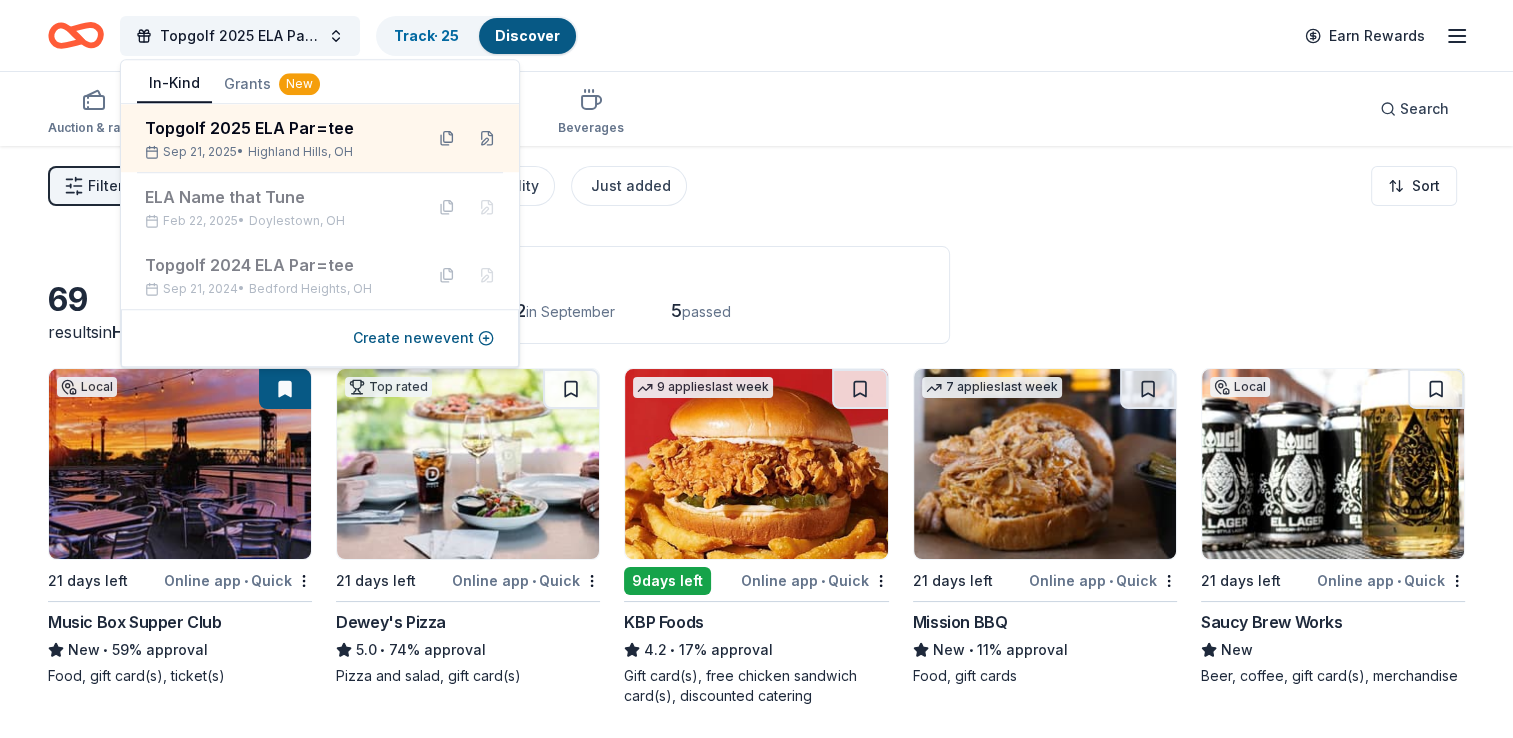 click on "Filter 2 Application methods Causes Eligibility Just added Sort" at bounding box center [756, 186] 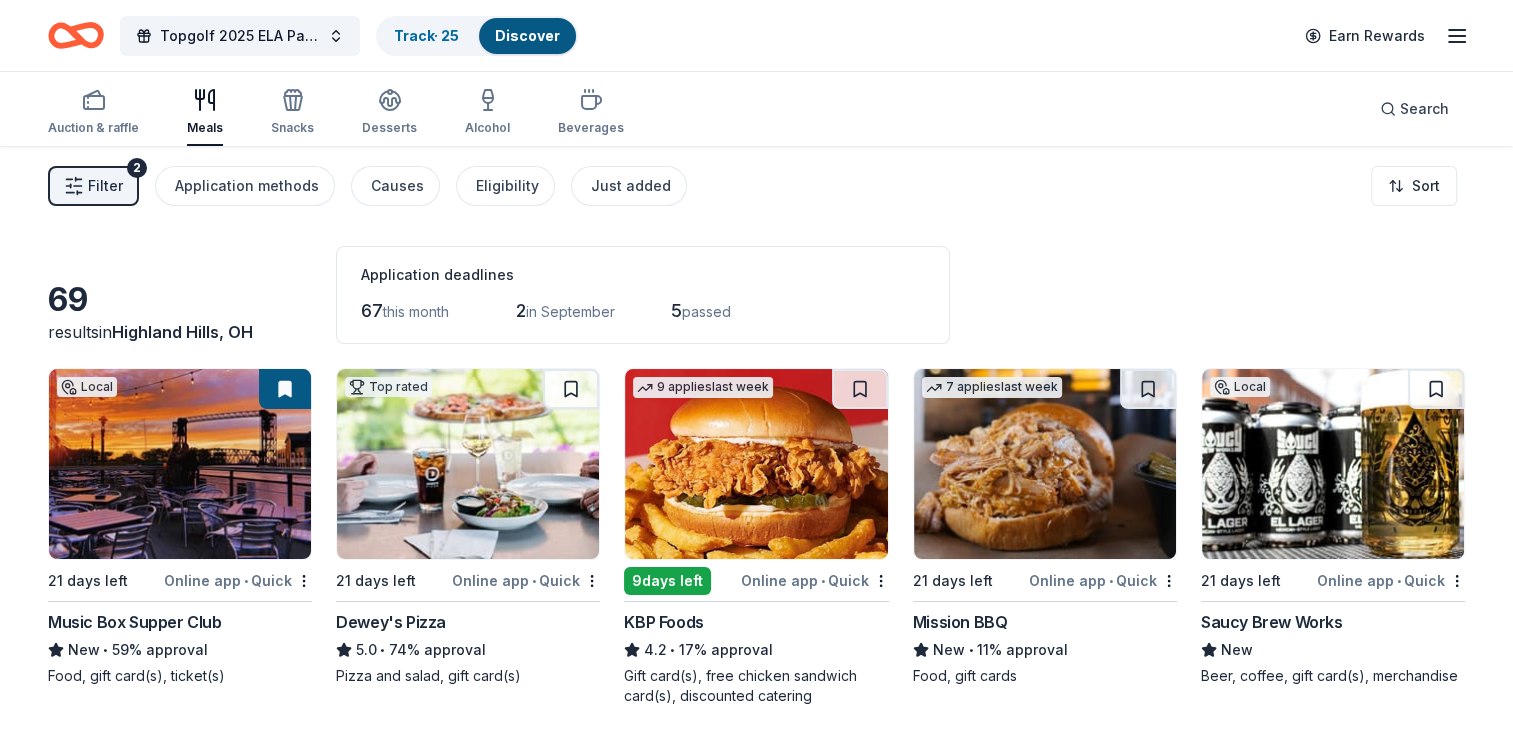 click on "Filter" at bounding box center [105, 186] 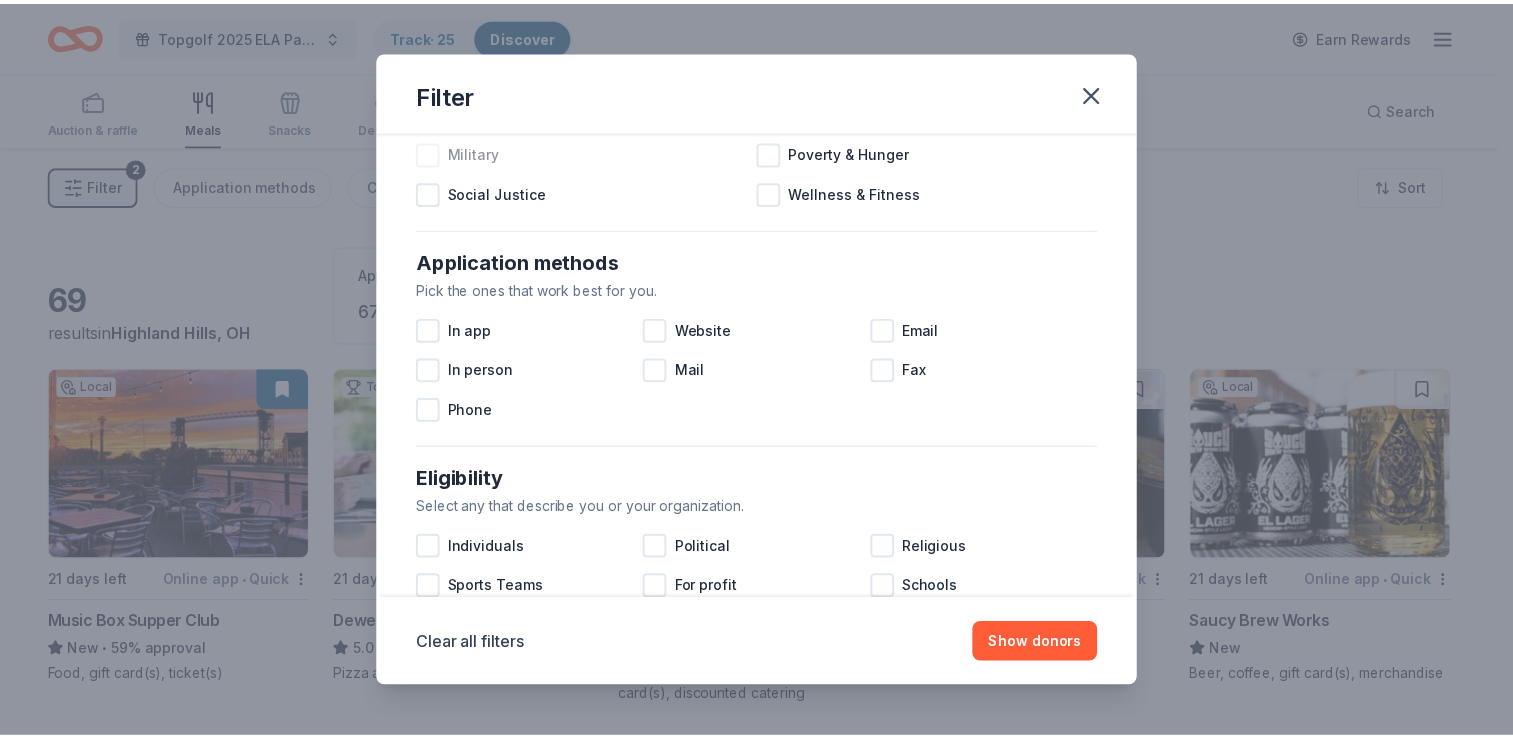 scroll, scrollTop: 0, scrollLeft: 0, axis: both 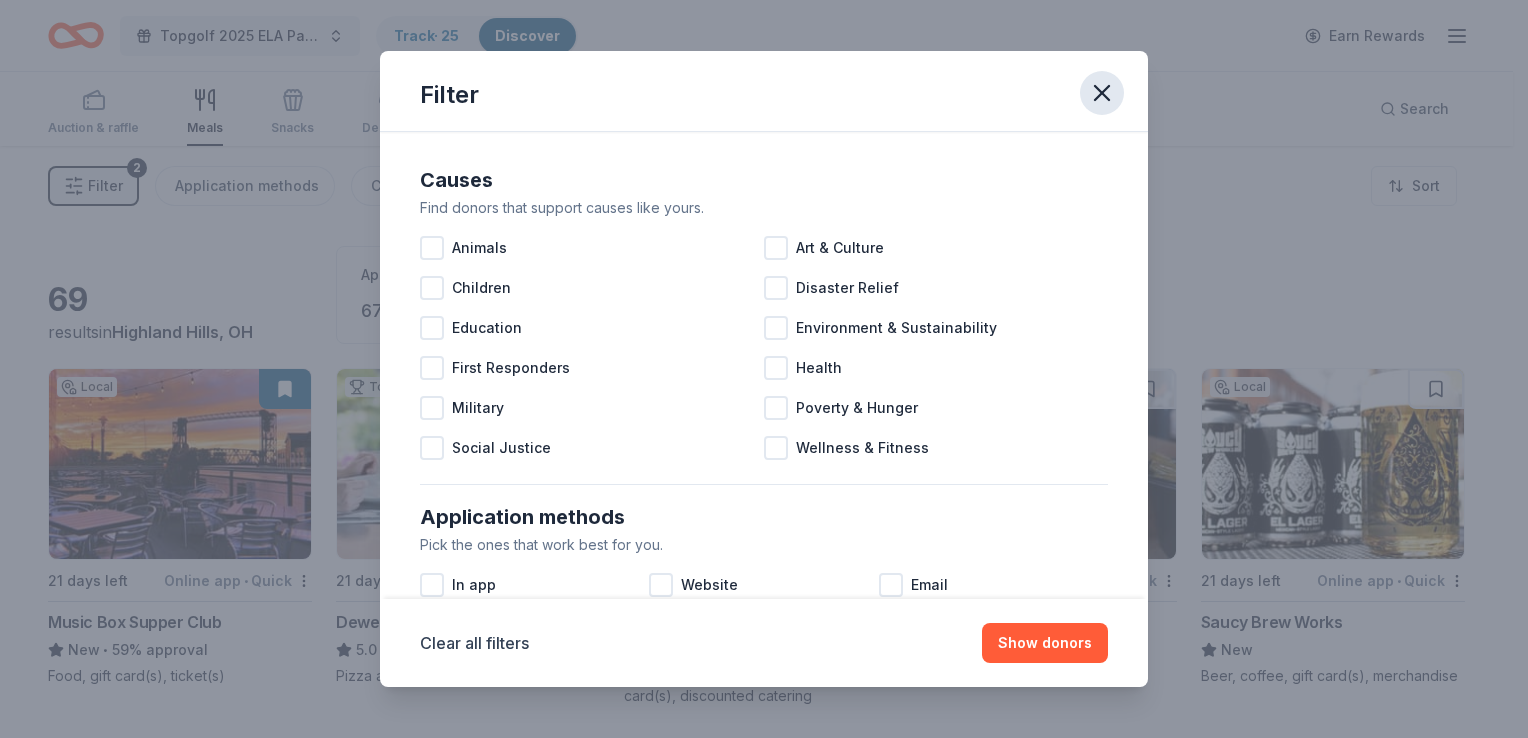 click 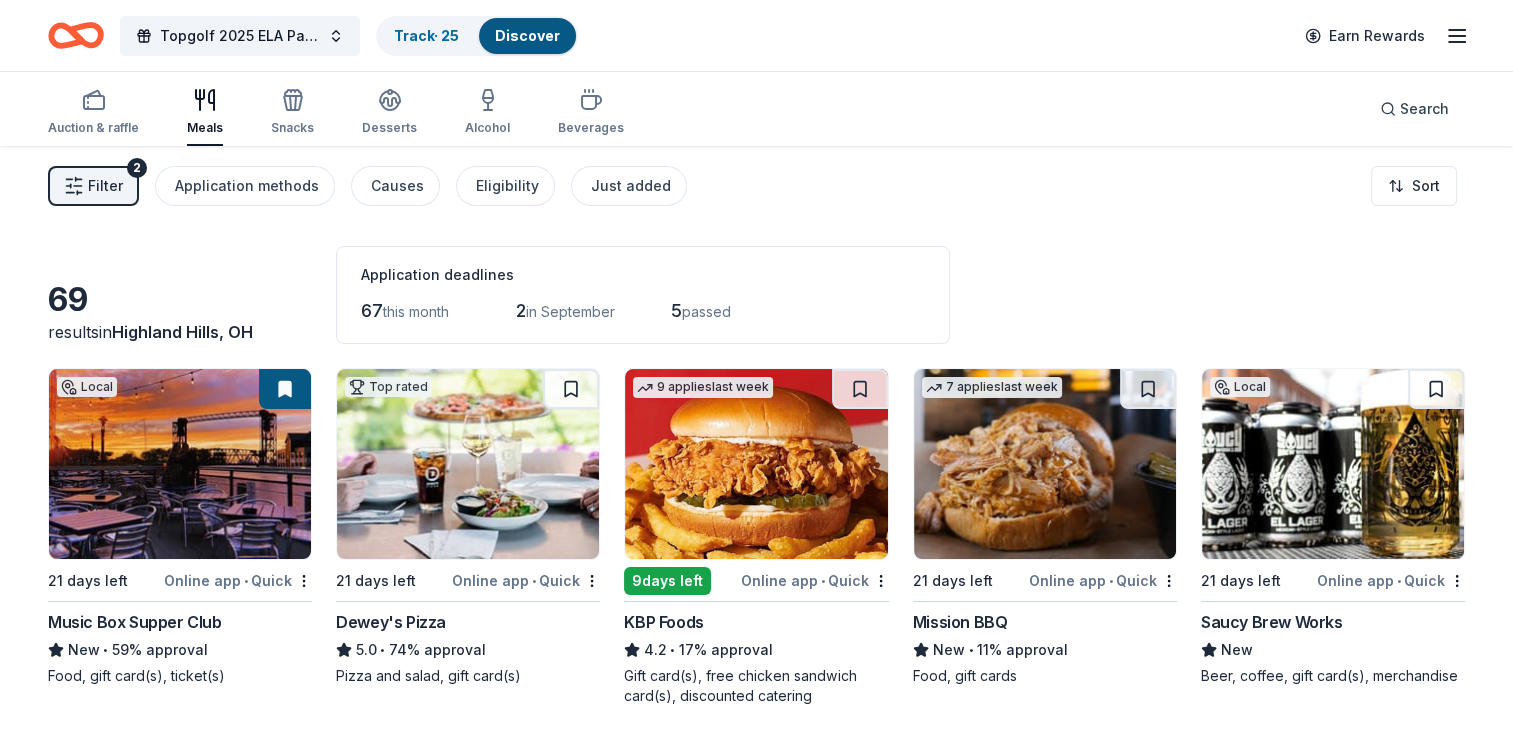 scroll, scrollTop: 0, scrollLeft: 0, axis: both 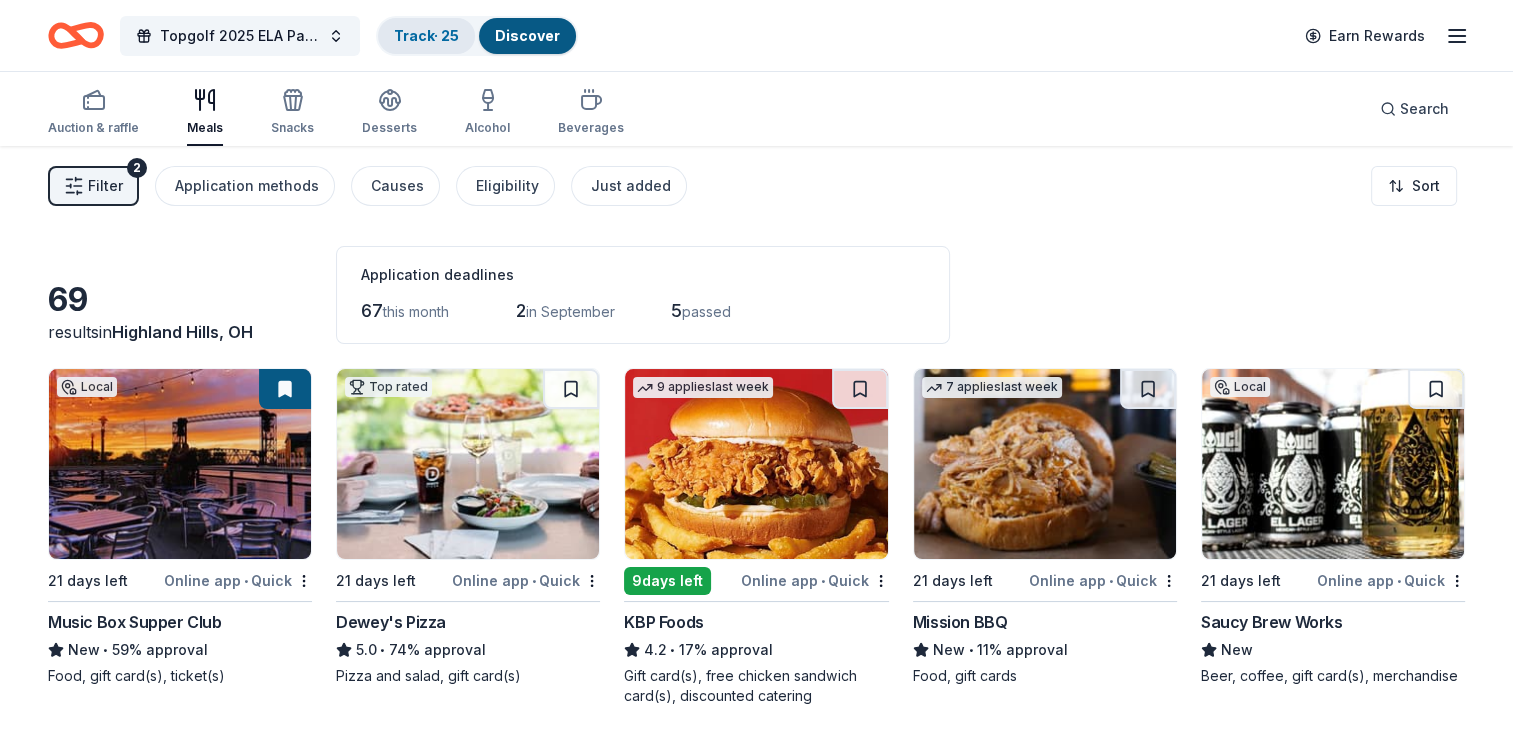 click on "Track  · 25" at bounding box center (426, 35) 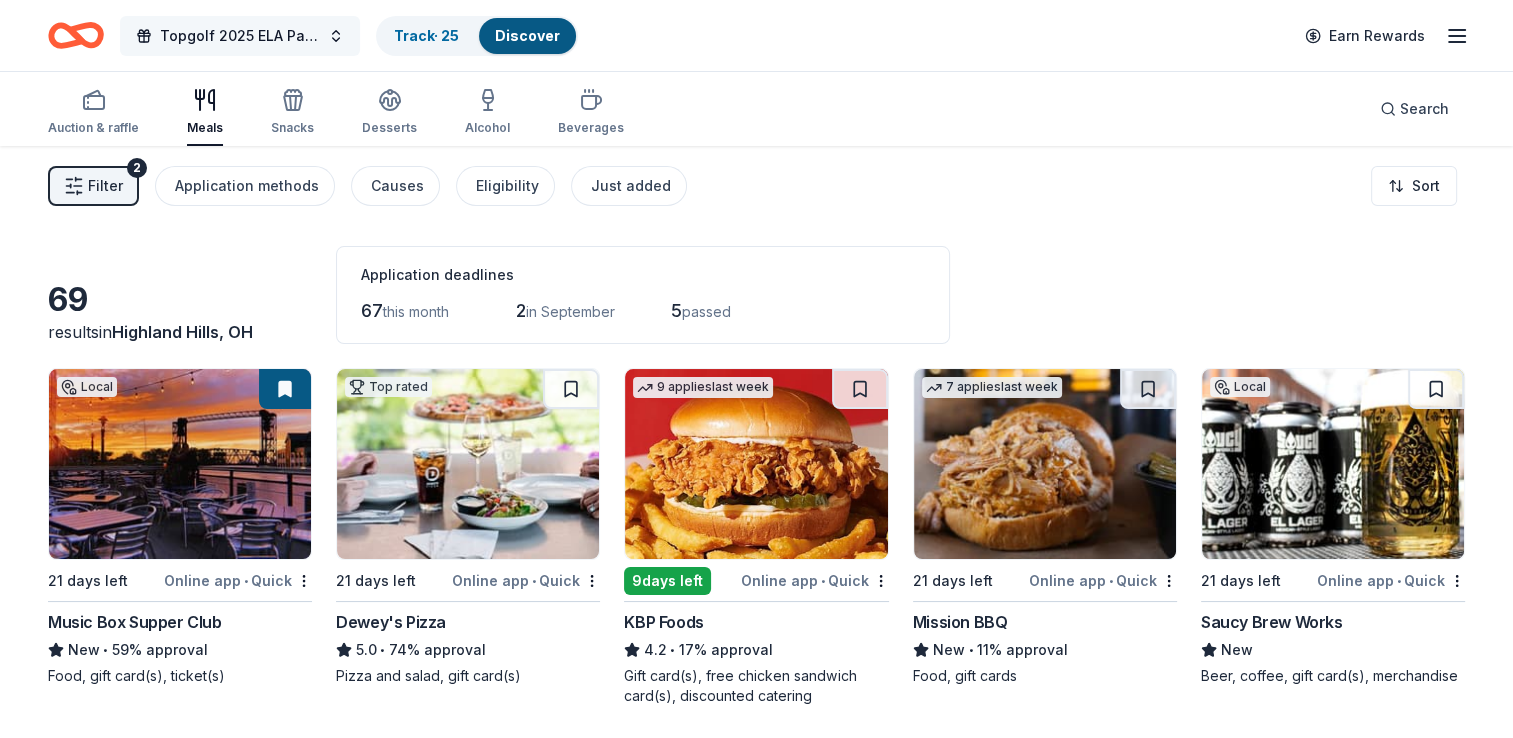 click on "Topgolf 2025 ELA Par=tee" at bounding box center [240, 36] 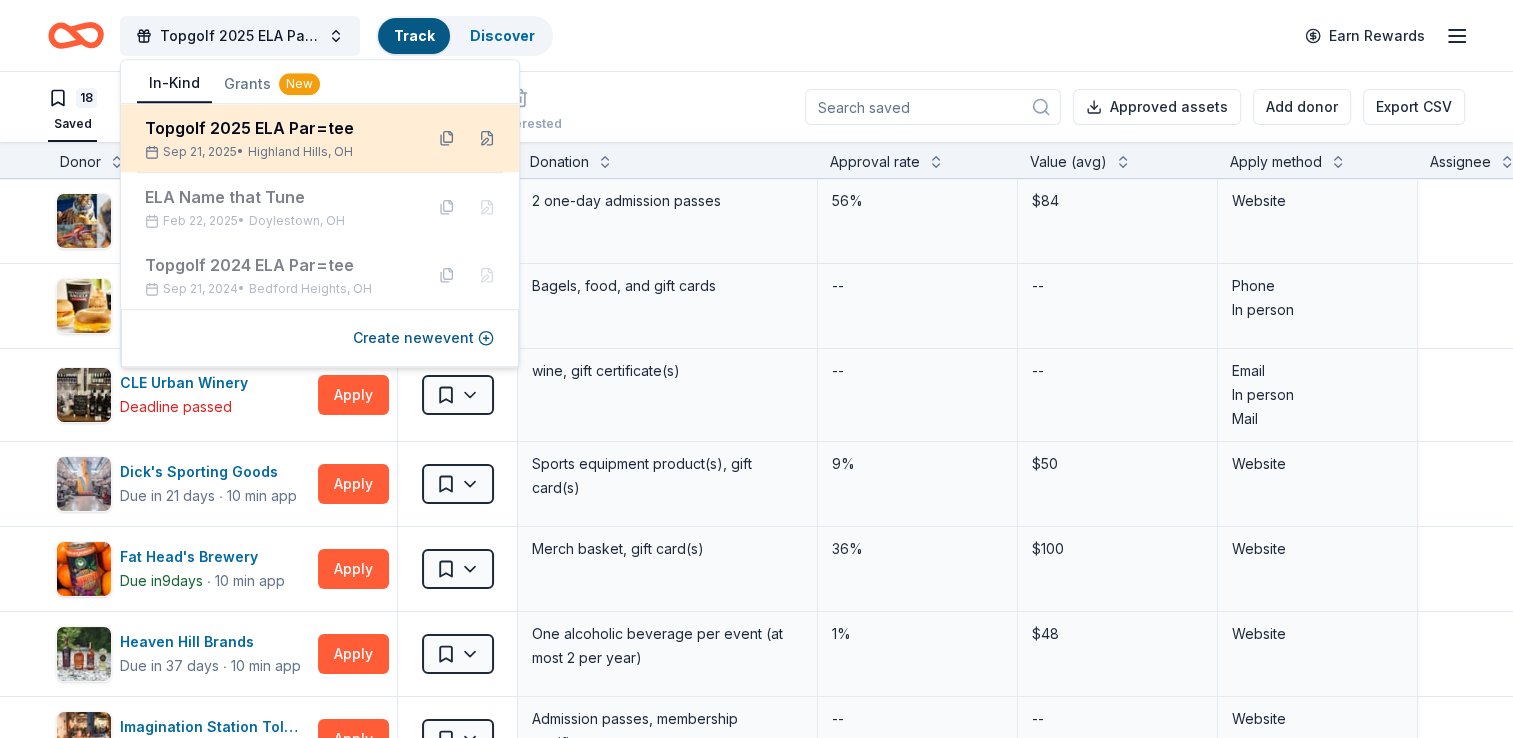 scroll, scrollTop: 0, scrollLeft: 0, axis: both 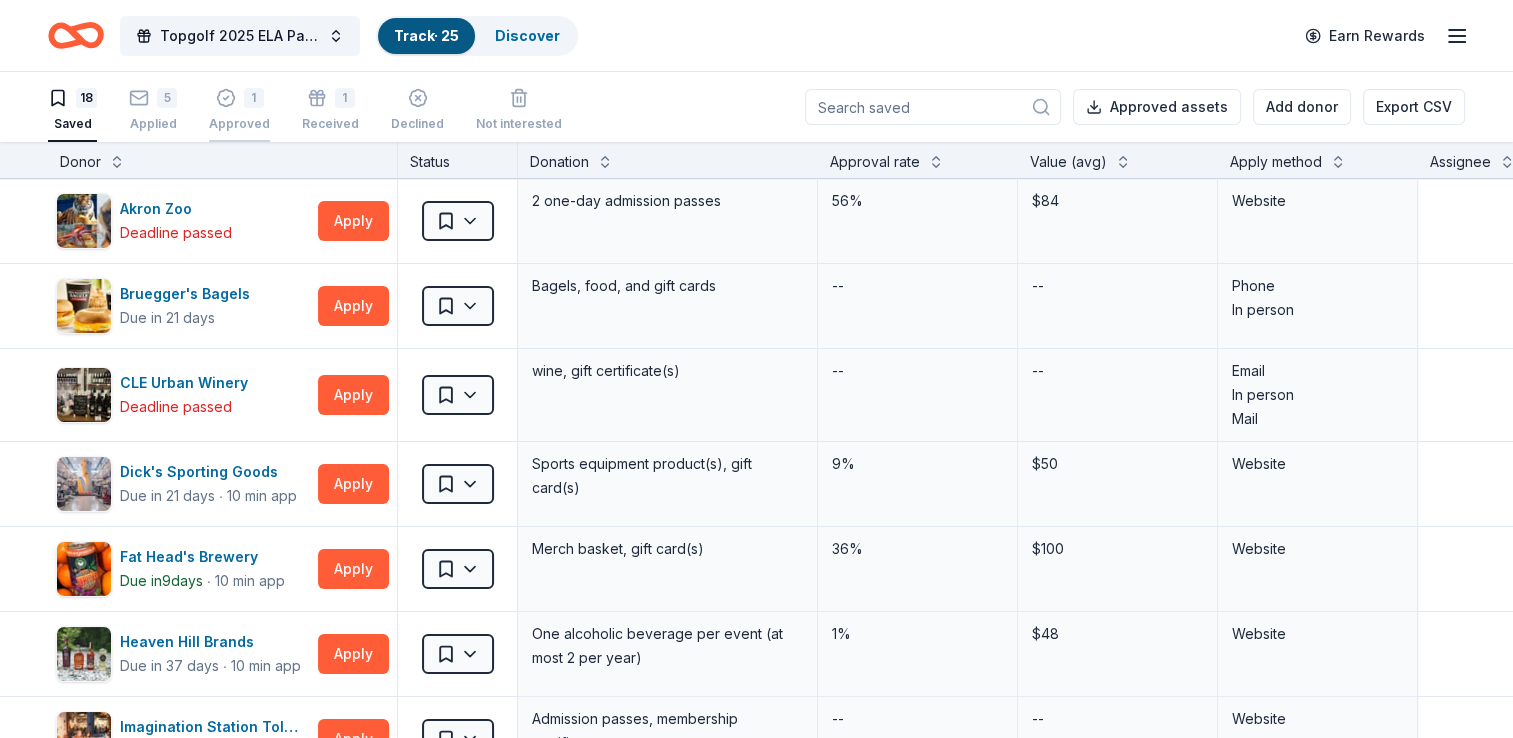 click on "1" at bounding box center [254, 98] 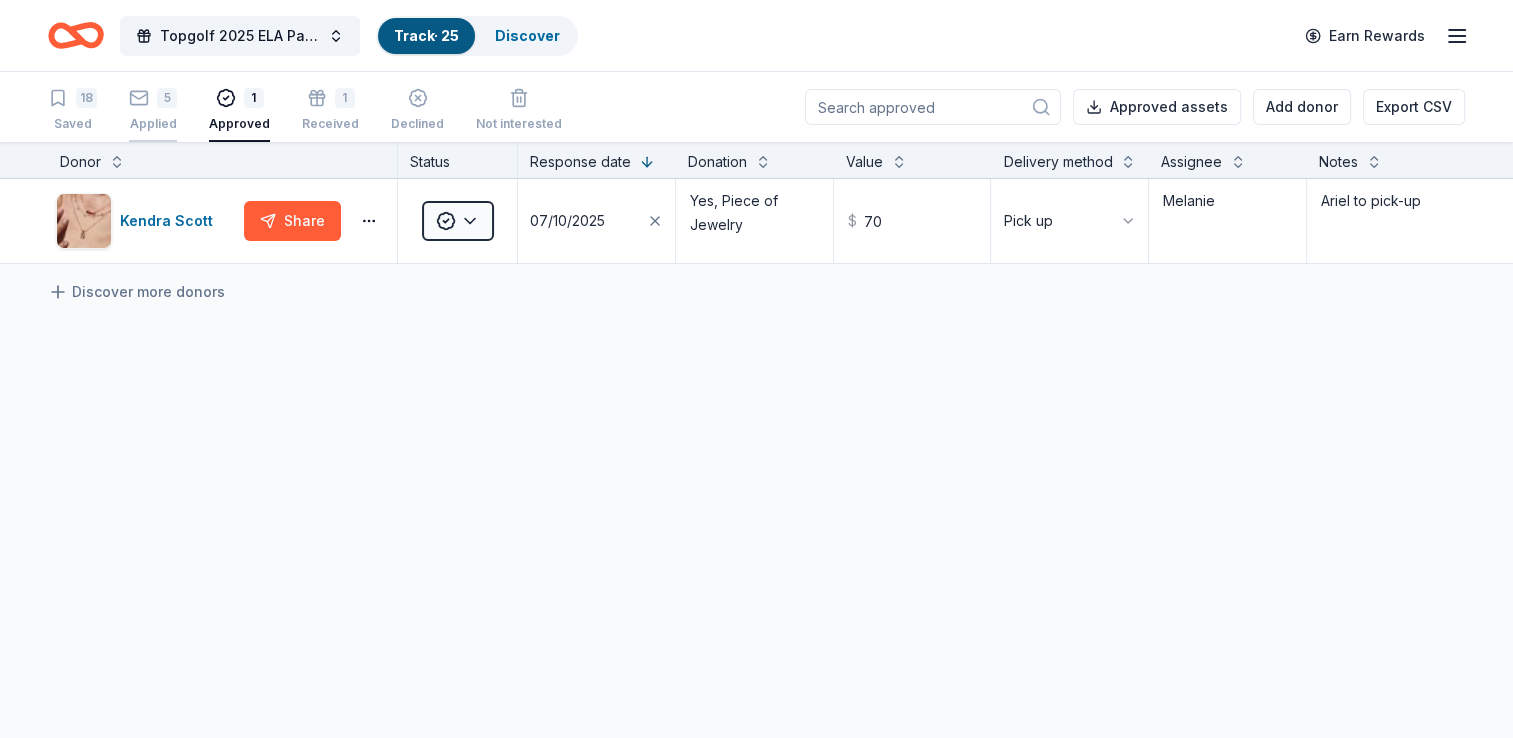 click on "5" at bounding box center [153, 98] 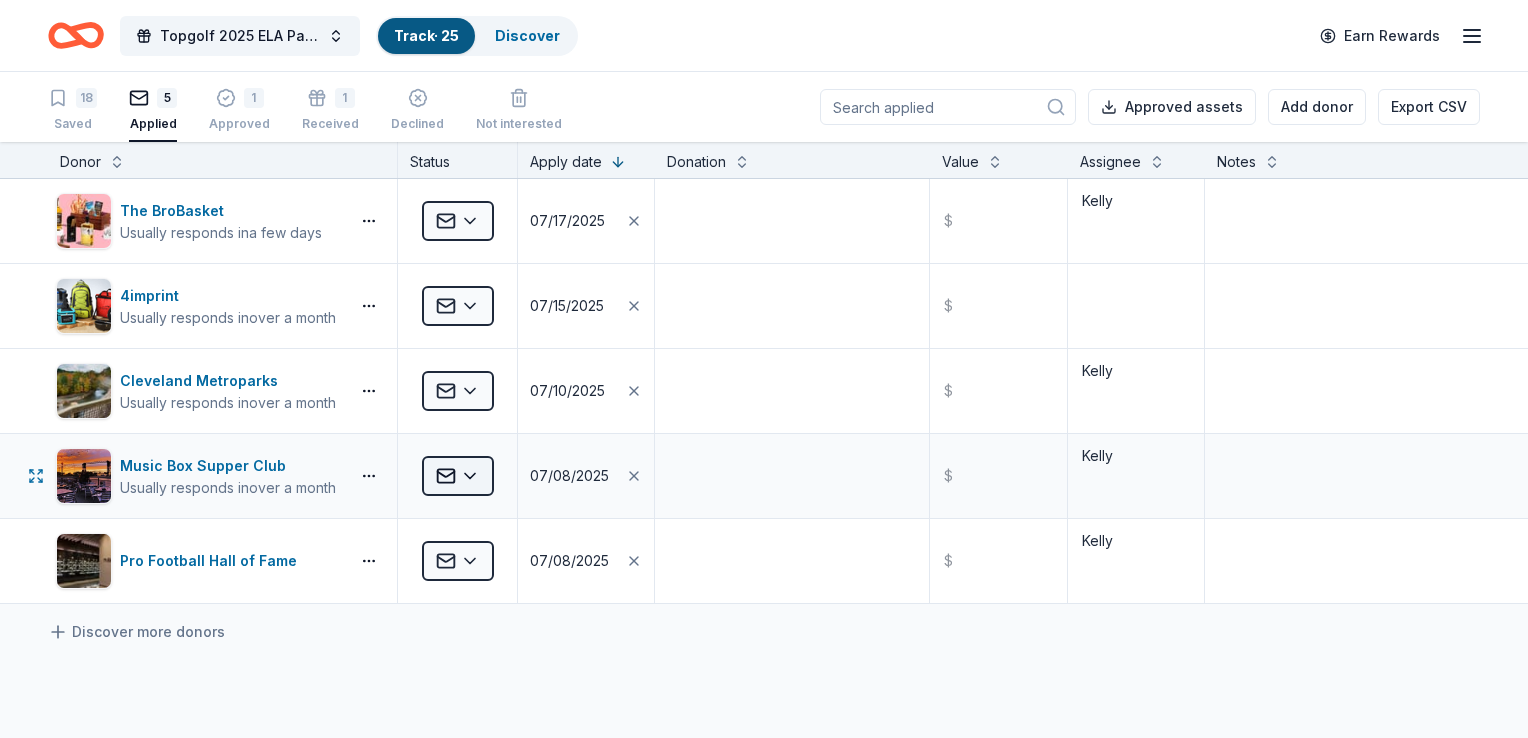 click on "Topgolf 2025 ELA Par=tee Track  · 25 Discover Earn Rewards 18 Saved 5 Applied 1 Approved 1 Received Declined Not interested  Approved assets Add donor Export CSV Donor Status Apply date Donation Value Assignee Notes The BroBasket Usually responds in  a few days Applied 07/17/2025 $ Kelly 4imprint Usually responds in  over a month Applied 07/15/2025 $ Cleveland Metroparks Usually responds in  over a month Applied 07/10/2025 $ Kelly Music Box Supper Club Usually responds in  over a month Applied 07/08/2025 $ Kelly Pro Football Hall of Fame Applied 07/08/2025 $ Kelly   Discover more donors Saved" at bounding box center [764, 369] 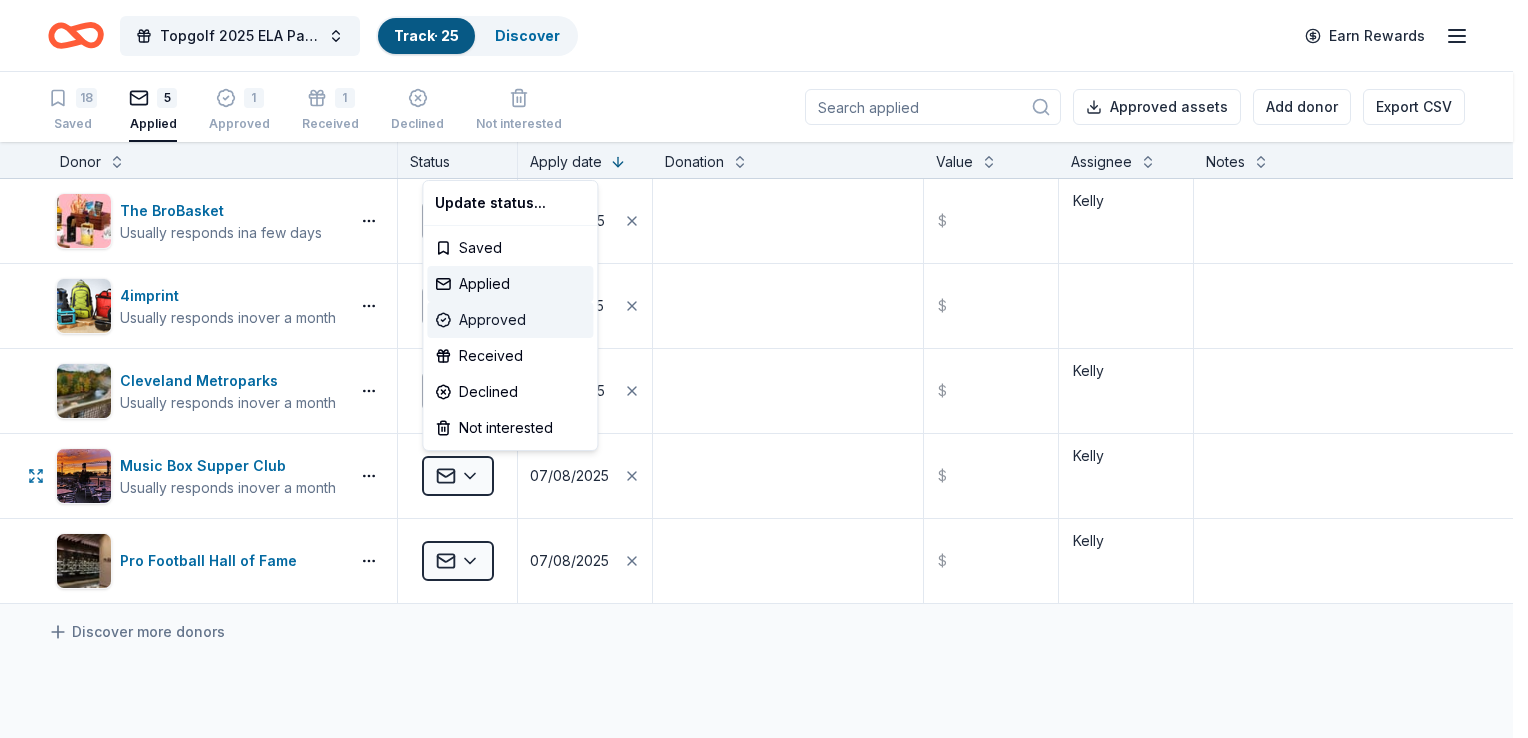 click on "Approved" at bounding box center (510, 320) 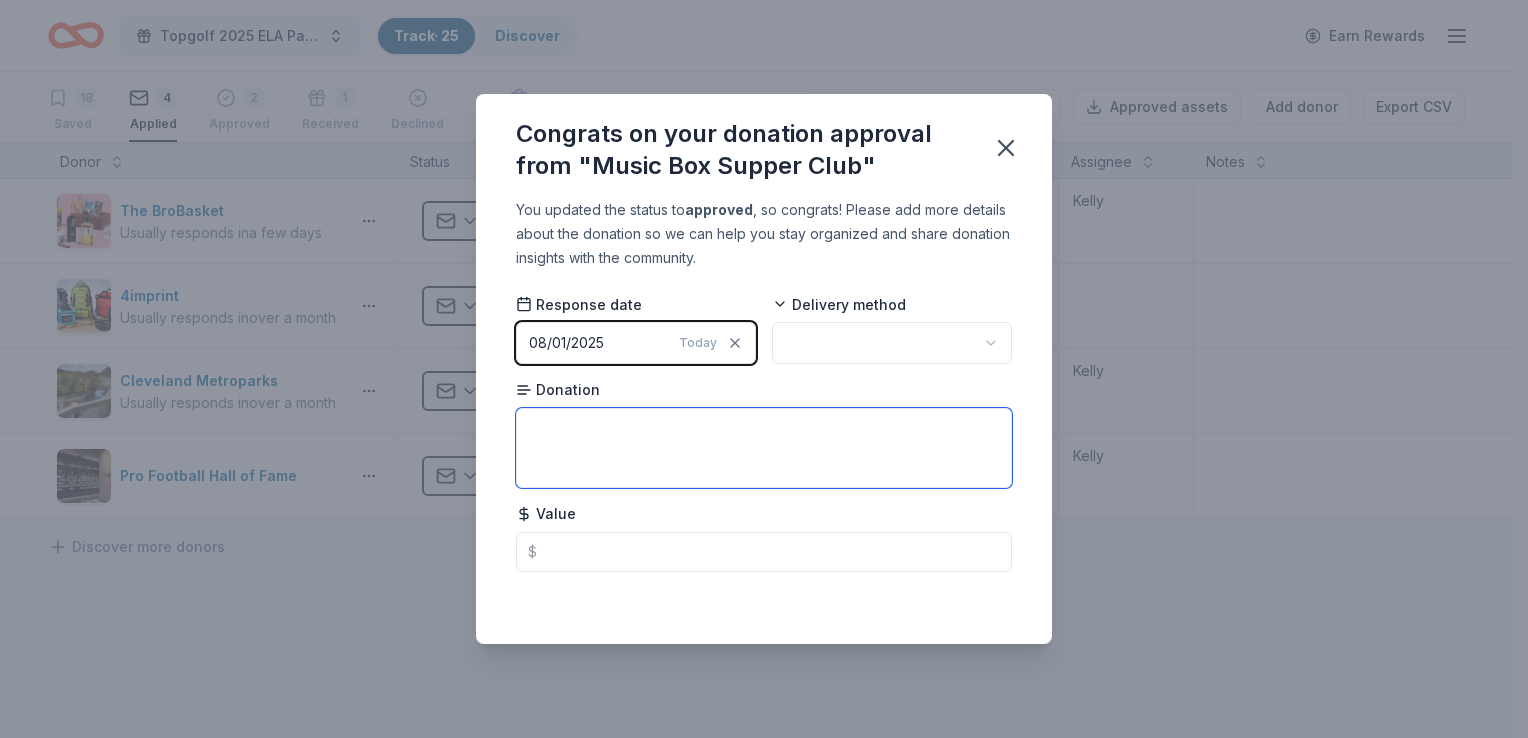 click at bounding box center (764, 448) 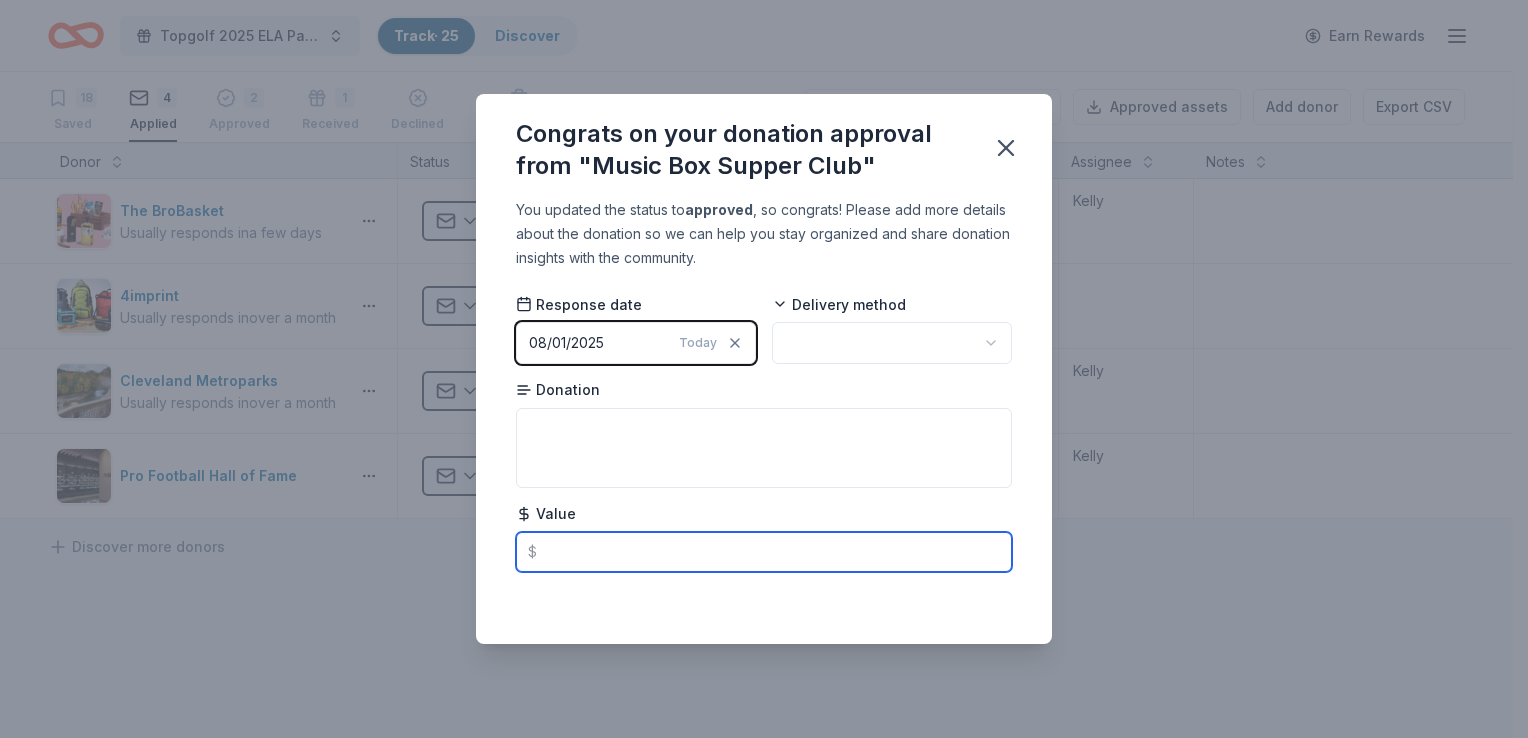 click at bounding box center (764, 552) 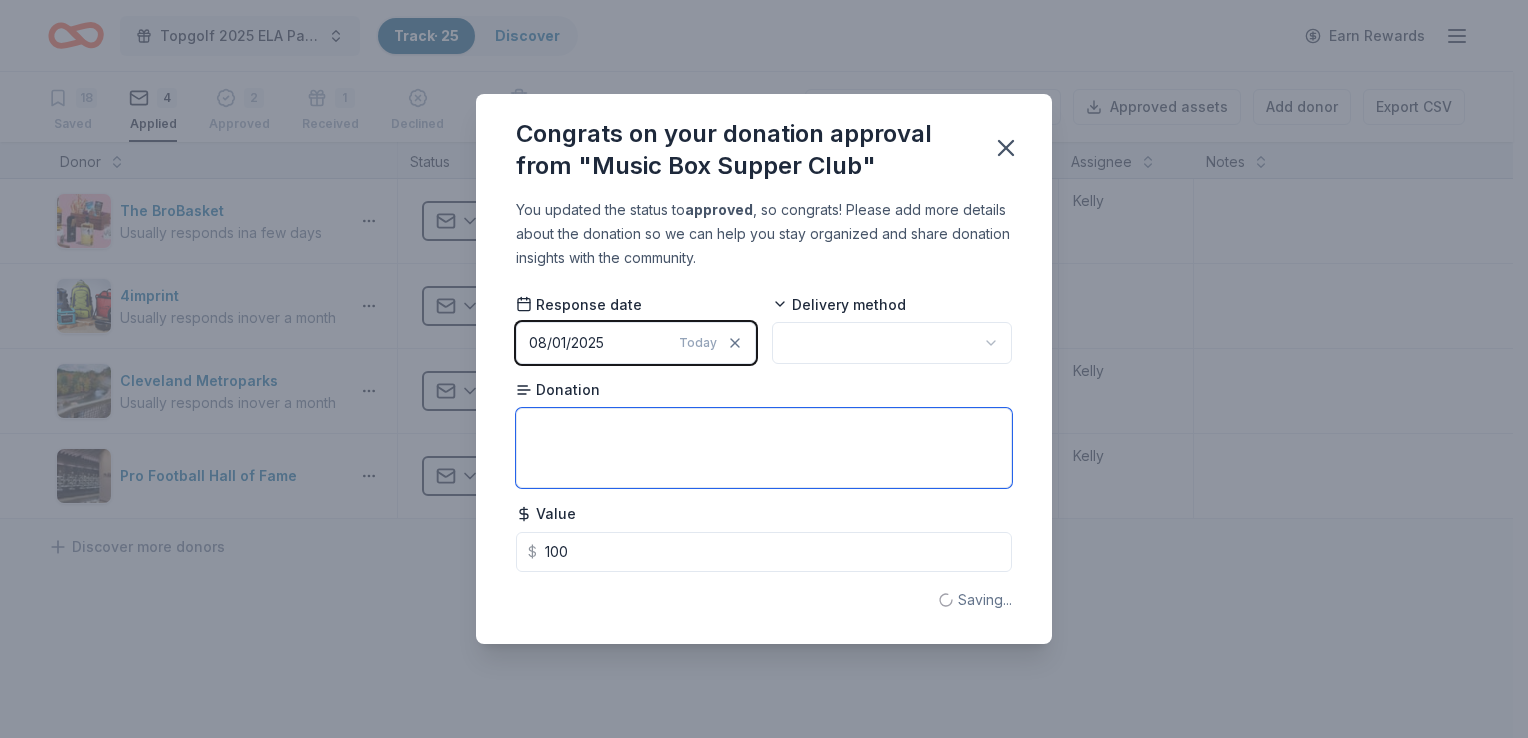 type on "100.00" 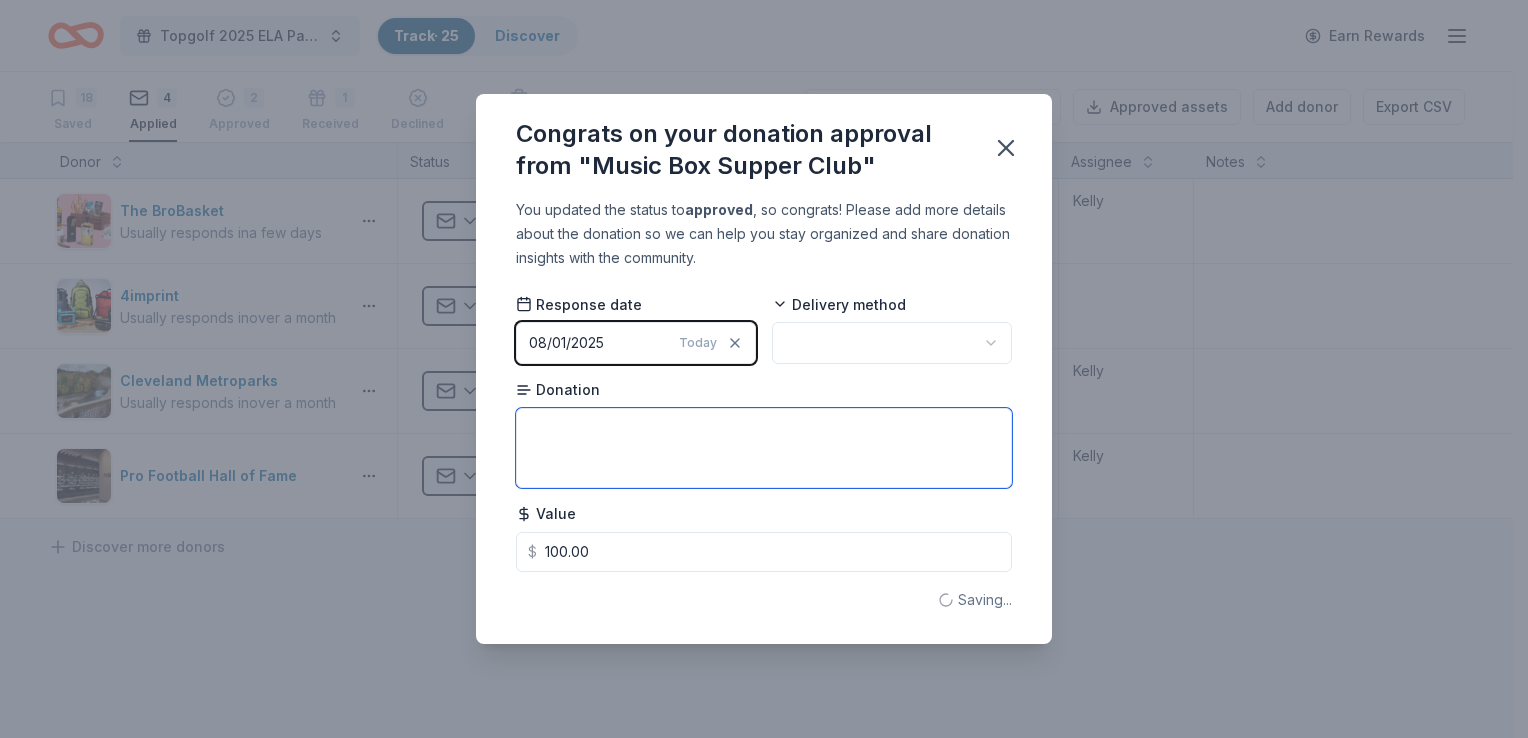 click at bounding box center [764, 448] 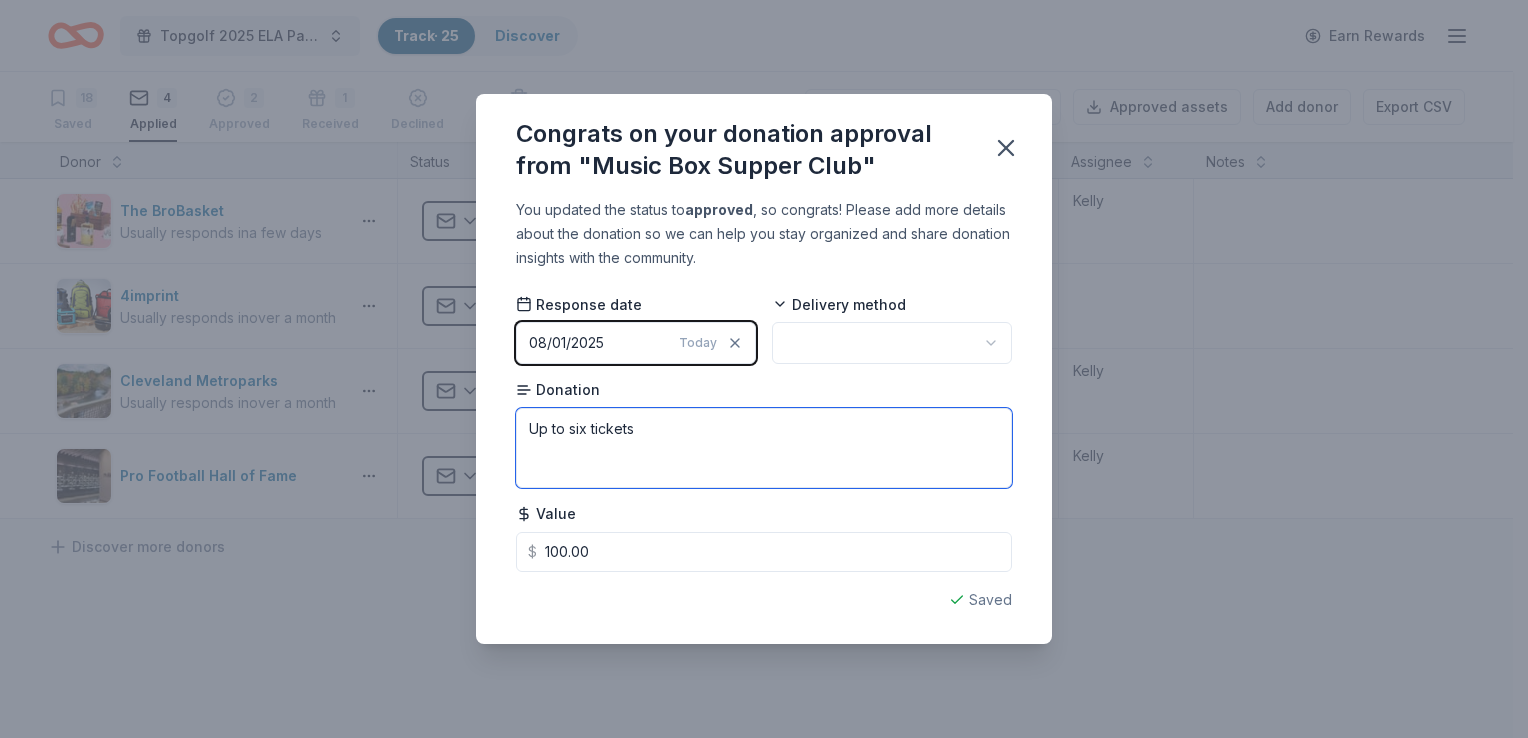 type on "Up to six tickets" 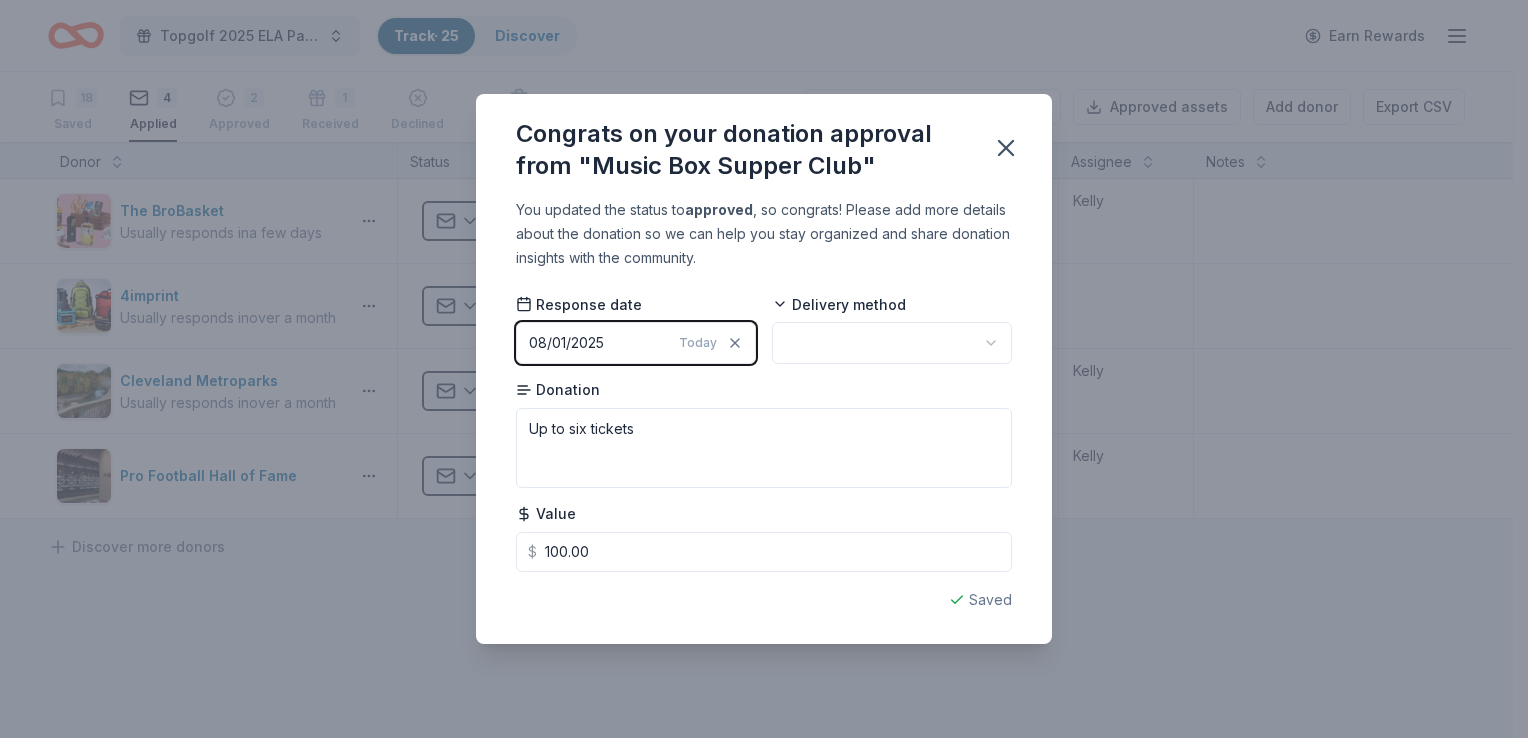 click on "Topgolf 2025 ELA Par=tee Track  · 25 Discover Earn Rewards 18 Saved 4 Applied 2 Approved 1 Received Declined Not interested  Approved assets Add donor Export CSV Donor Status Apply date Donation Value Assignee Notes The BroBasket Usually responds in  a few days Applied 07/17/2025 $ Kelly 4imprint Usually responds in  over a month Applied 07/15/2025 $ Cleveland Metroparks Usually responds in  over a month Applied 07/10/2025 $ Kelly Pro Football Hall of Fame Applied 07/08/2025 $ Kelly   Discover more donors Saved Congrats on your donation approval from "Music Box Supper Club" You updated the status to  approved , so congrats! Please add more details about the donation so we can help you stay organized and share donation insights with the community. Response date 08/01/2025 Today Delivery method Donation Up to six tickets Value $ 100.00 Saved" at bounding box center [764, 369] 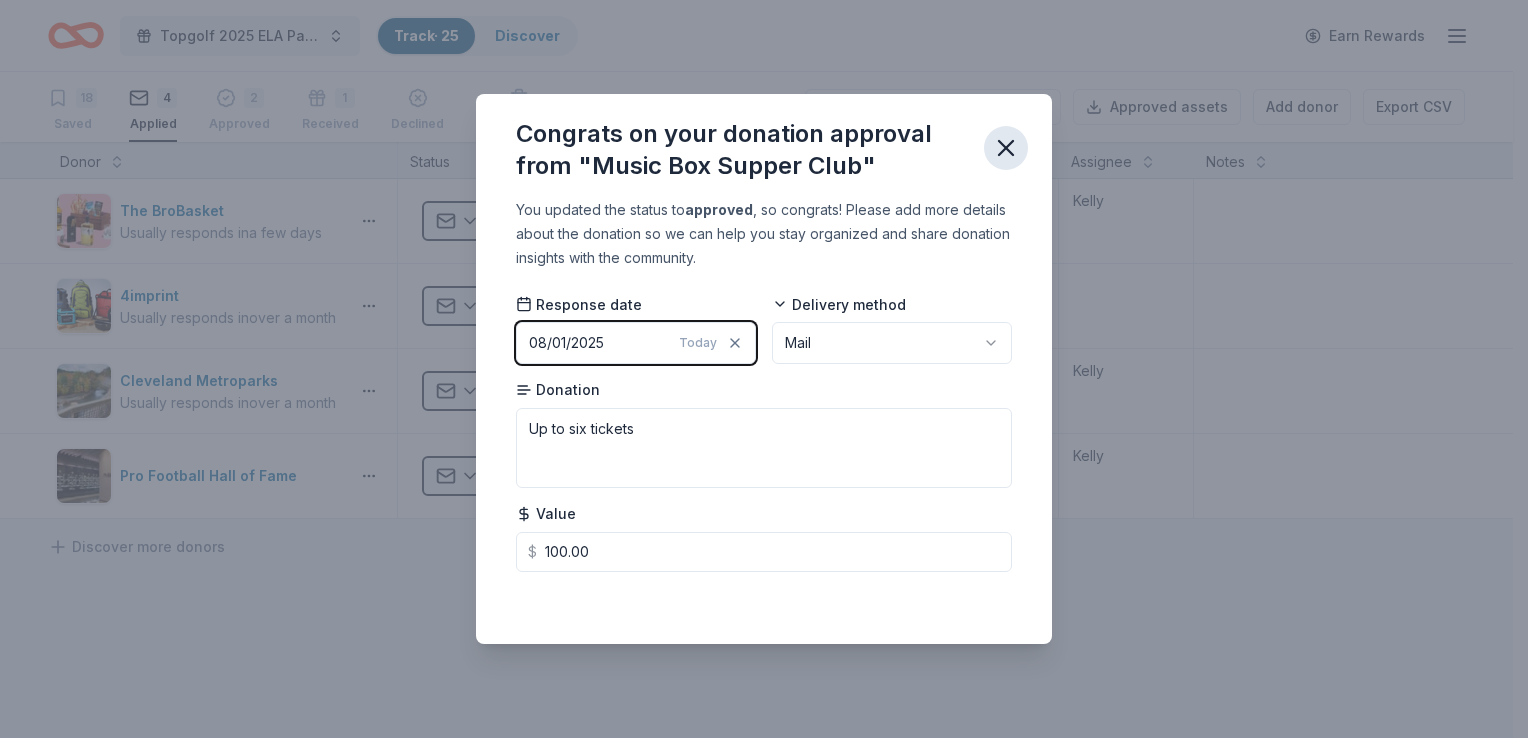 click 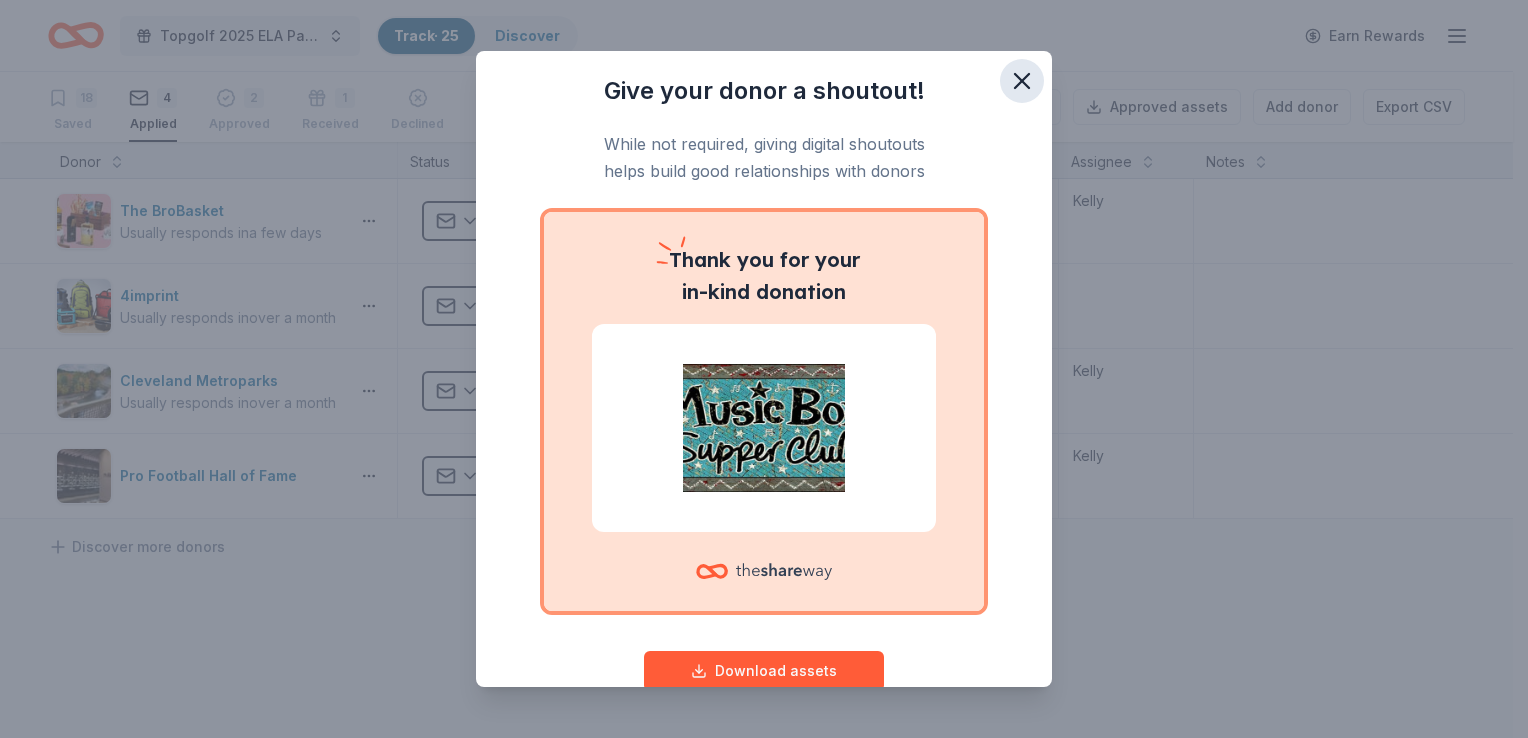 click 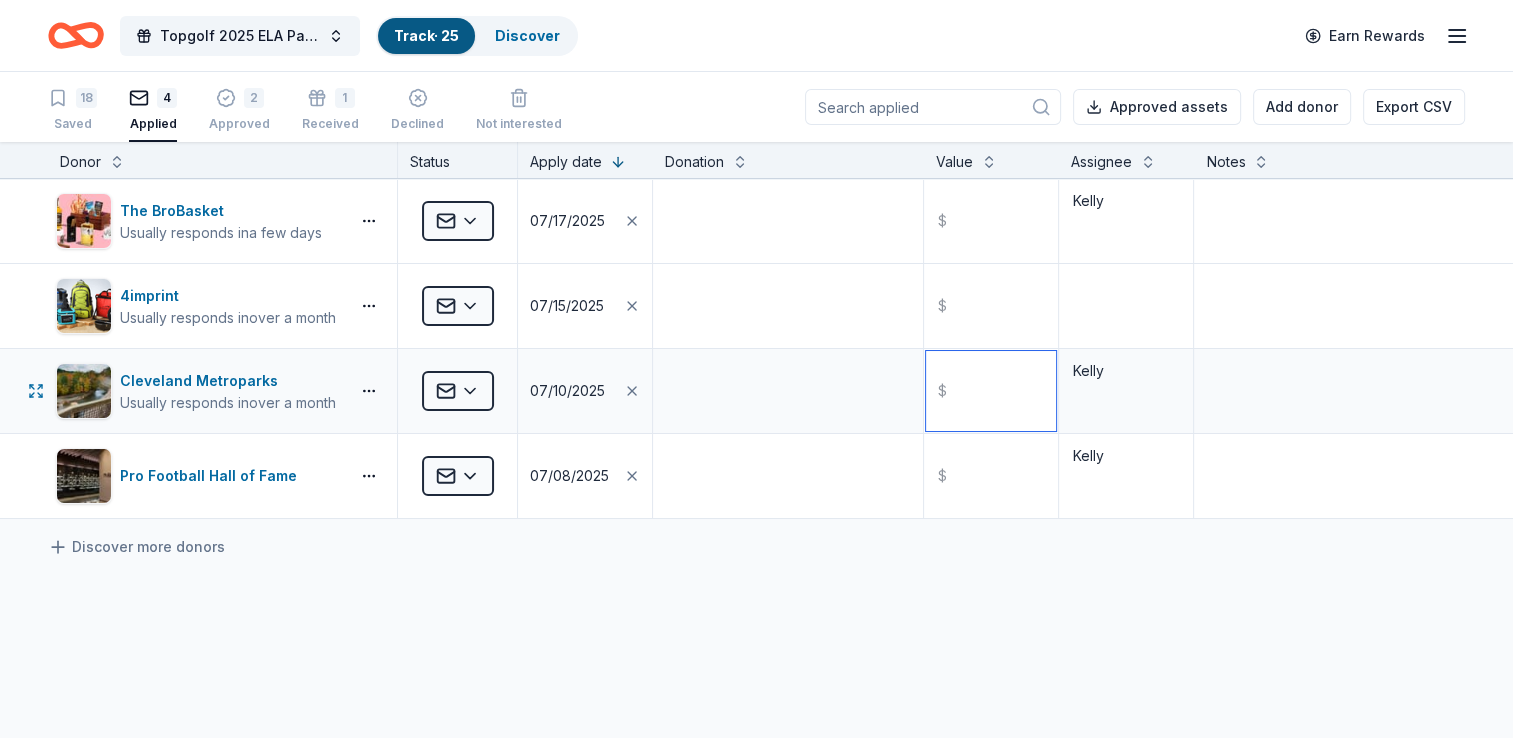 click at bounding box center (991, 391) 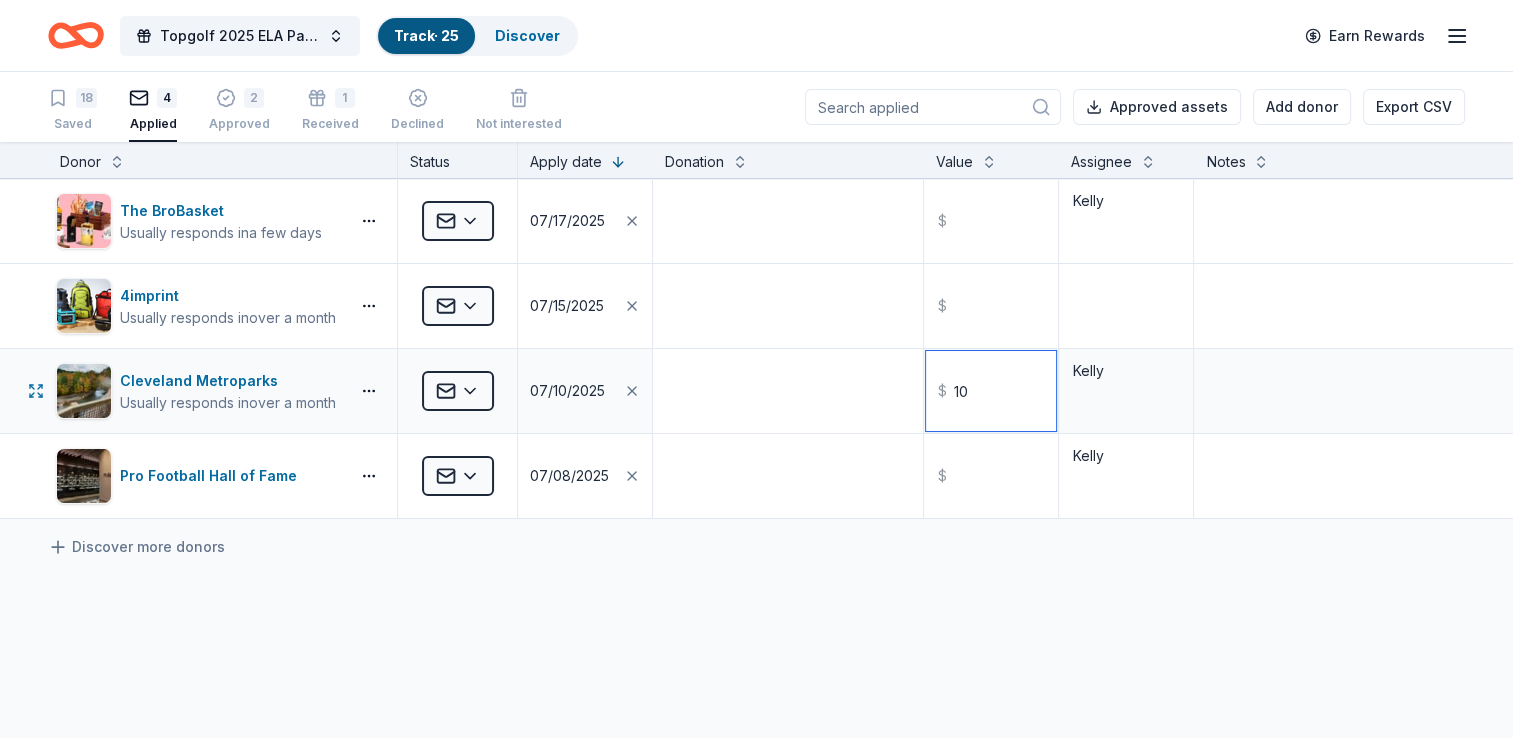 type on "1" 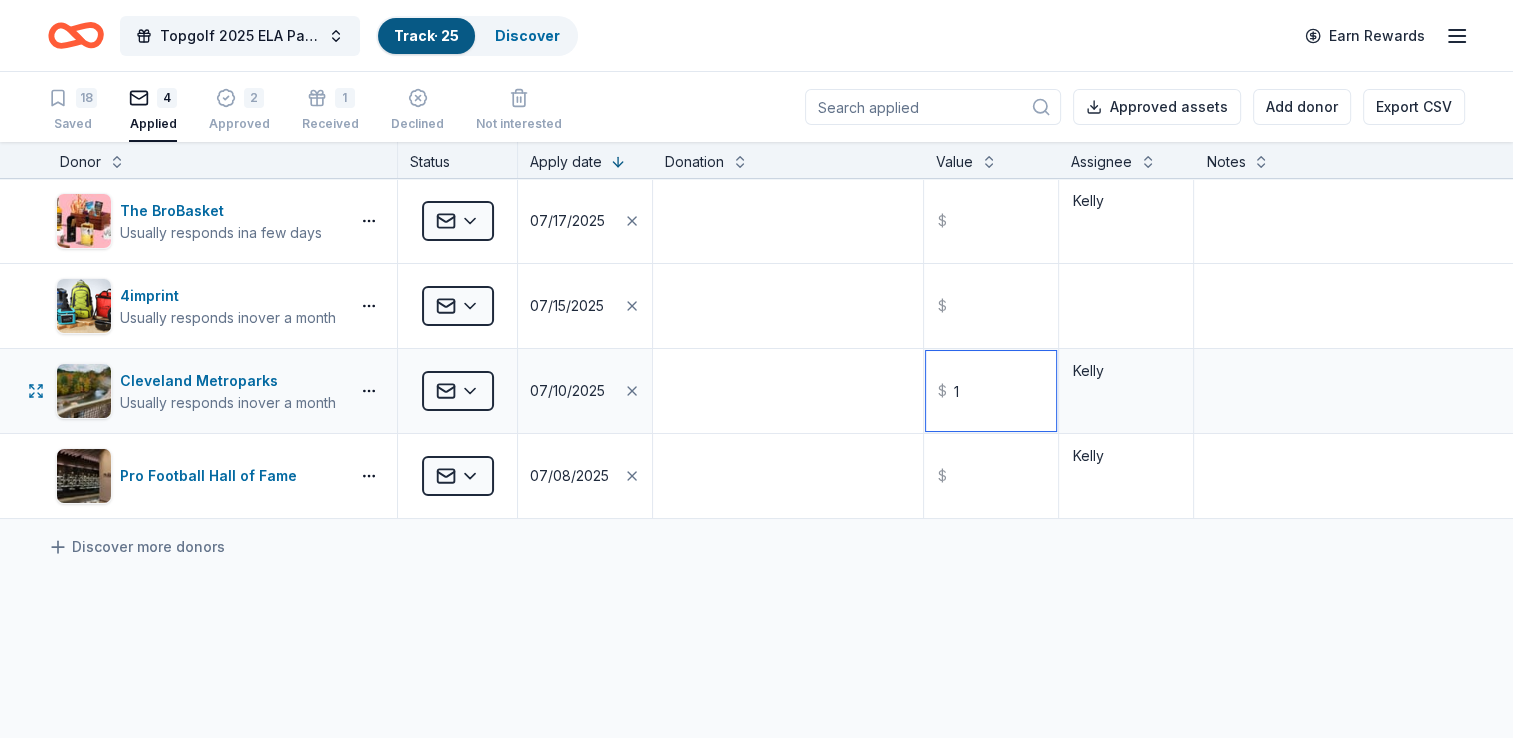 type 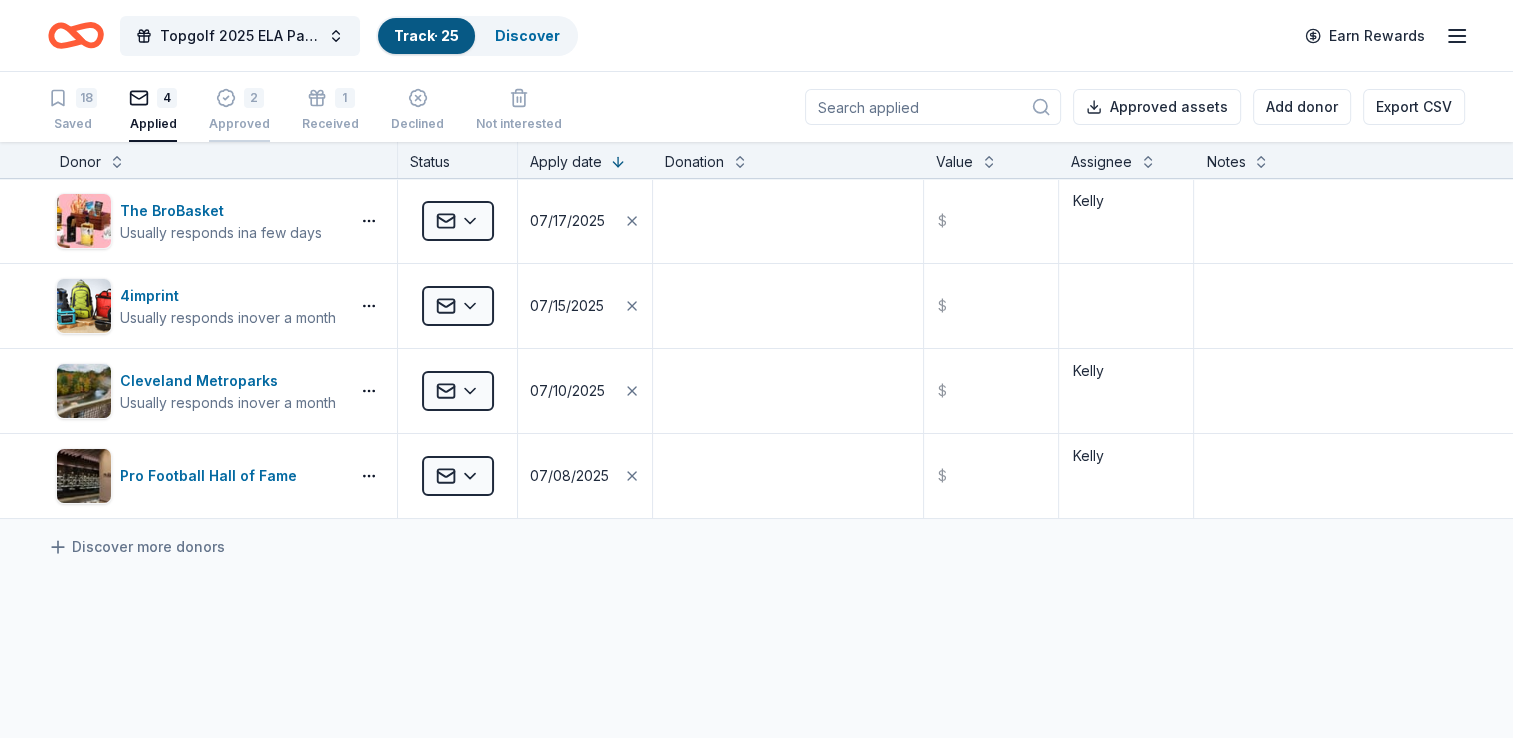 click 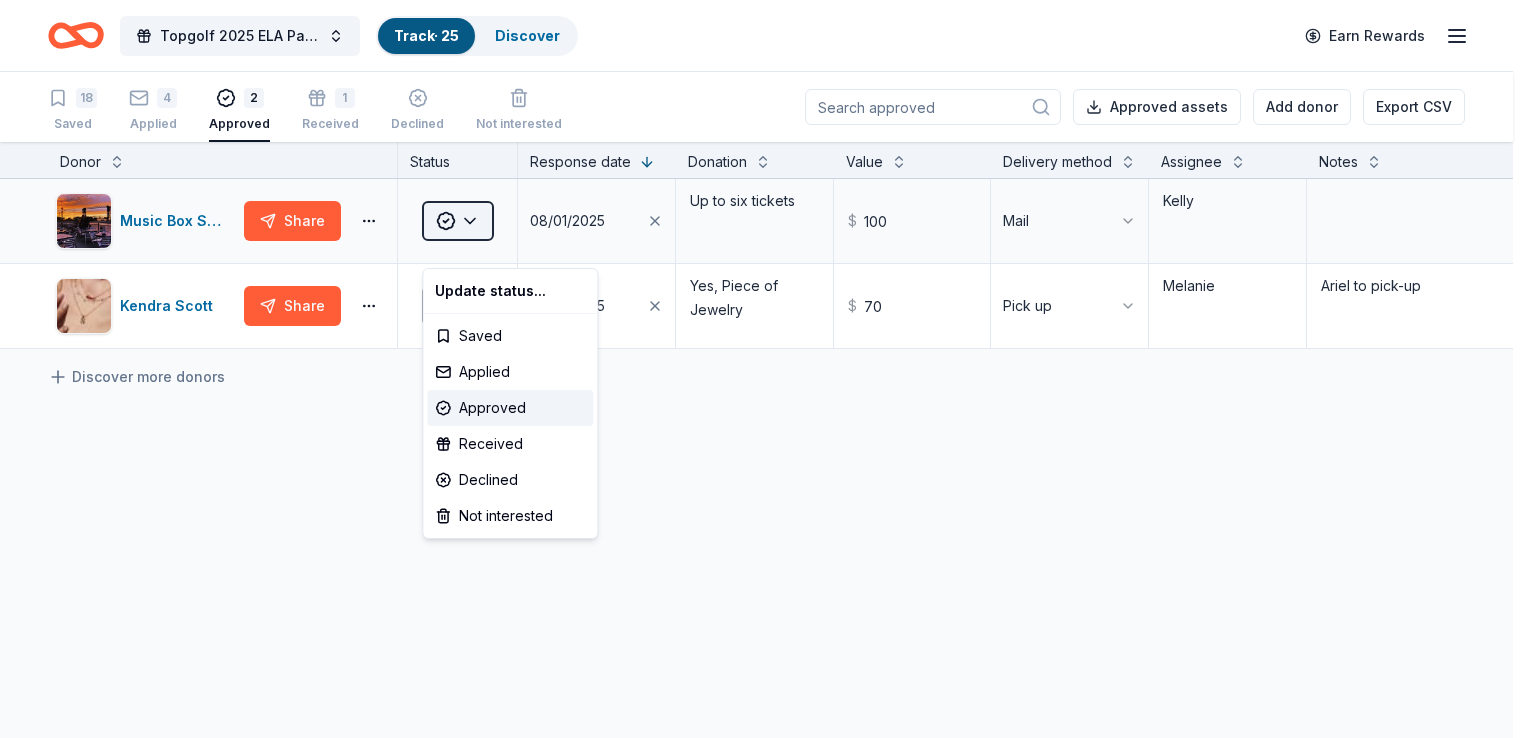 click on "Topgolf 2025 ELA Par=tee Track  · 25 Discover Earn Rewards 18 Saved 4 Applied 2 Approved 1 Received Declined Not interested  Approved assets Add donor Export CSV Donor Status Response date Donation Value Delivery method Assignee Notes Music Box Supper Club  Share Approved 08/01/2025 Up to six tickets $ 100 Mail Kelly Kendra Scott  Share Approved 07/10/2025 Yes, Piece of Jewelry $ 70 Pick up Melanie Ariel to pick-up   Discover more donors Saved Update status... Saved Applied Approved Received Declined Not interested" at bounding box center (764, 369) 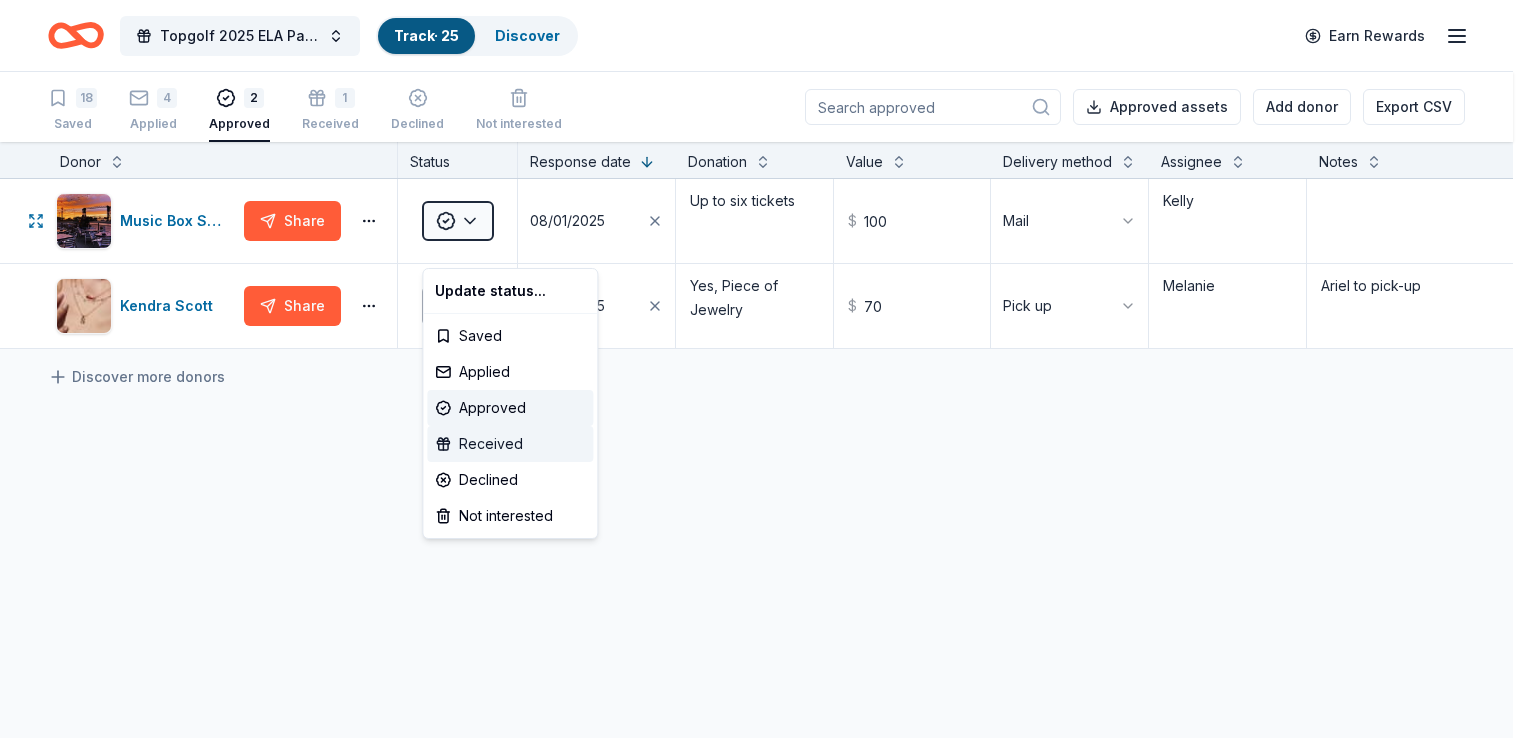 click on "Received" at bounding box center (510, 444) 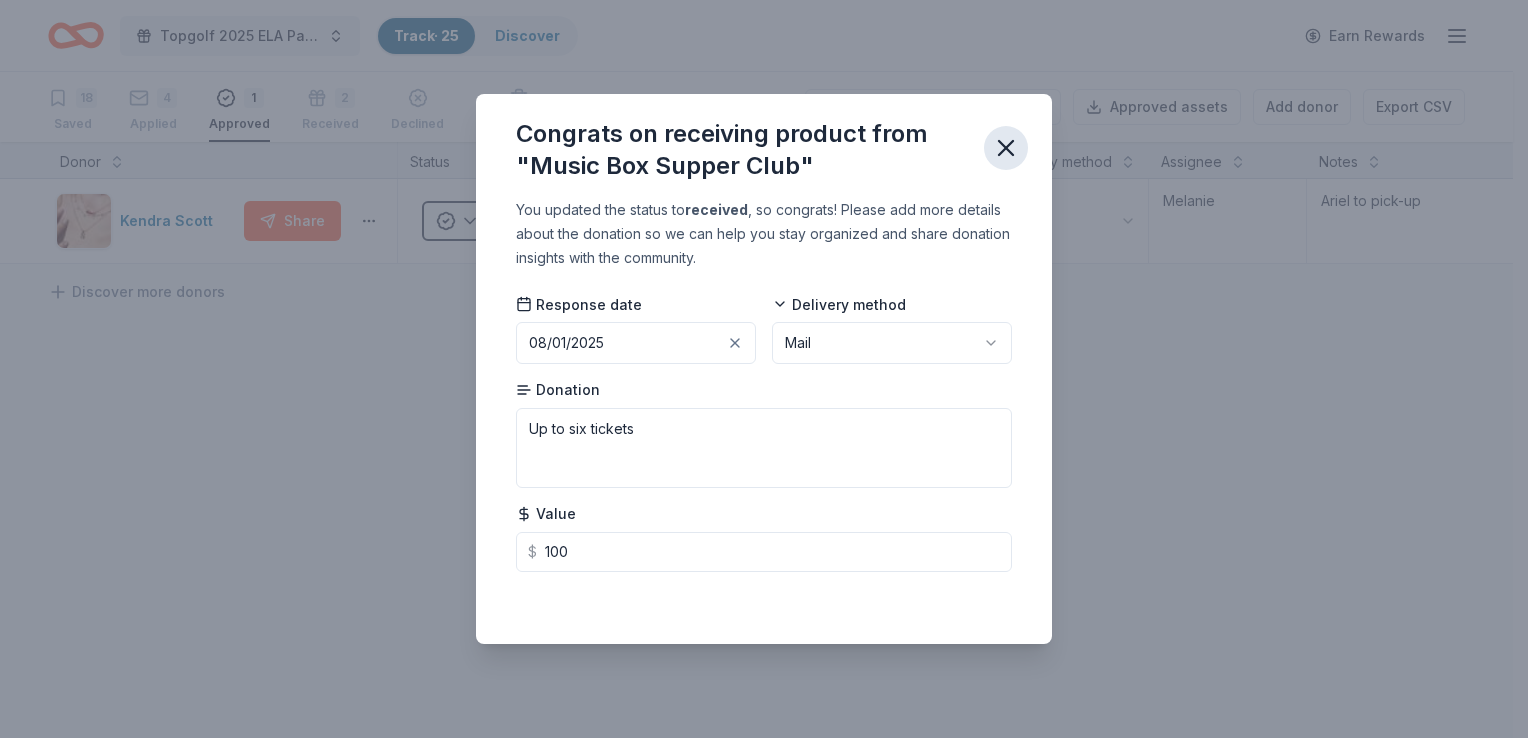 click 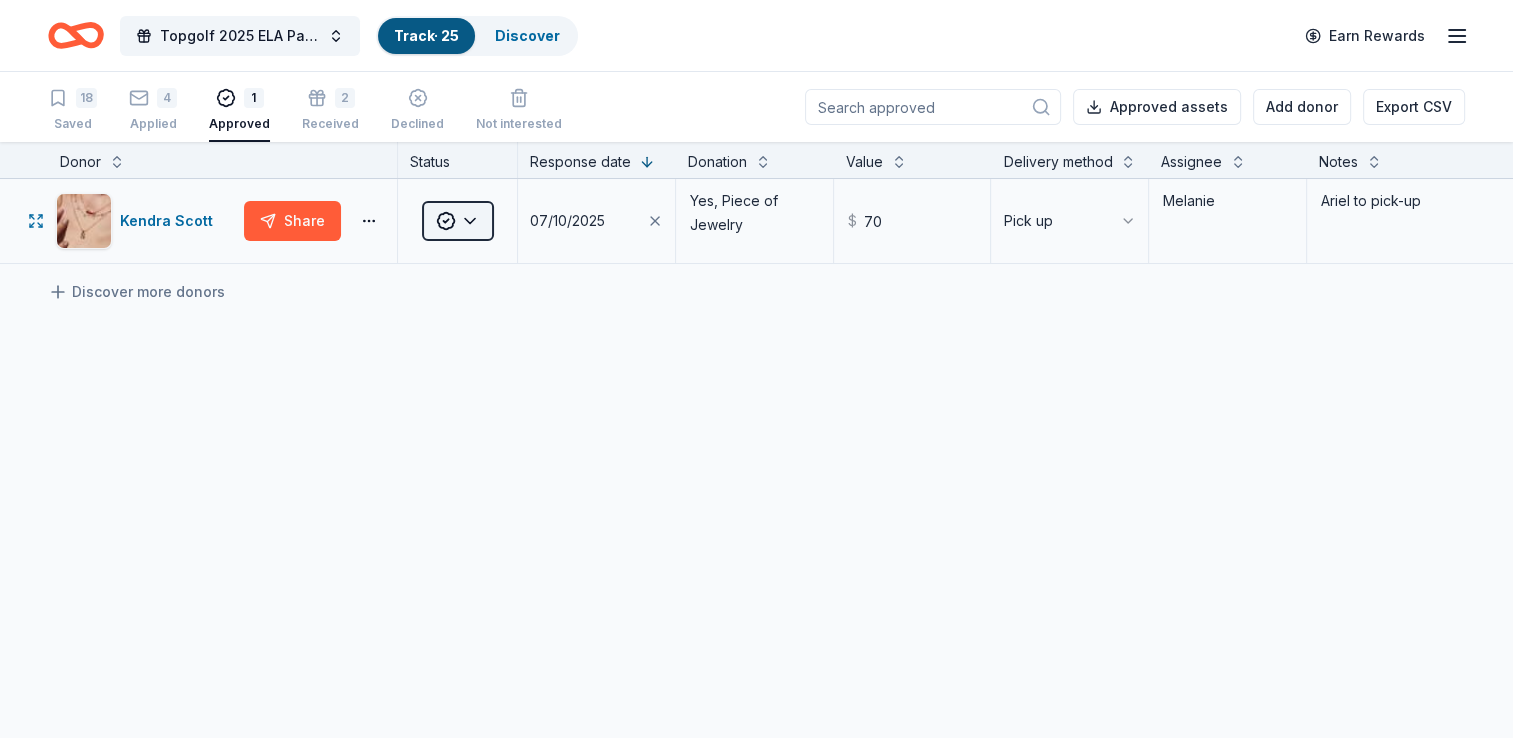 click on "Topgolf 2025 ELA Par=tee Track  · 25 Discover Earn Rewards 18 Saved 4 Applied 1 Approved 2 Received Declined Not interested  Approved assets Add donor Export CSV Donor Status Response date Donation Value Delivery method Assignee Notes Kendra Scott  Share Approved 07/10/2025 Yes, Piece of Jewelry $ 70 Pick up Melanie Ariel to pick-up   Discover more donors Saved" at bounding box center [756, 369] 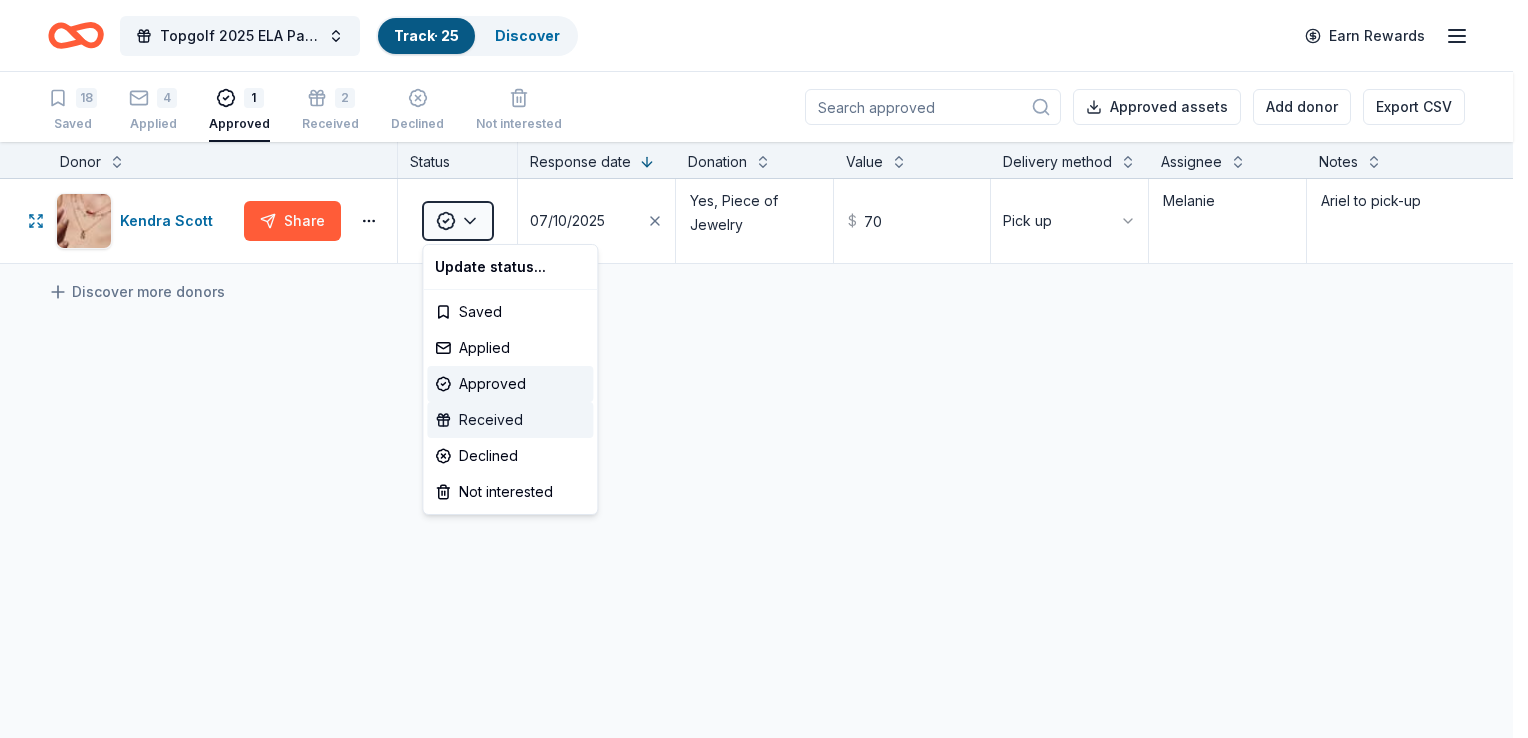 click on "Received" at bounding box center (510, 420) 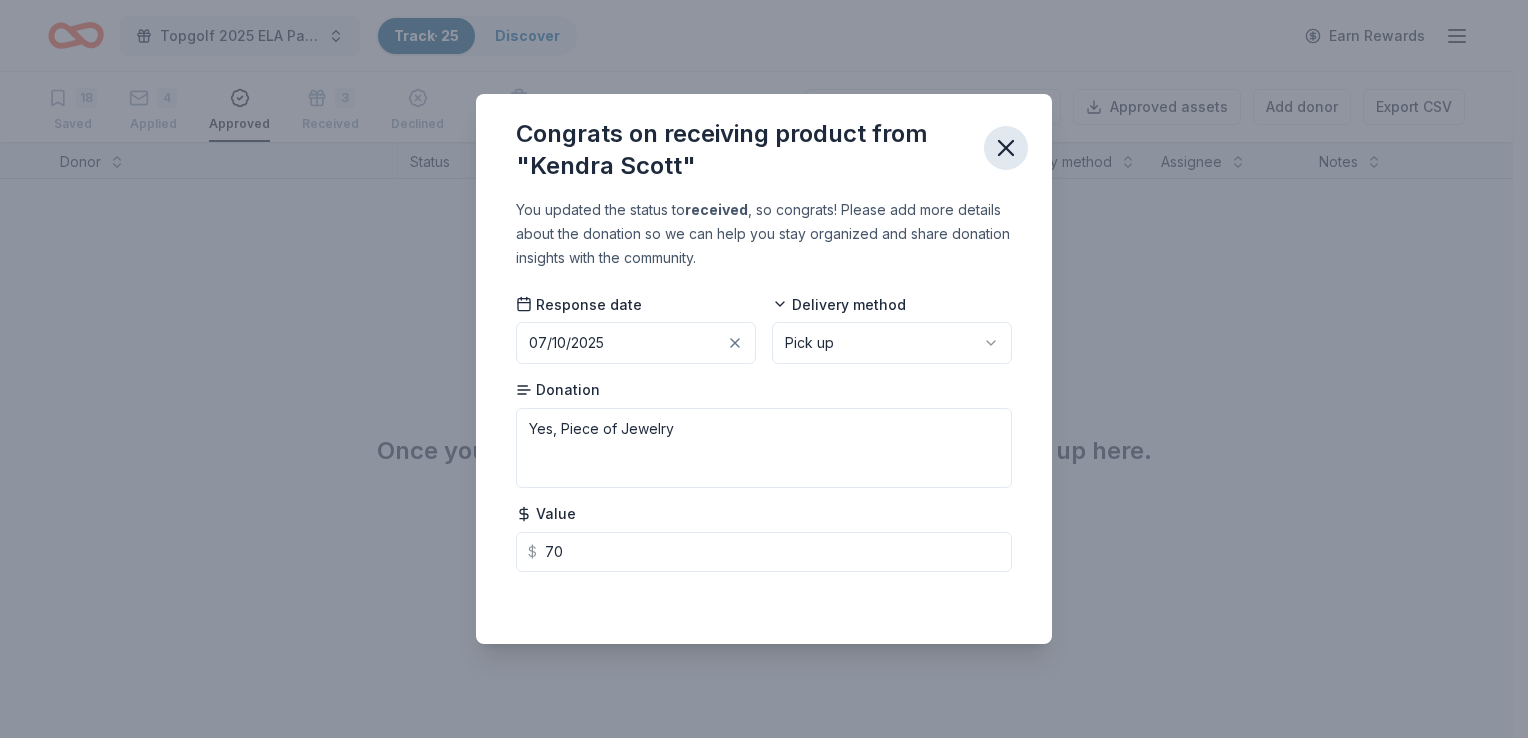 click 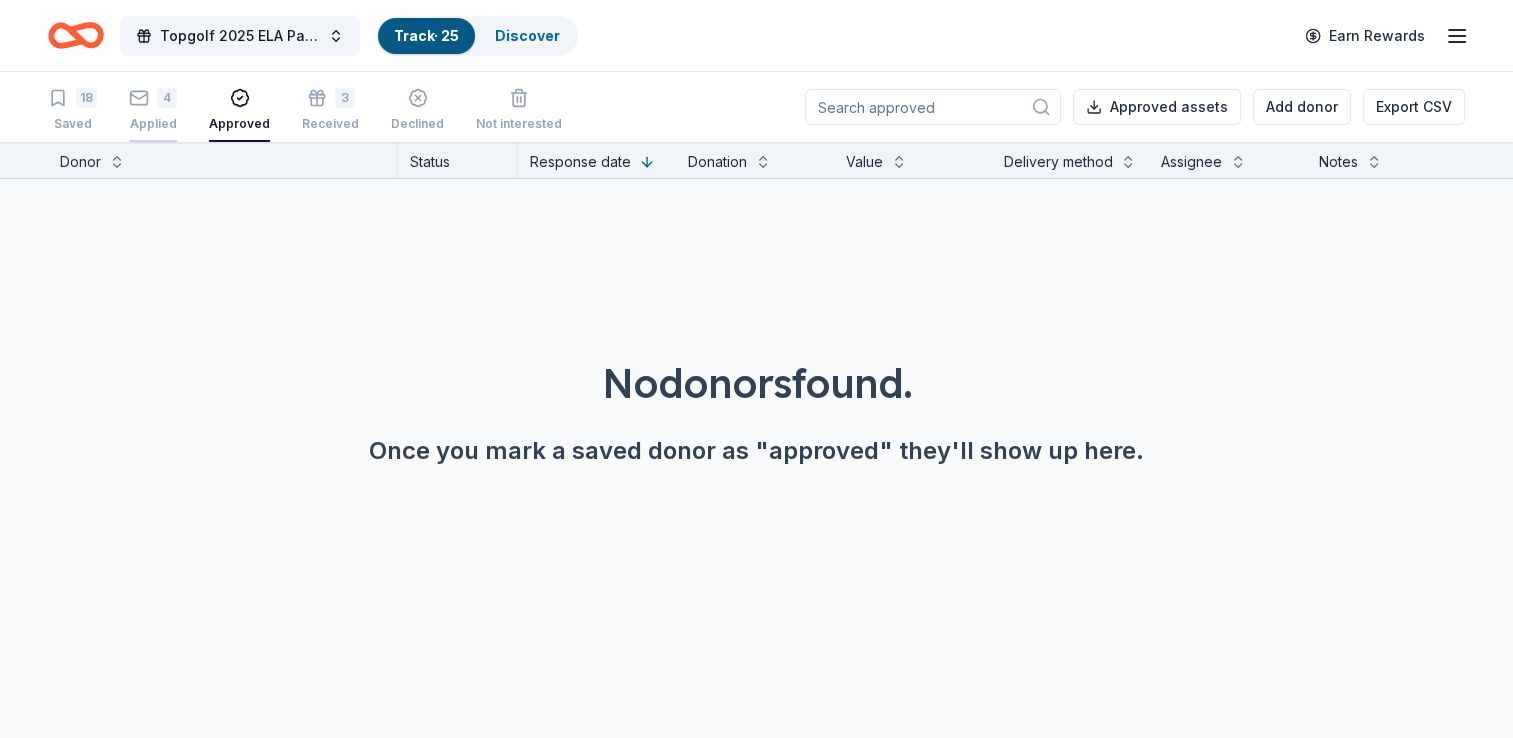 click 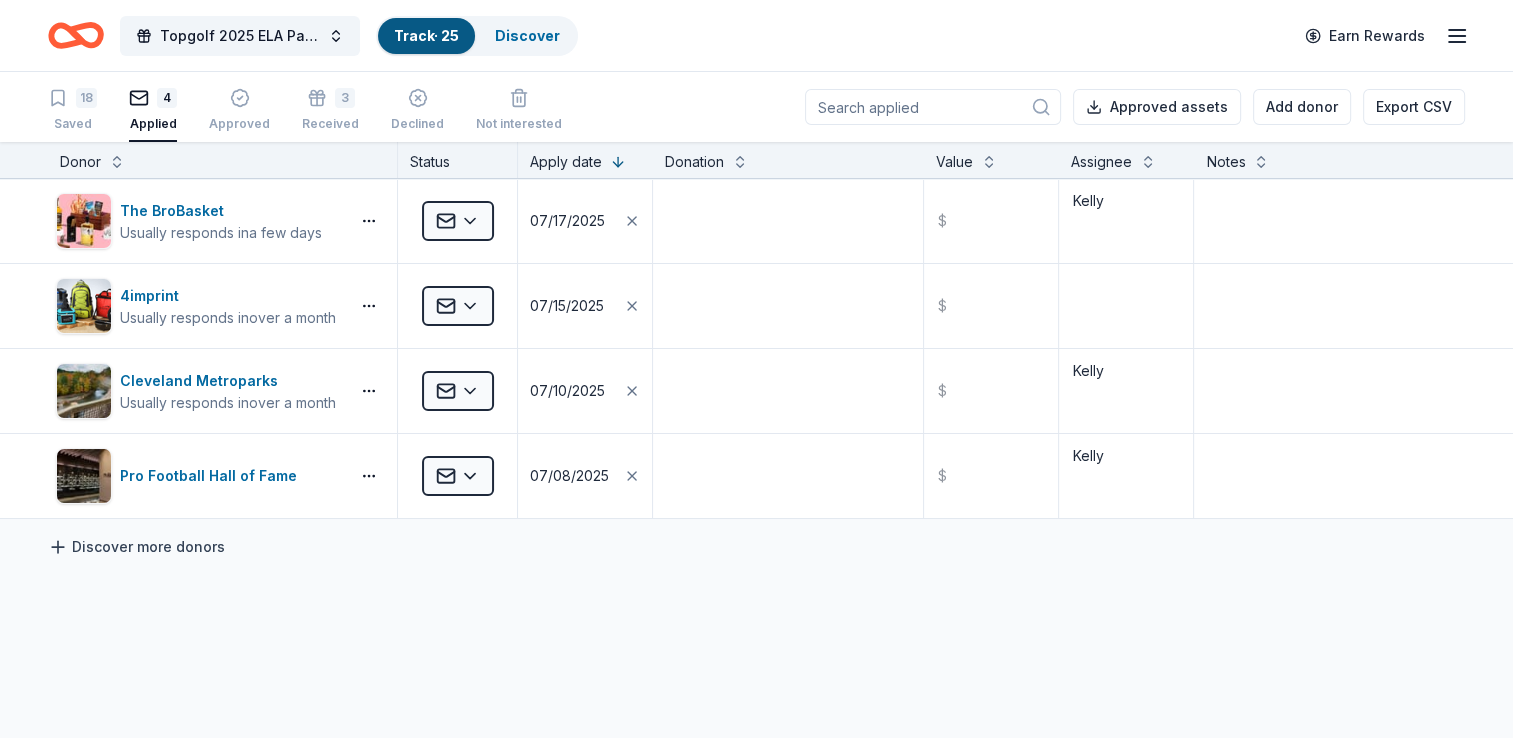 click on "Discover more donors" at bounding box center [136, 547] 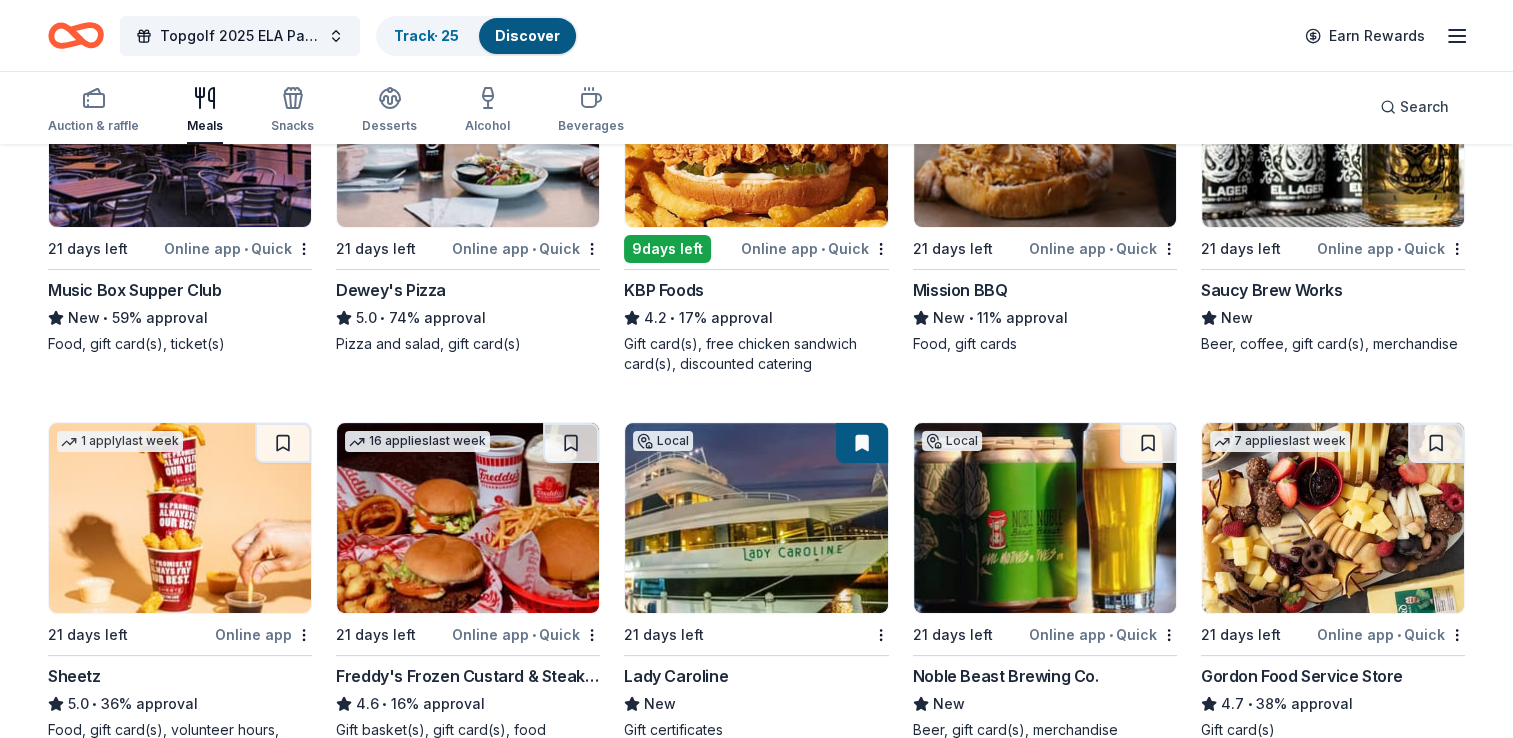 scroll, scrollTop: 0, scrollLeft: 0, axis: both 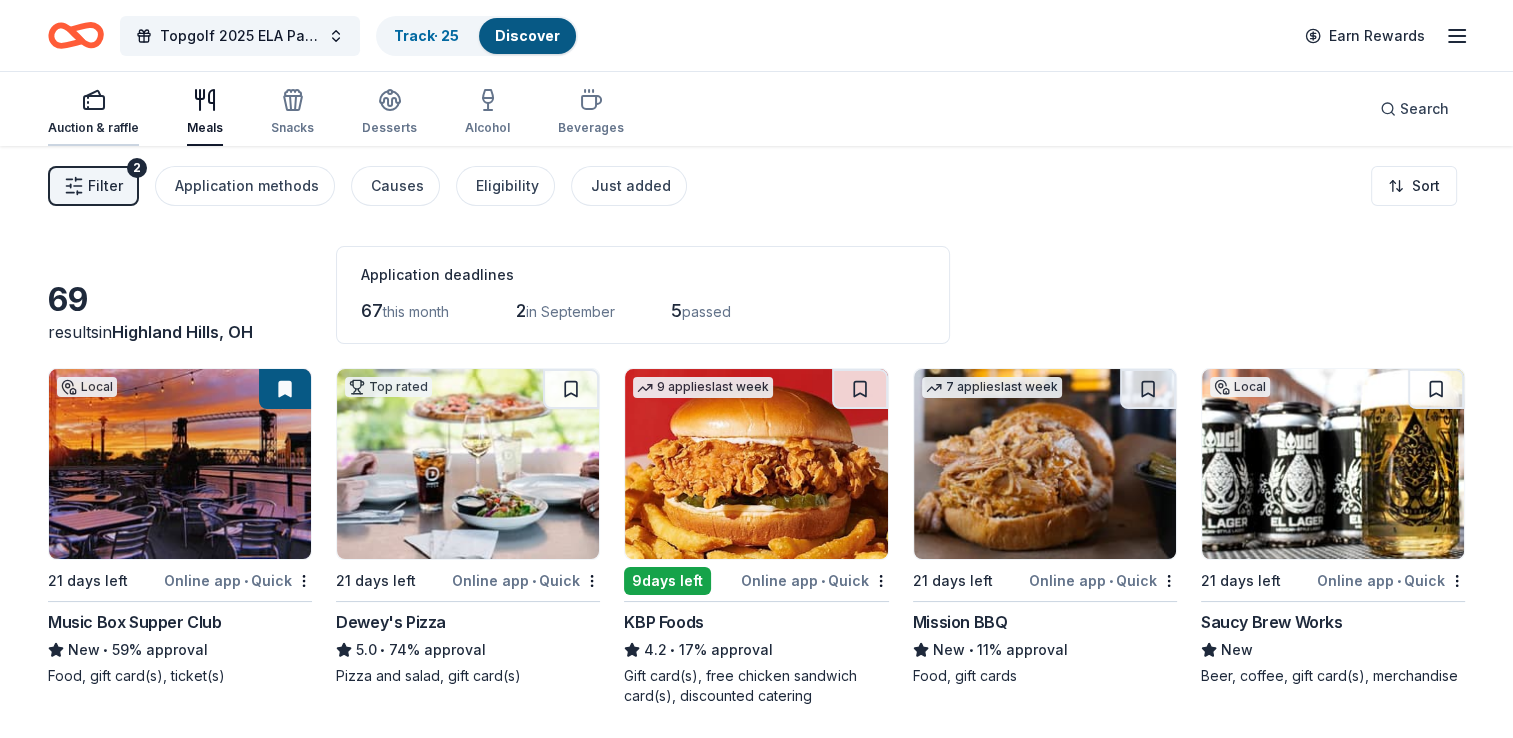 click 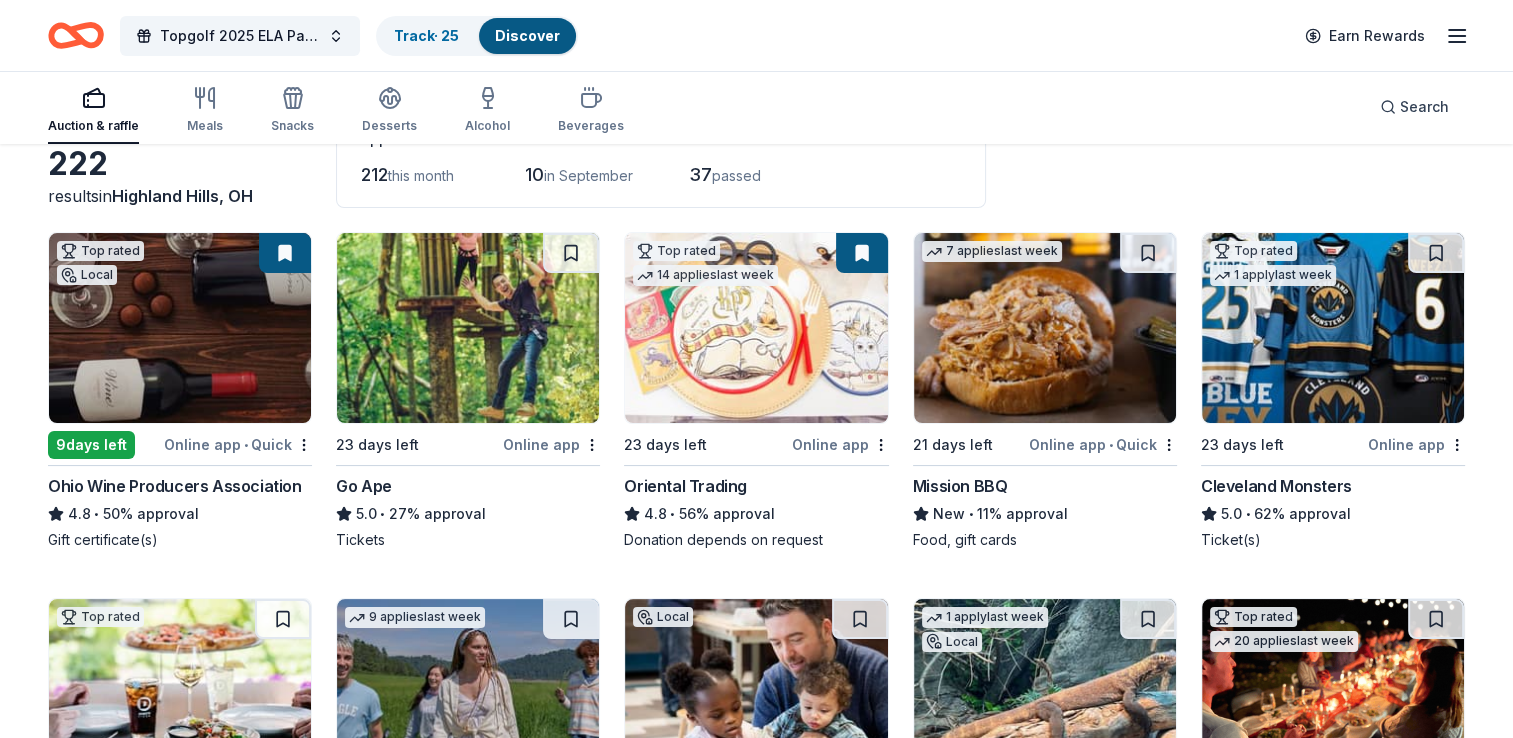 scroll, scrollTop: 135, scrollLeft: 0, axis: vertical 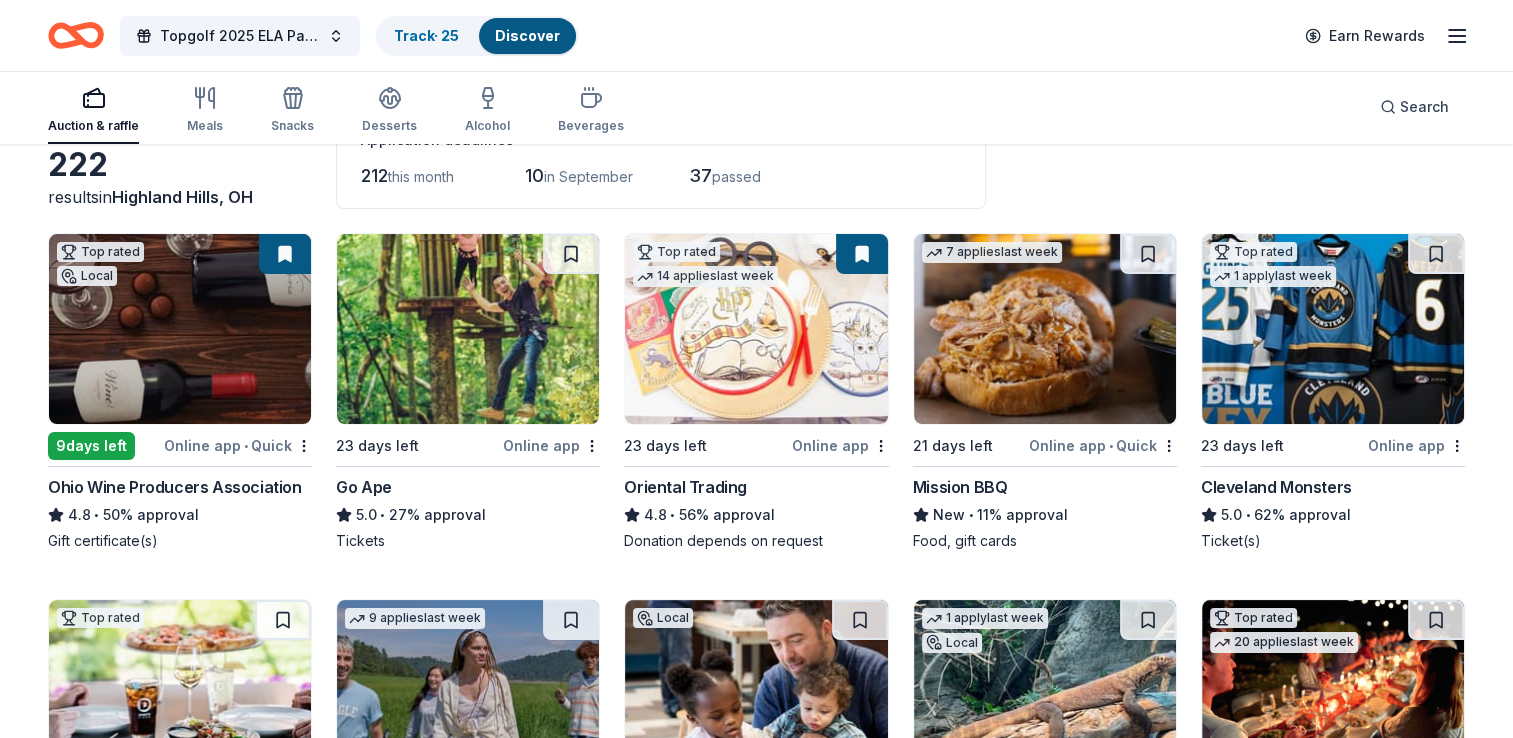 click on "Ohio Wine Producers Association" at bounding box center (175, 487) 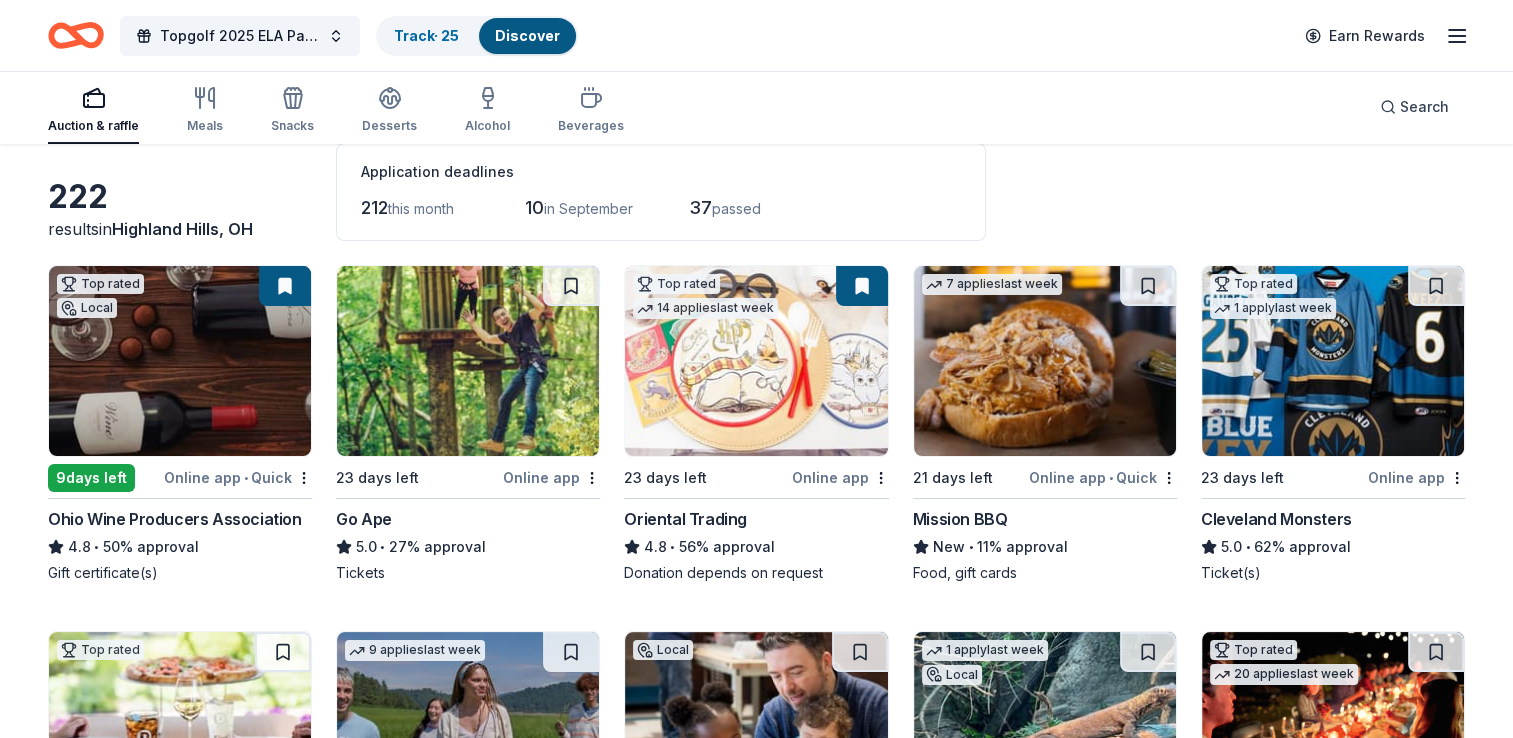 scroll, scrollTop: 102, scrollLeft: 0, axis: vertical 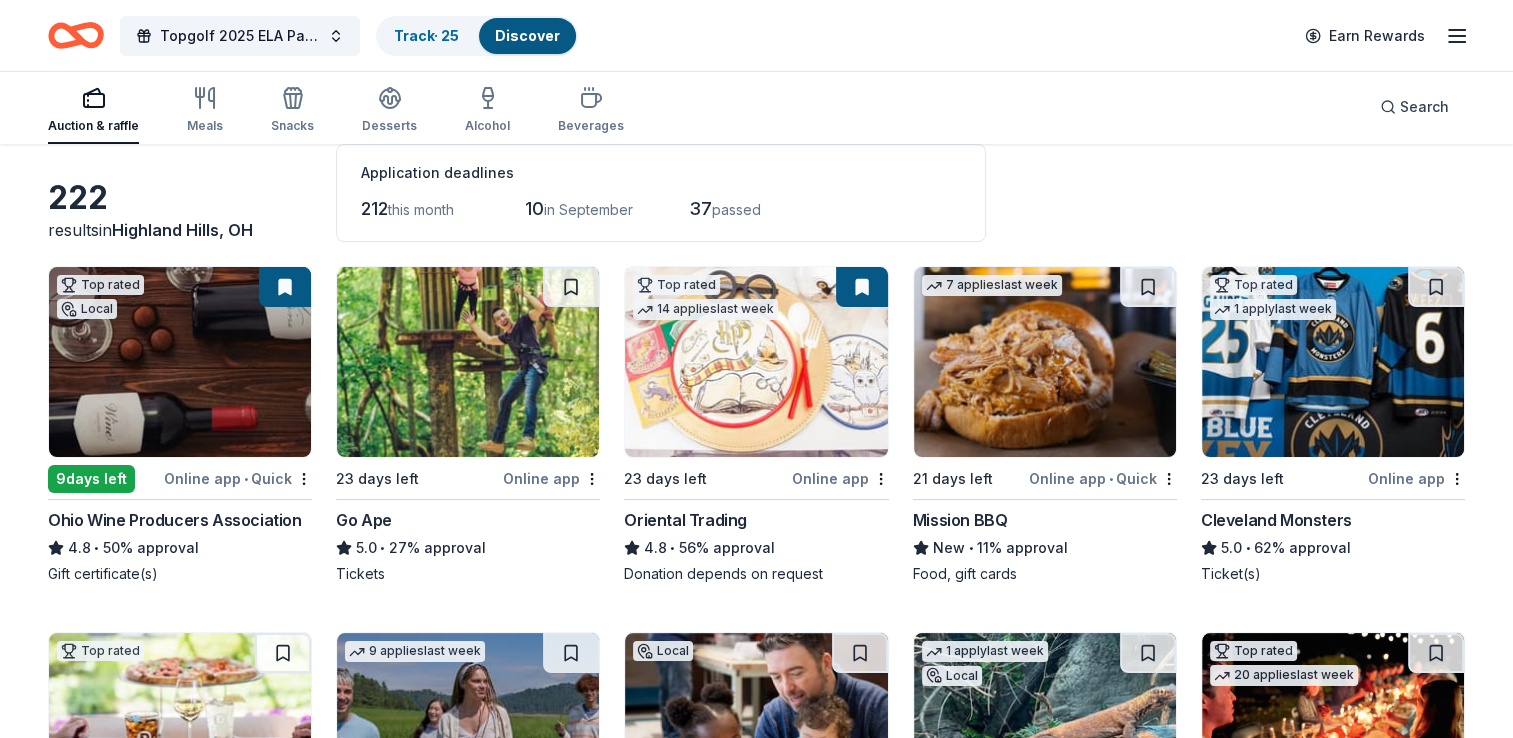 click at bounding box center (1045, 362) 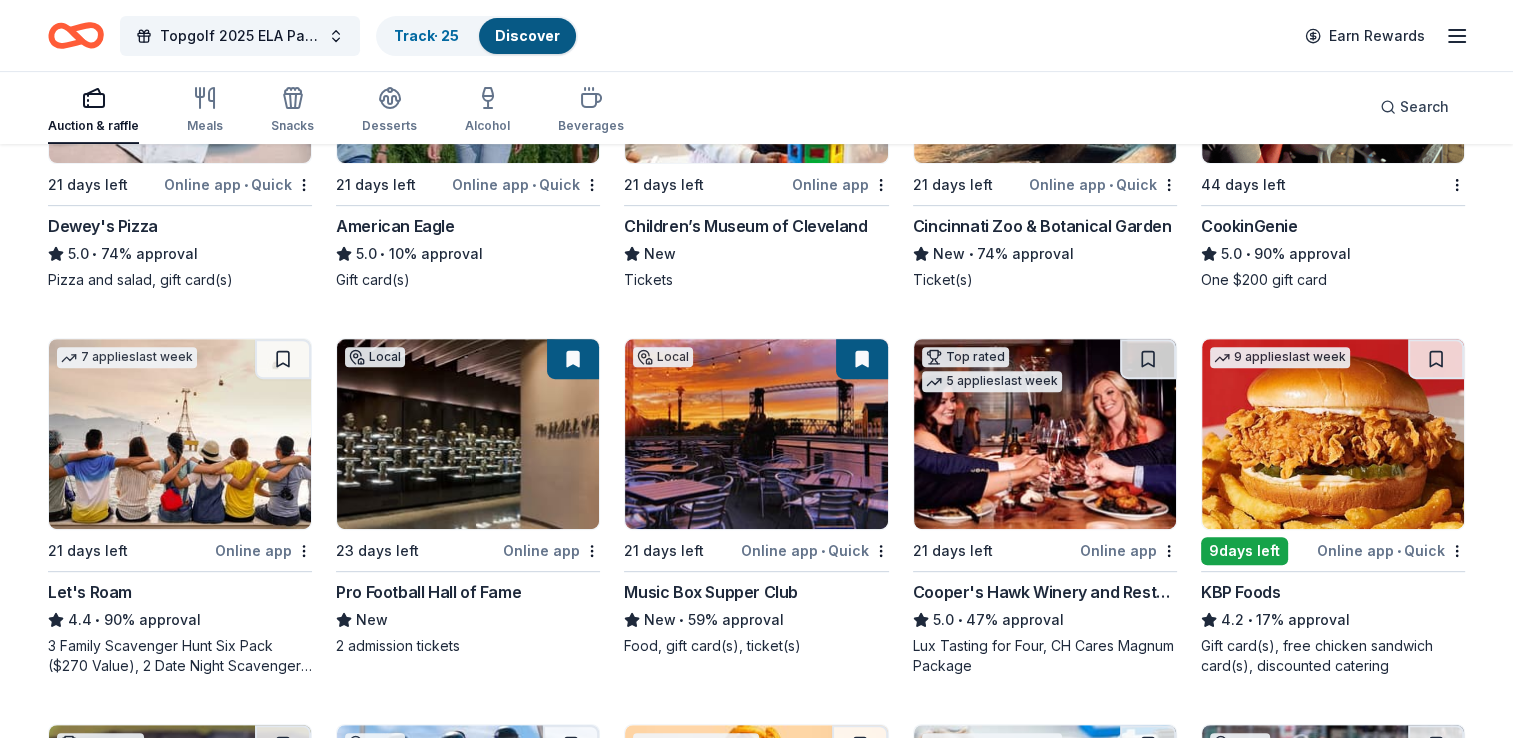 scroll, scrollTop: 760, scrollLeft: 0, axis: vertical 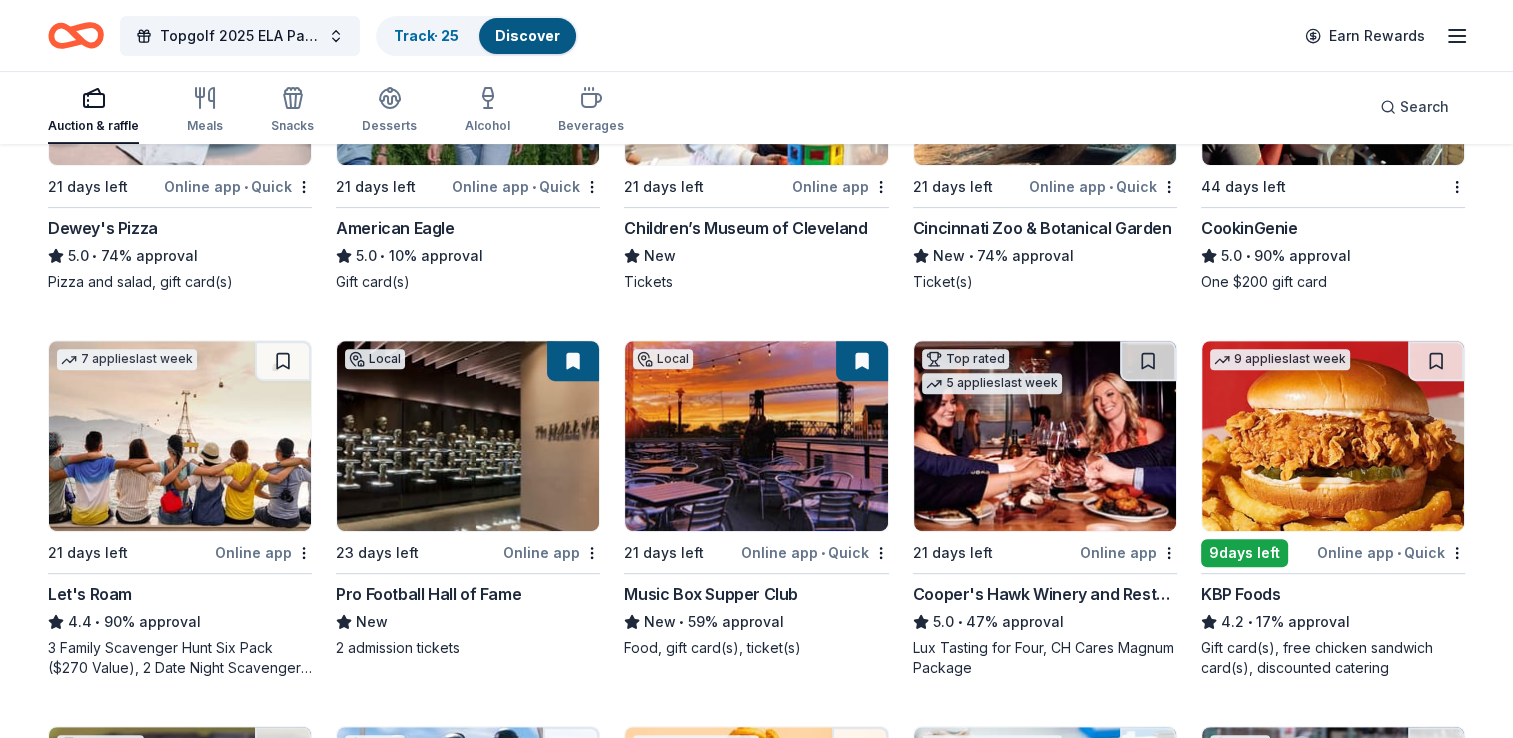 click on "Let's Roam" at bounding box center [90, 594] 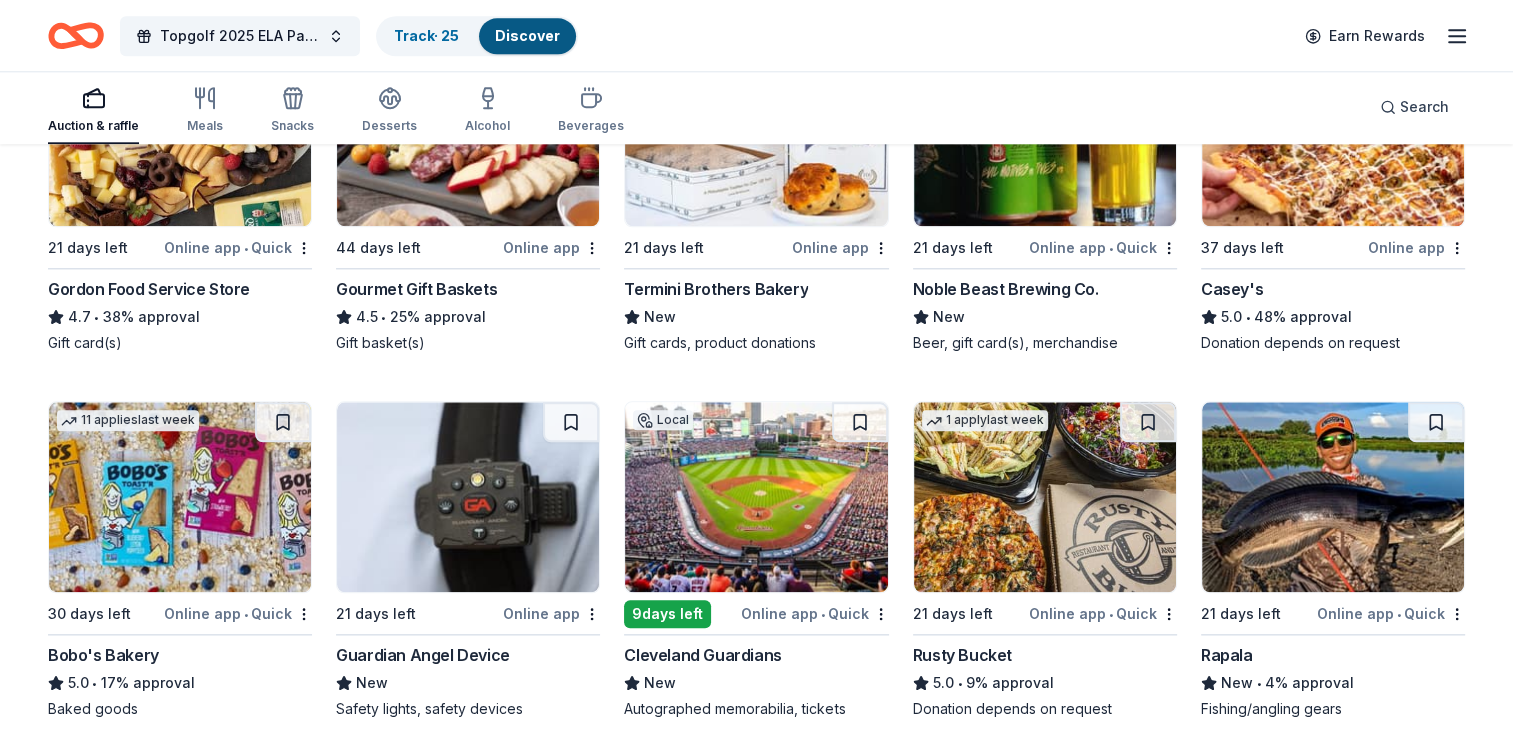 scroll, scrollTop: 2238, scrollLeft: 0, axis: vertical 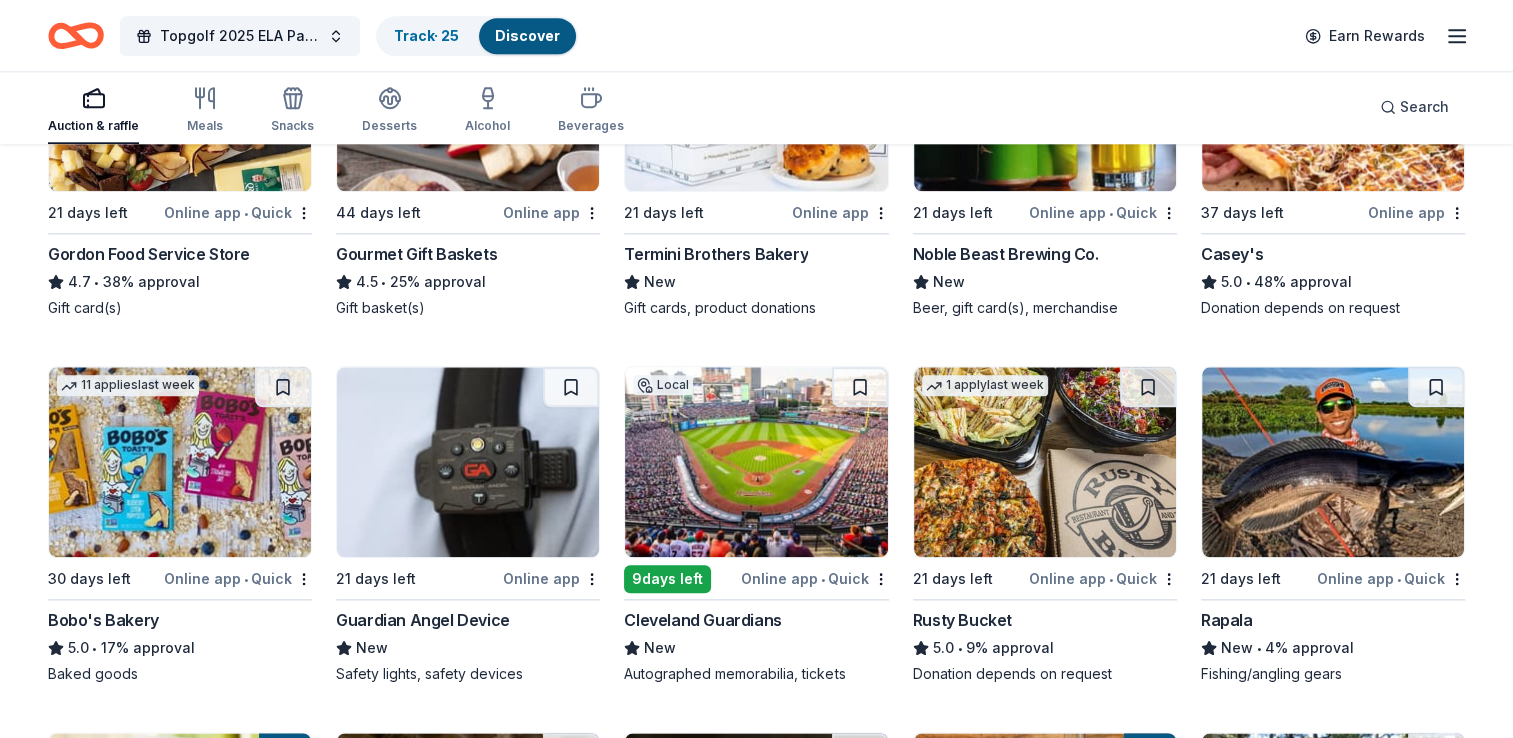 click at bounding box center [180, 462] 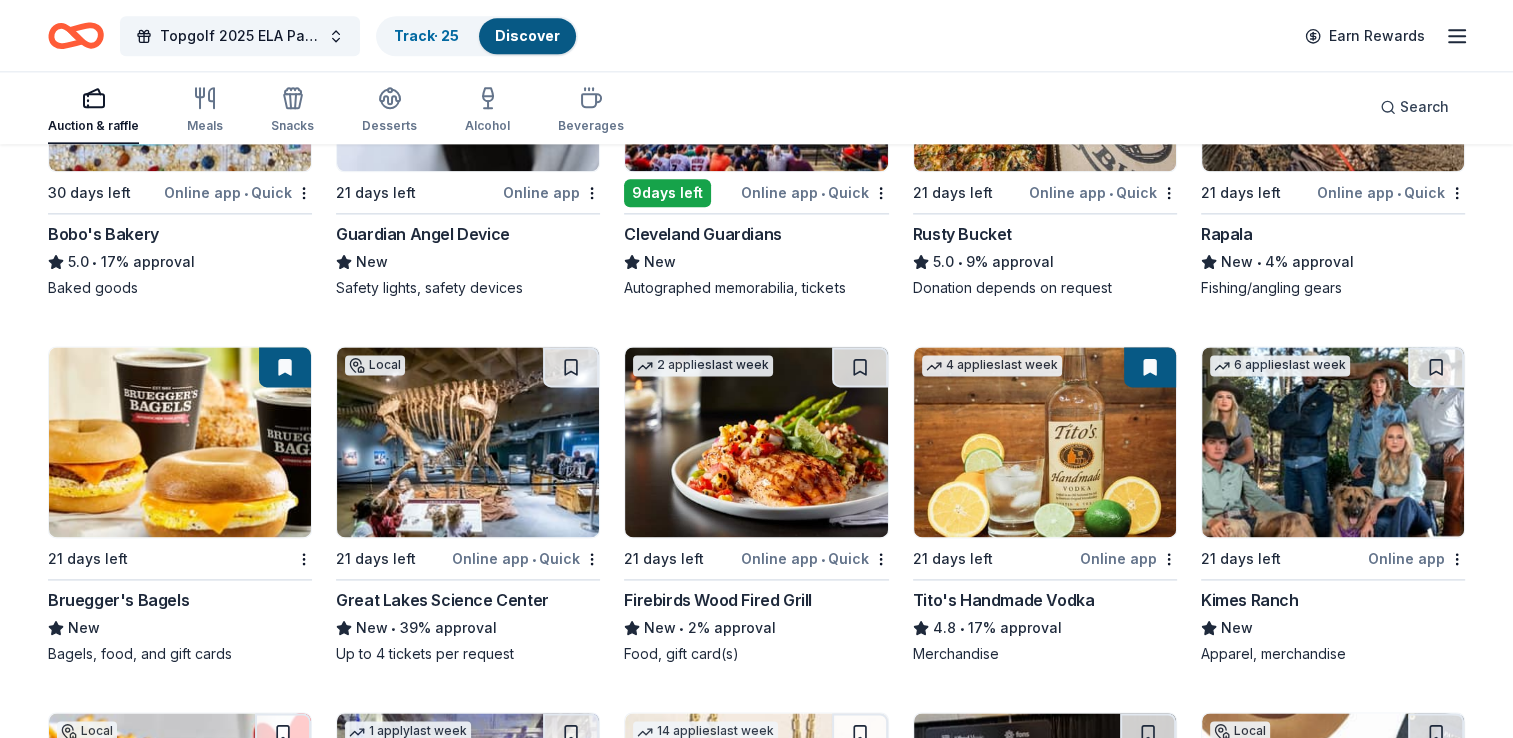 scroll, scrollTop: 2712, scrollLeft: 0, axis: vertical 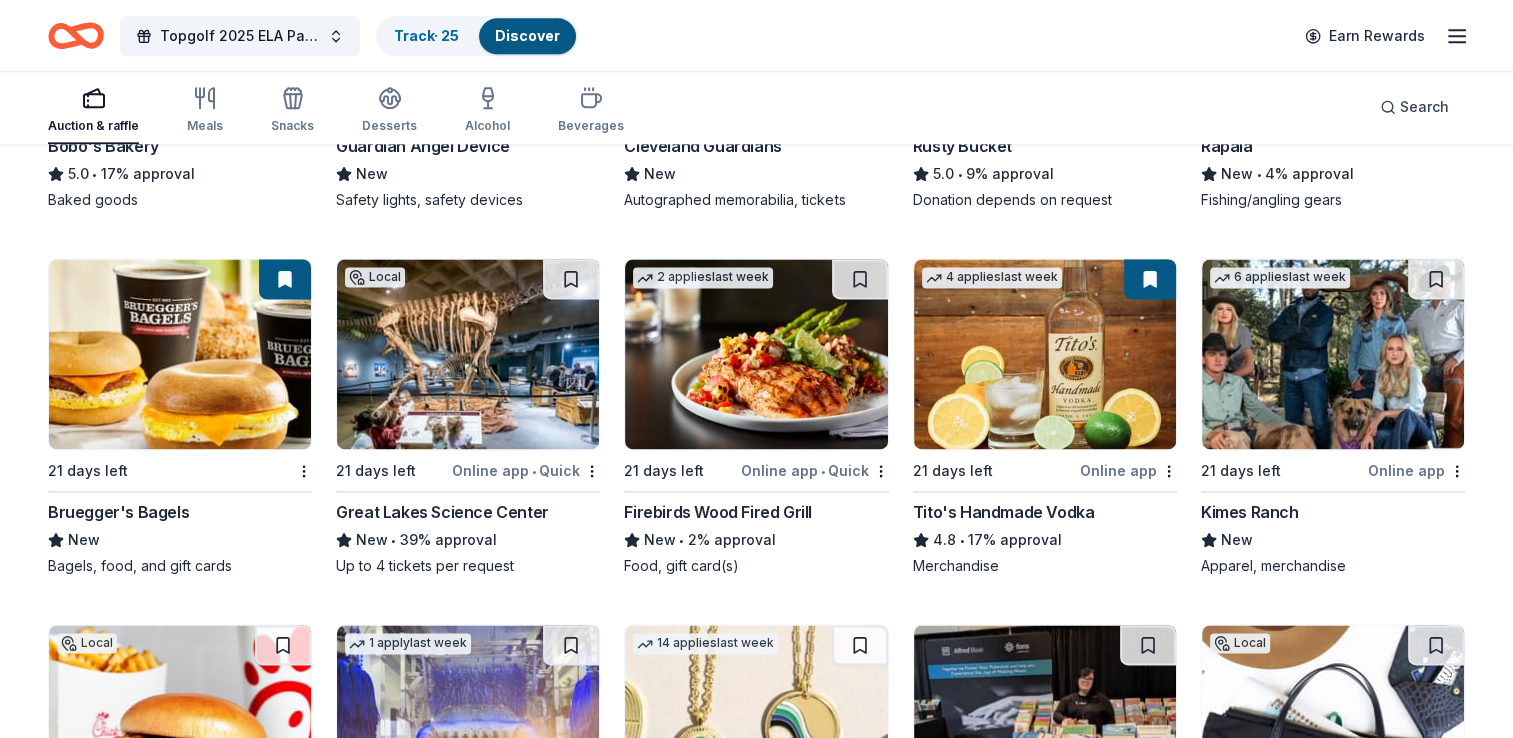 click at bounding box center (756, 354) 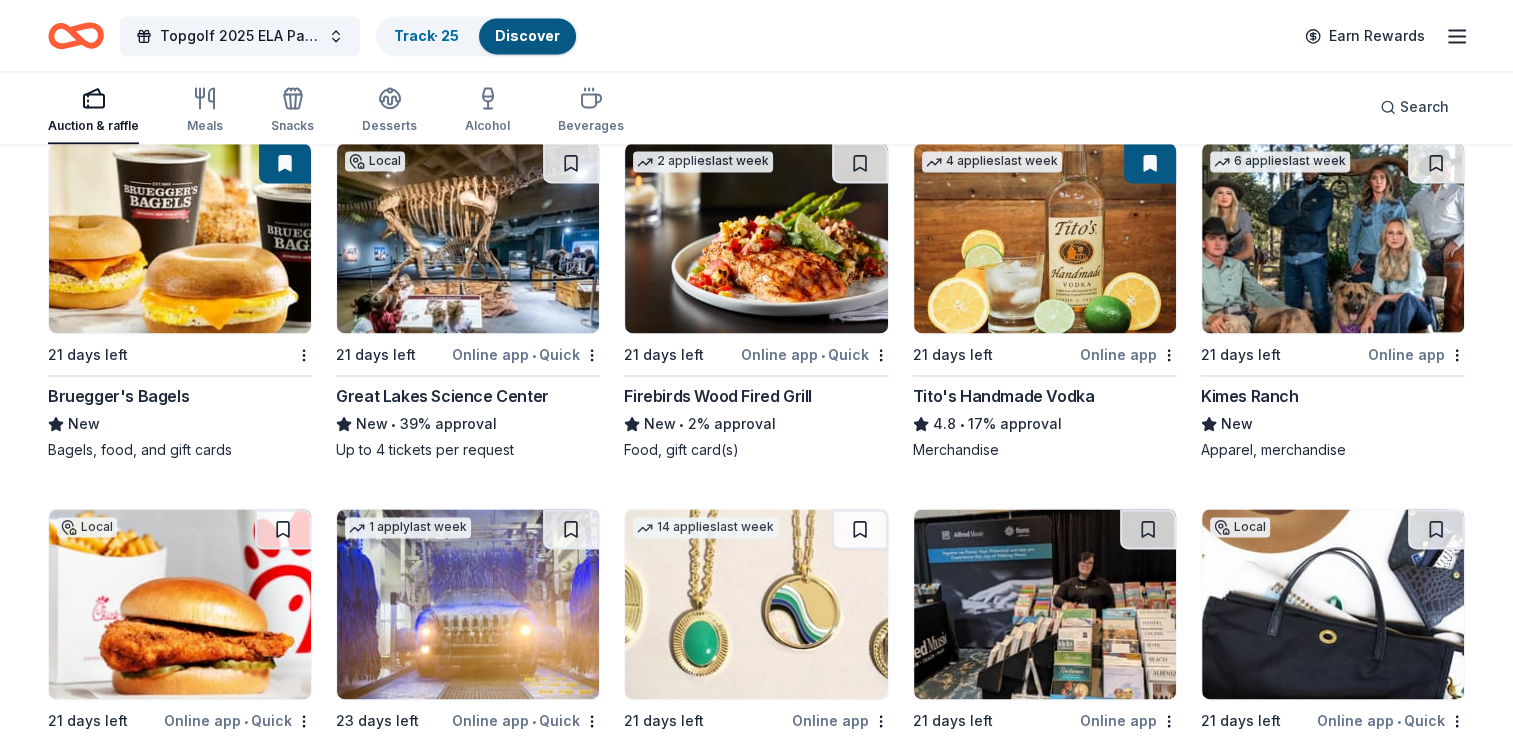 click at bounding box center [1045, 238] 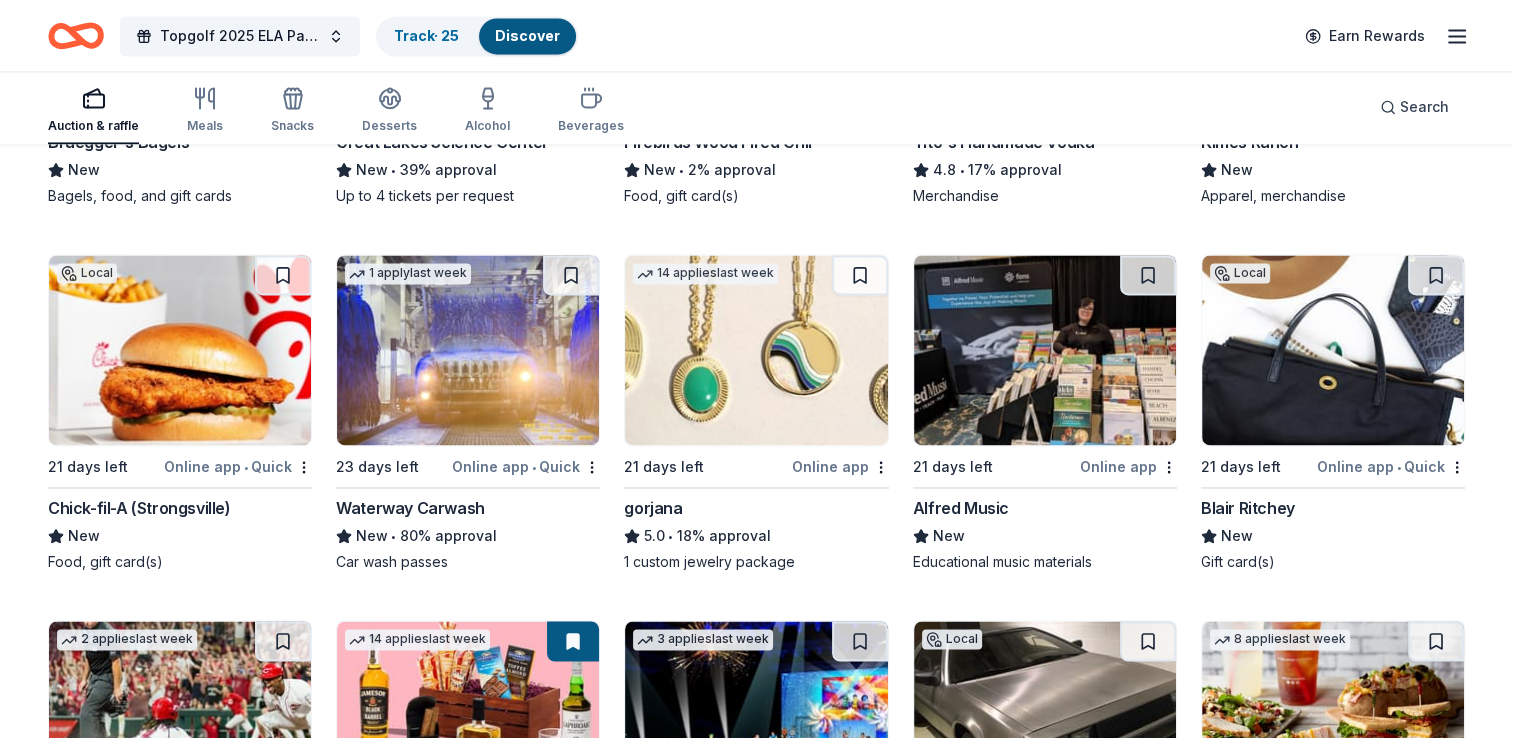 scroll, scrollTop: 3080, scrollLeft: 0, axis: vertical 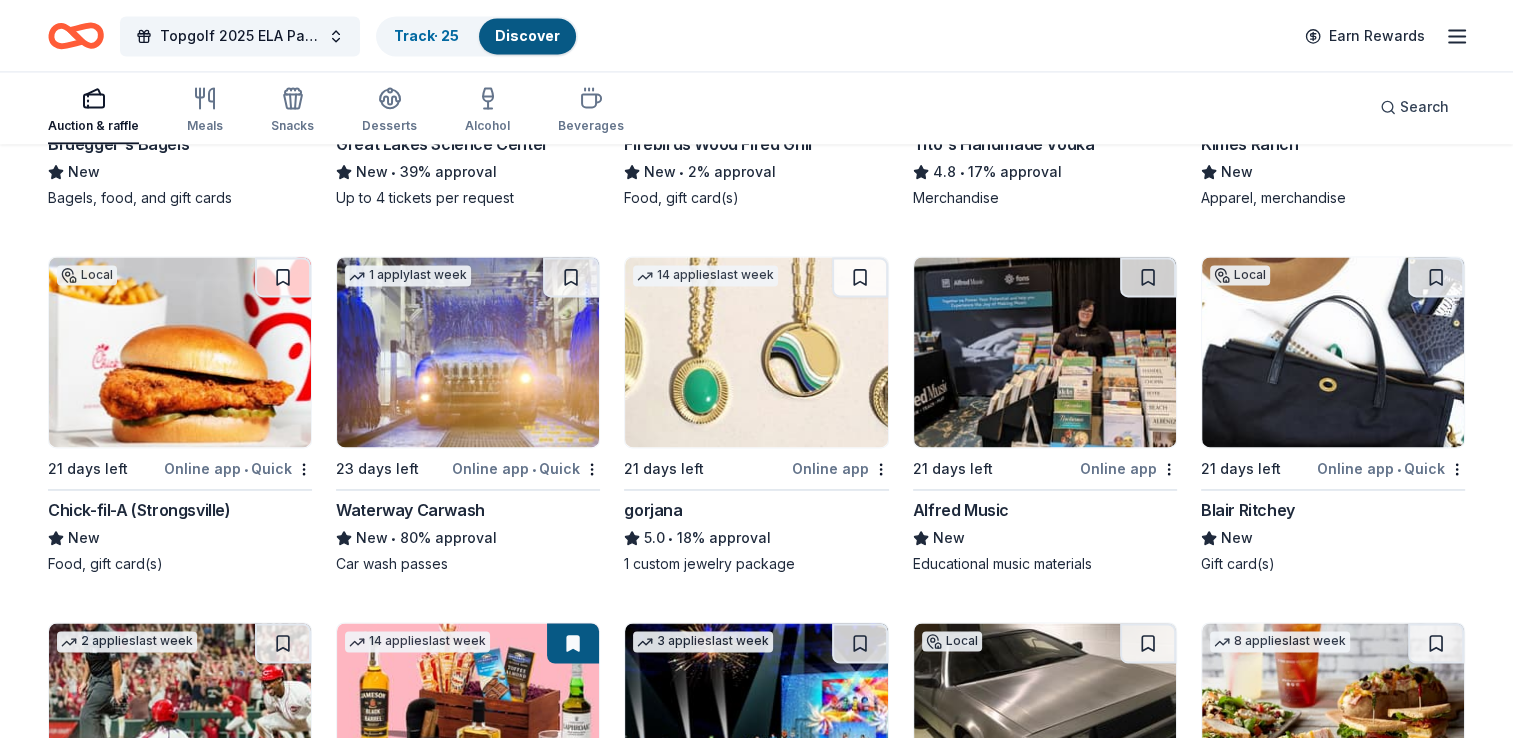 click at bounding box center [756, 352] 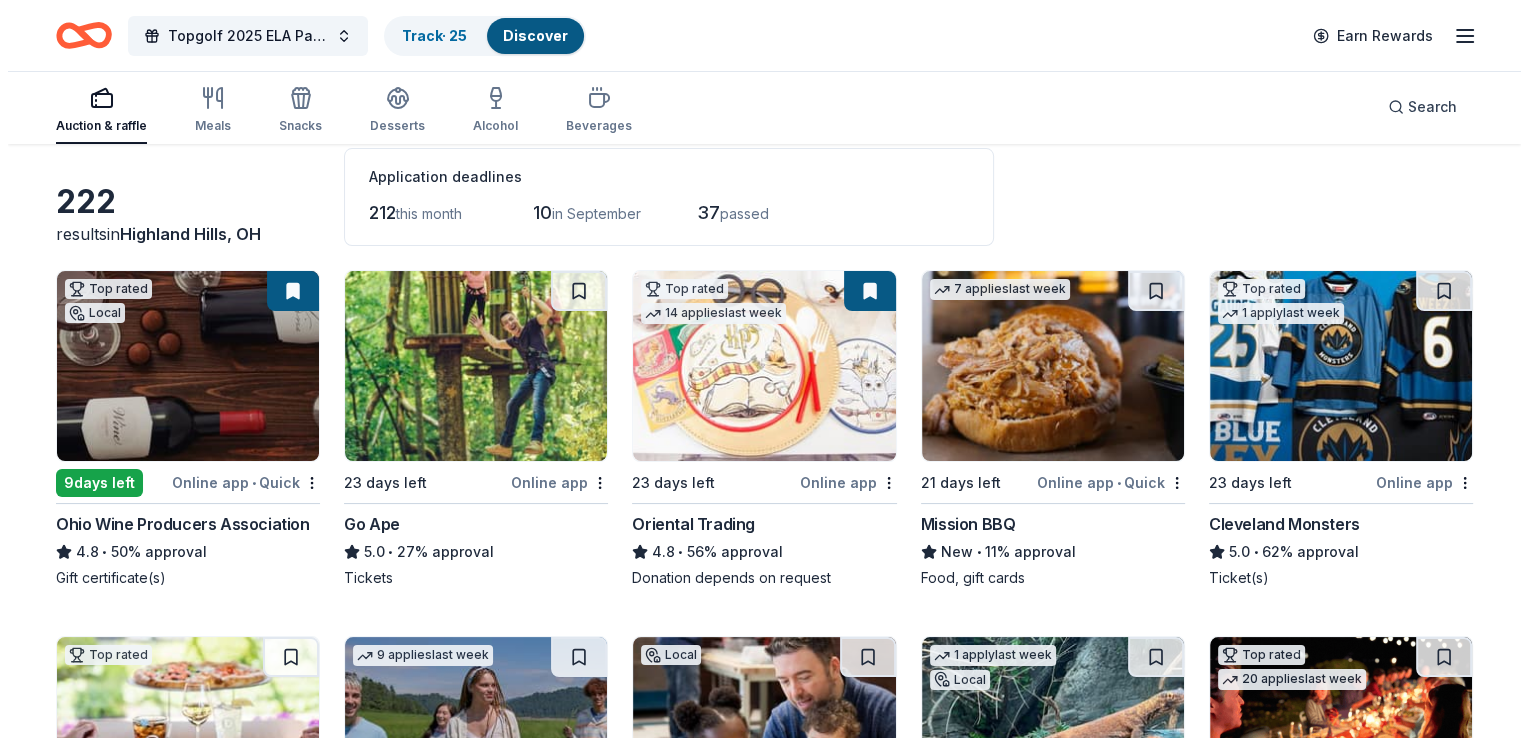 scroll, scrollTop: 0, scrollLeft: 0, axis: both 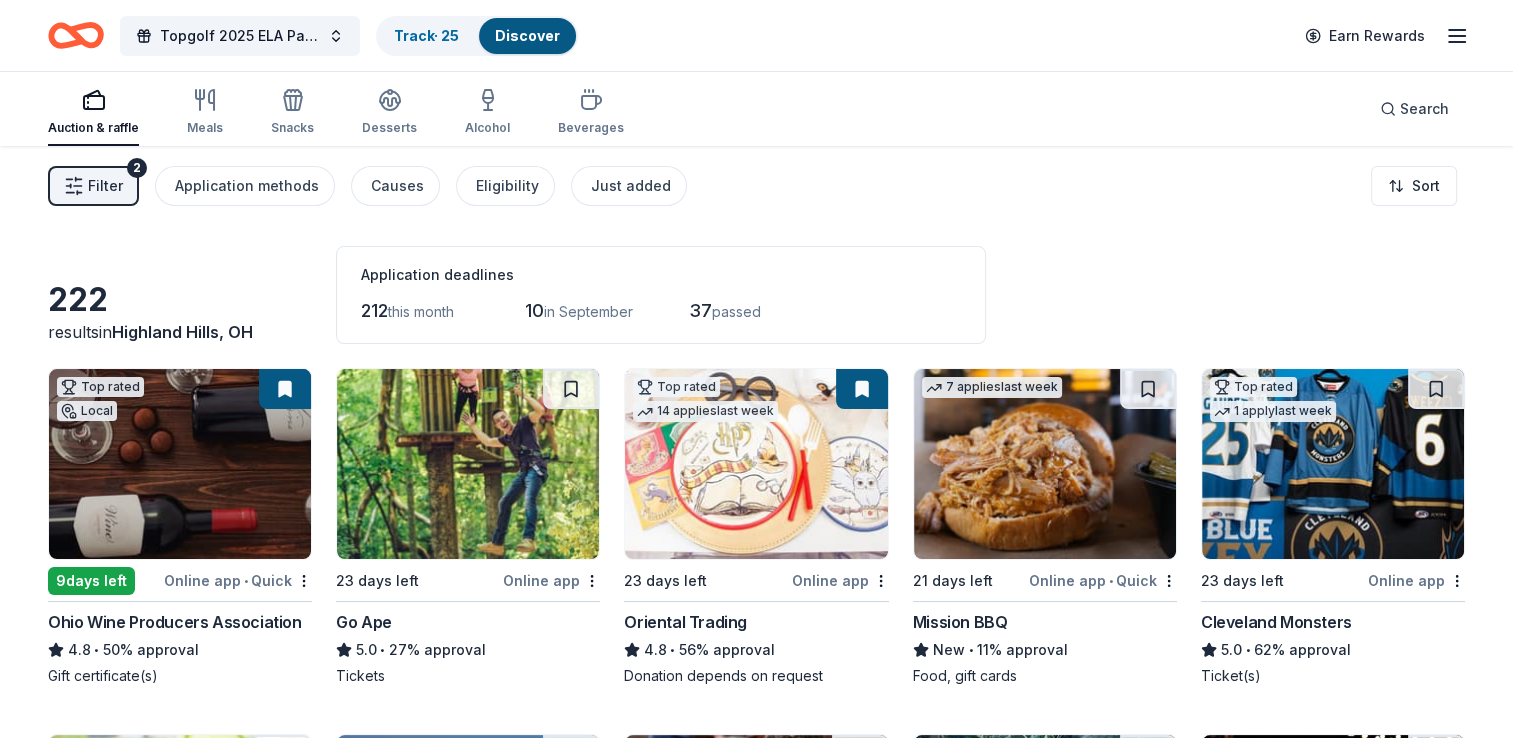 click 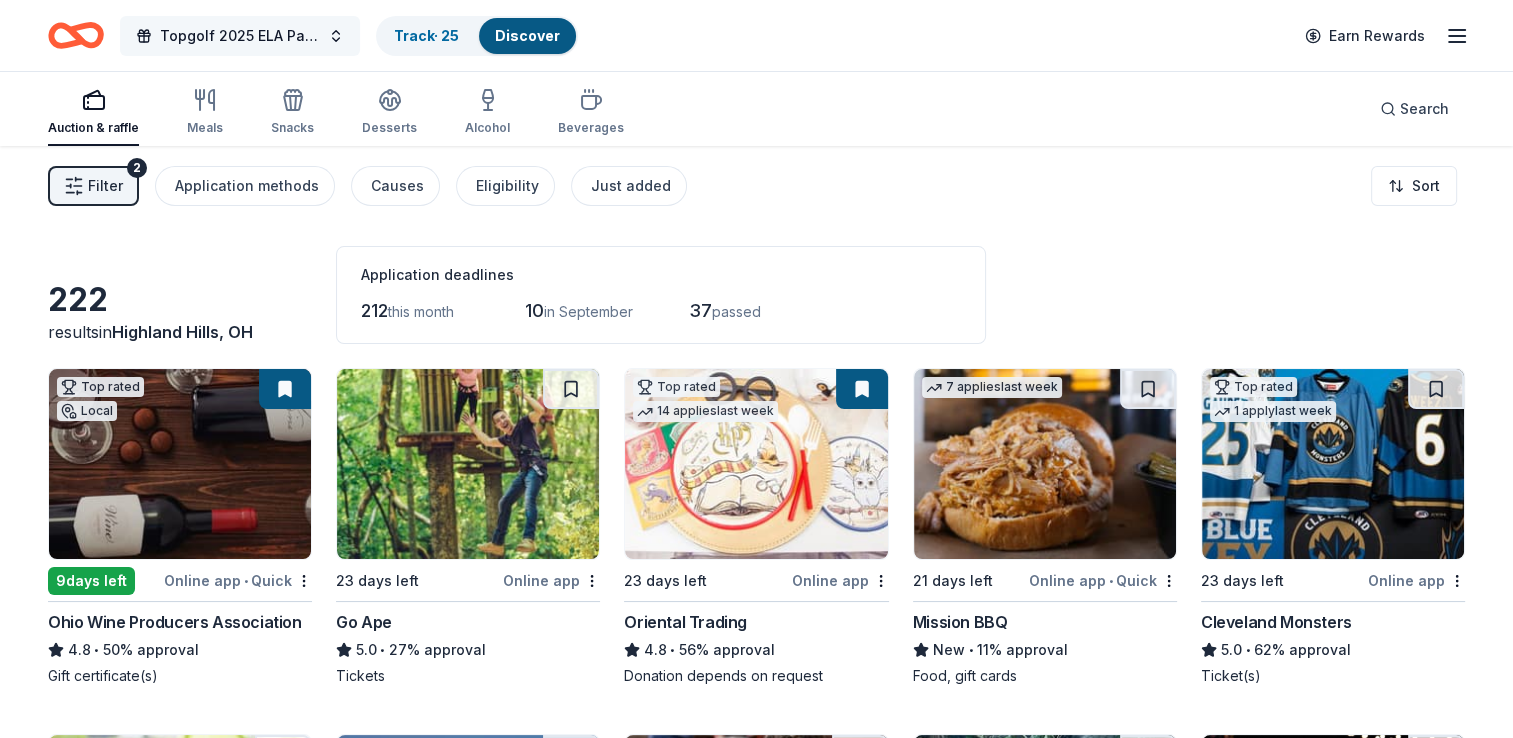 click on "Topgolf 2025 ELA Par=tee" at bounding box center (240, 36) 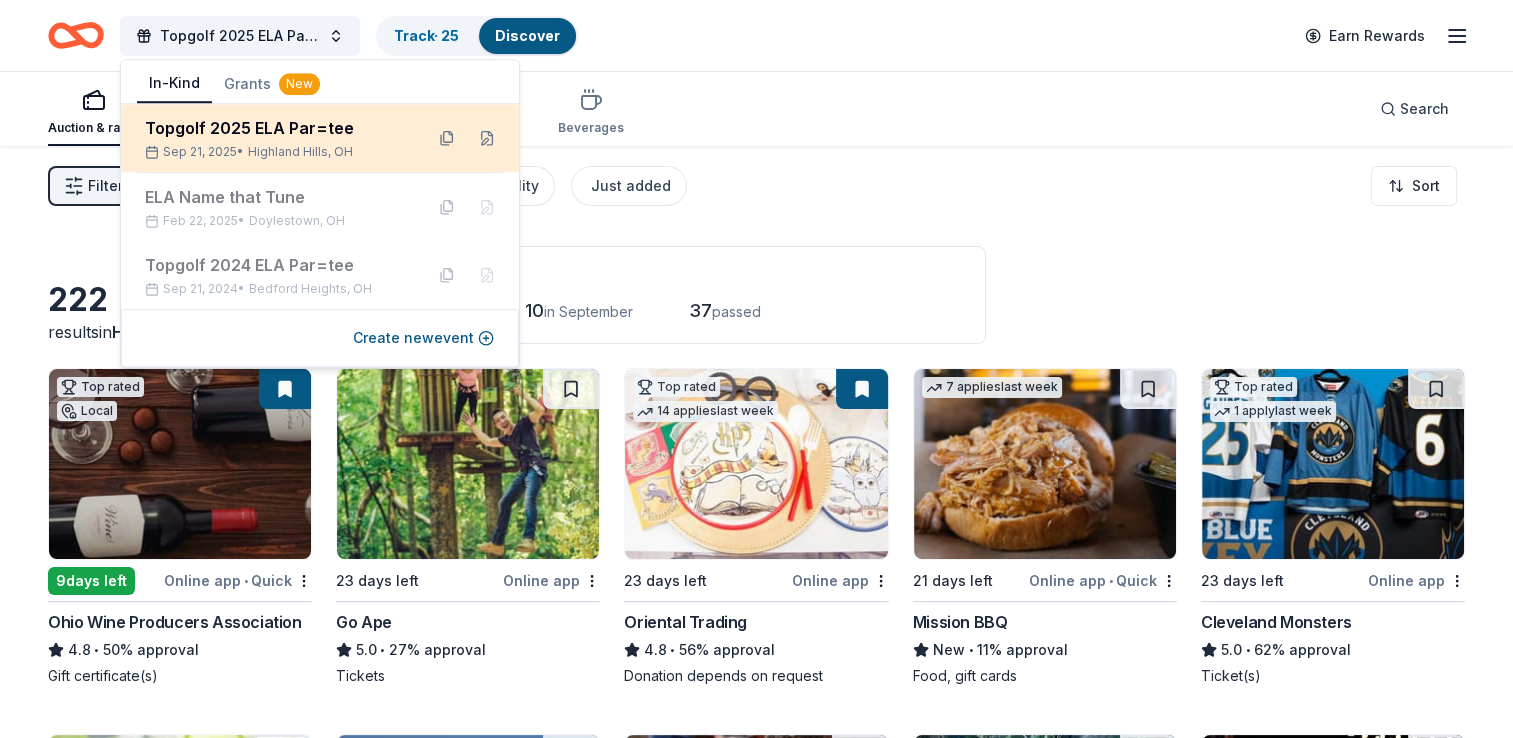 click on "Topgolf 2025 ELA Par=tee" at bounding box center [276, 128] 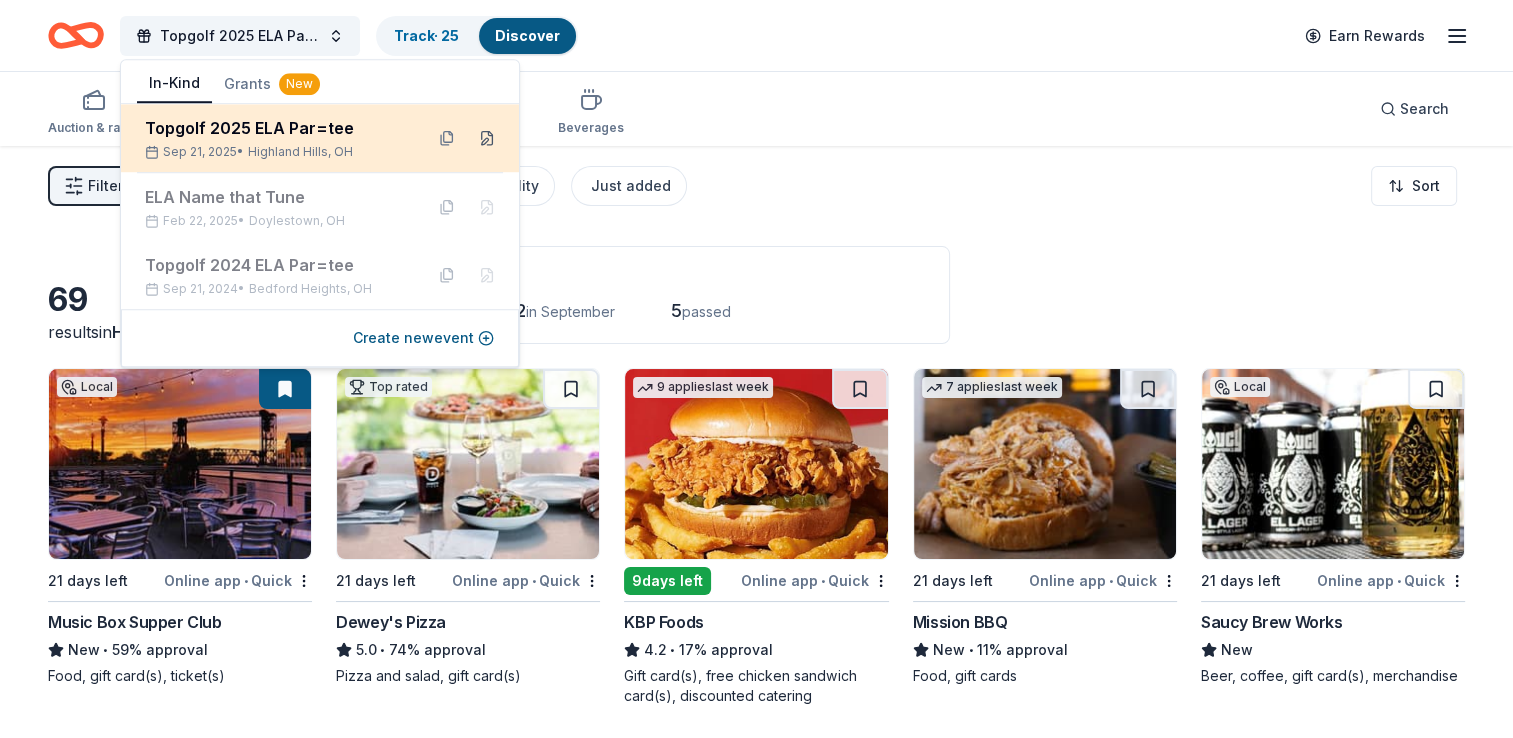 click at bounding box center [487, 138] 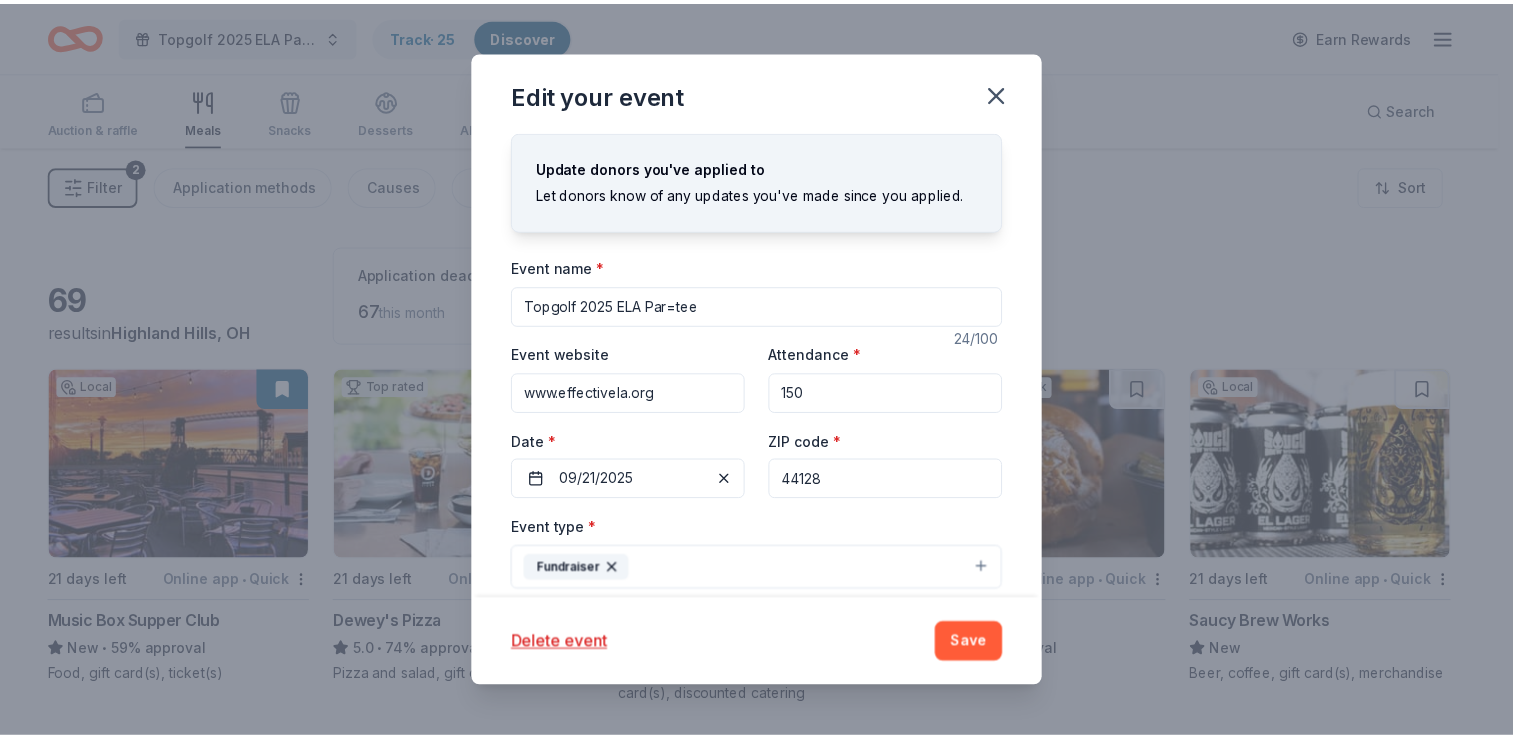 scroll, scrollTop: 615, scrollLeft: 0, axis: vertical 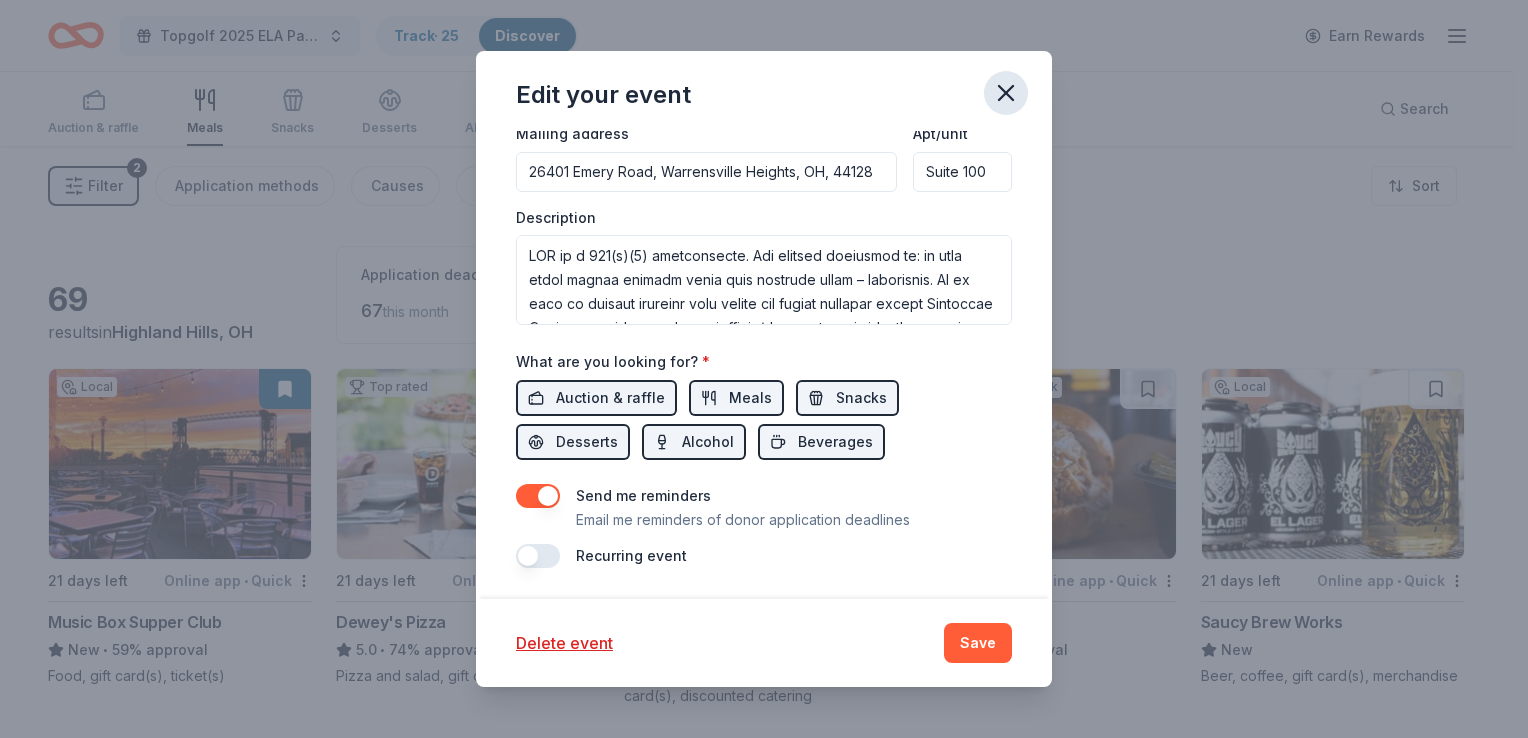 click 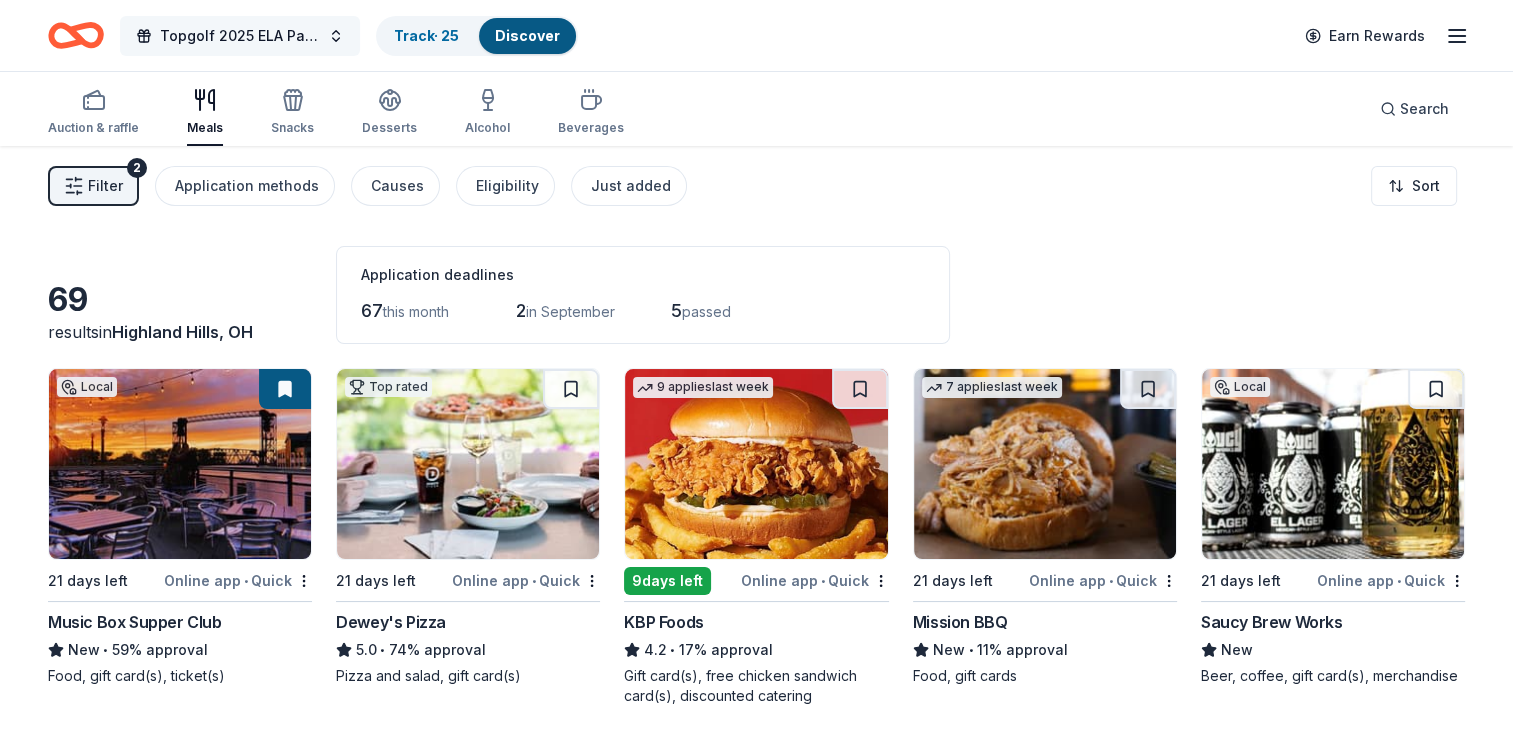 click on "Topgolf 2025 ELA Par=tee" at bounding box center [240, 36] 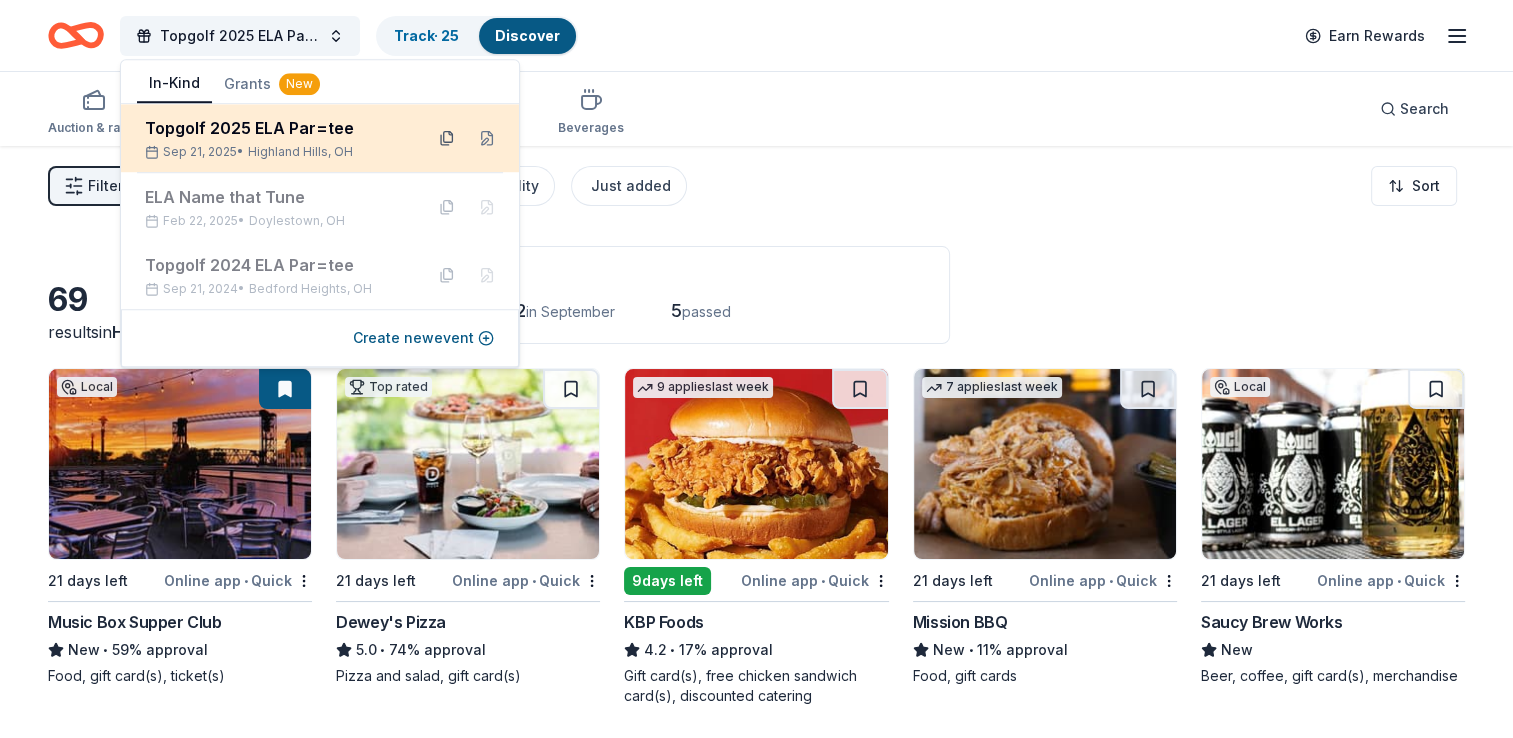 click at bounding box center [447, 138] 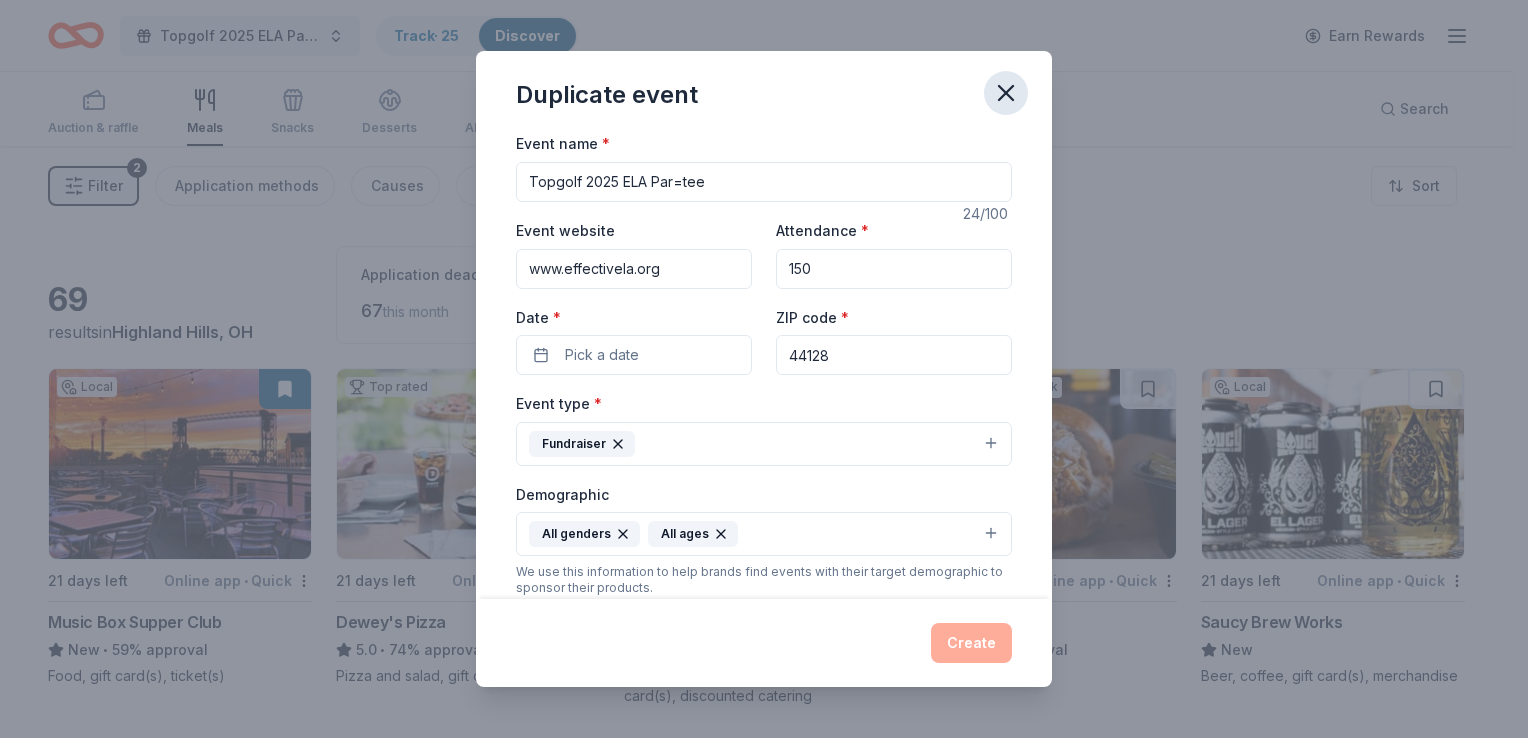 click 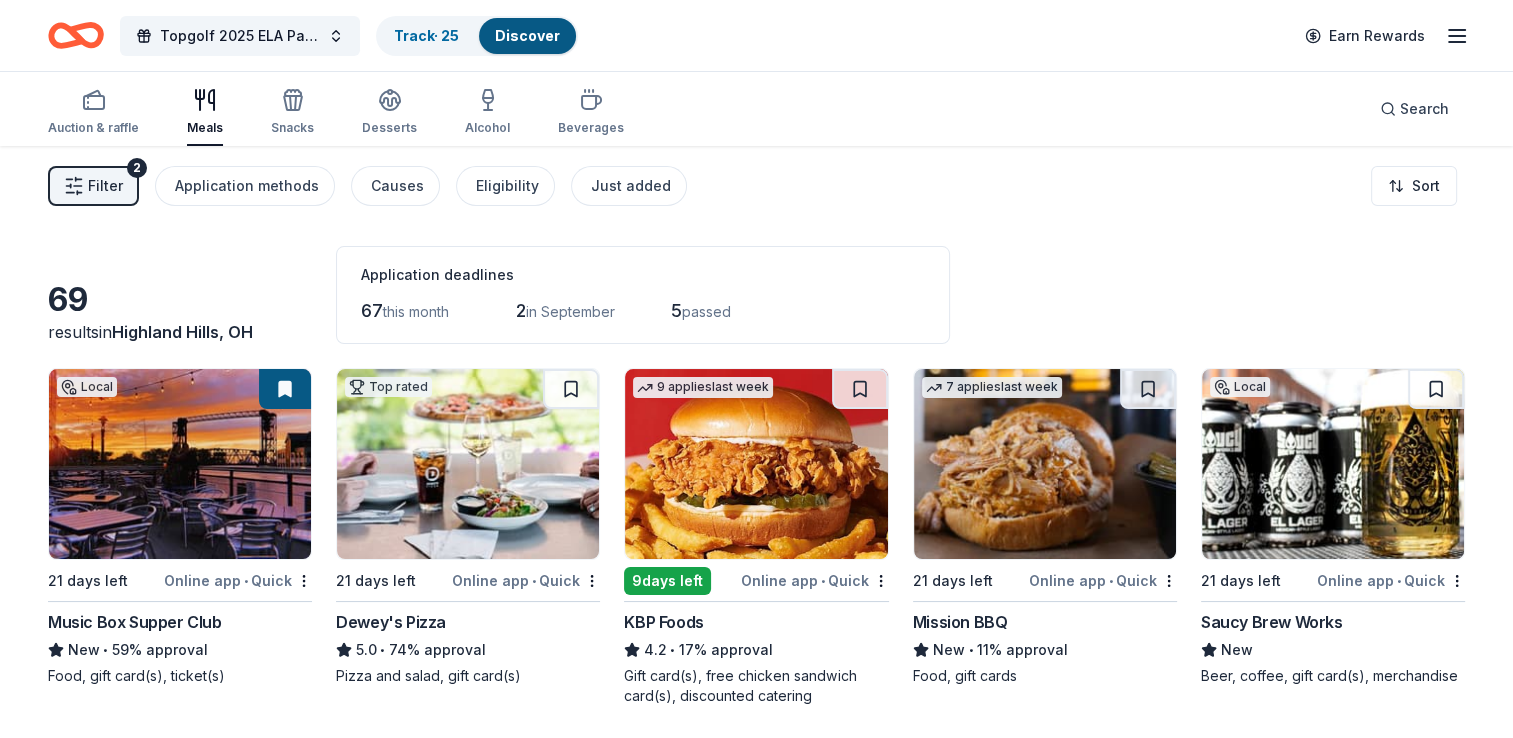 click on "Filter" at bounding box center (105, 186) 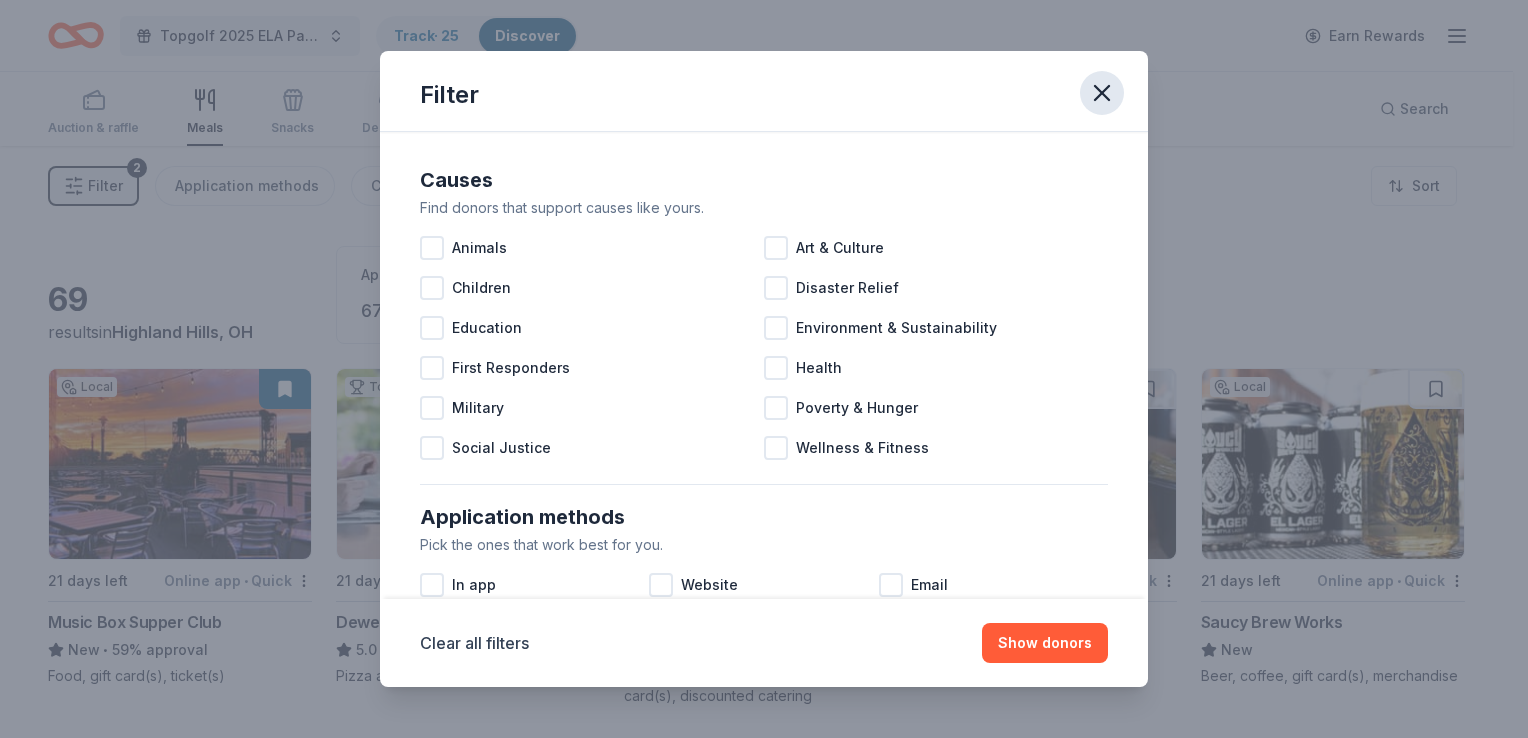 click 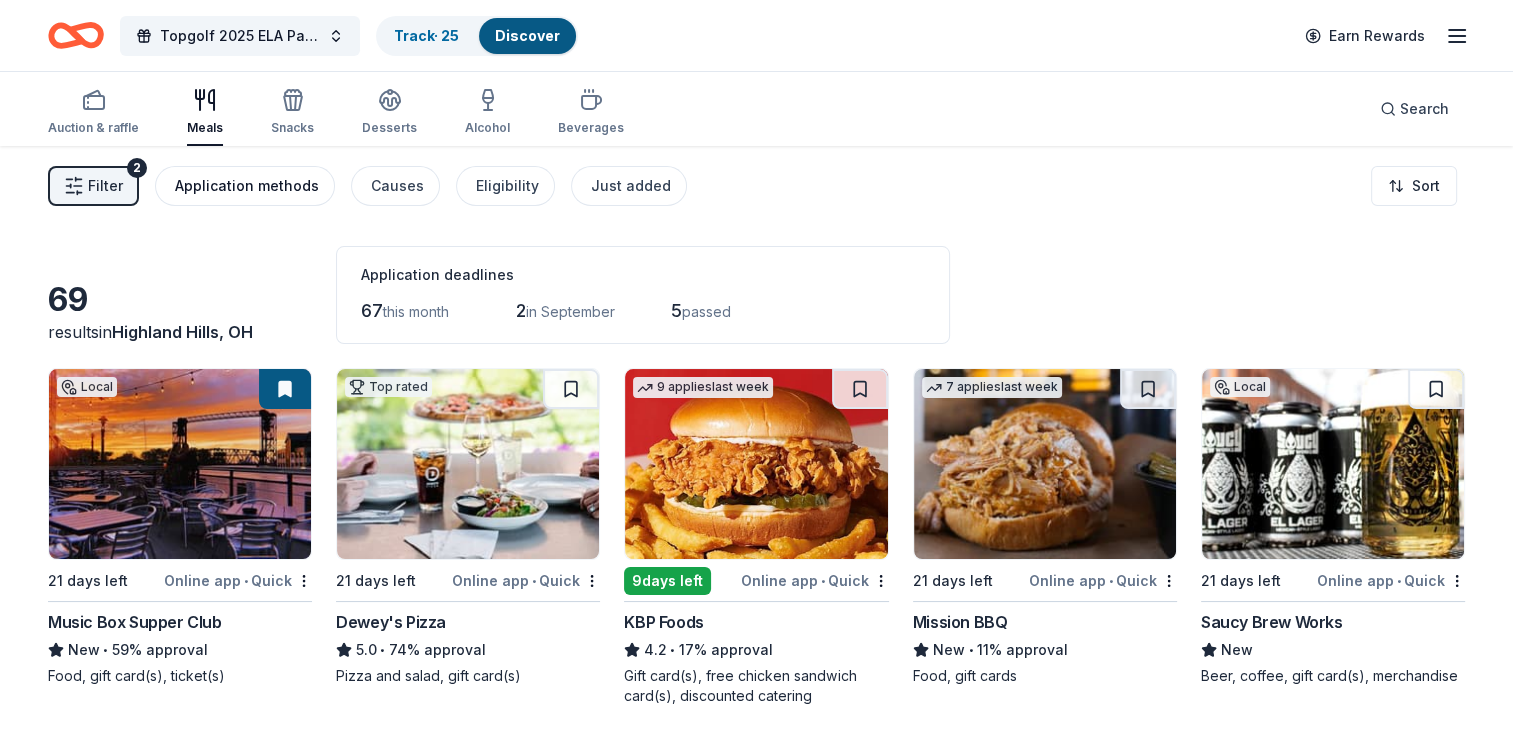 click on "Application methods" at bounding box center [247, 186] 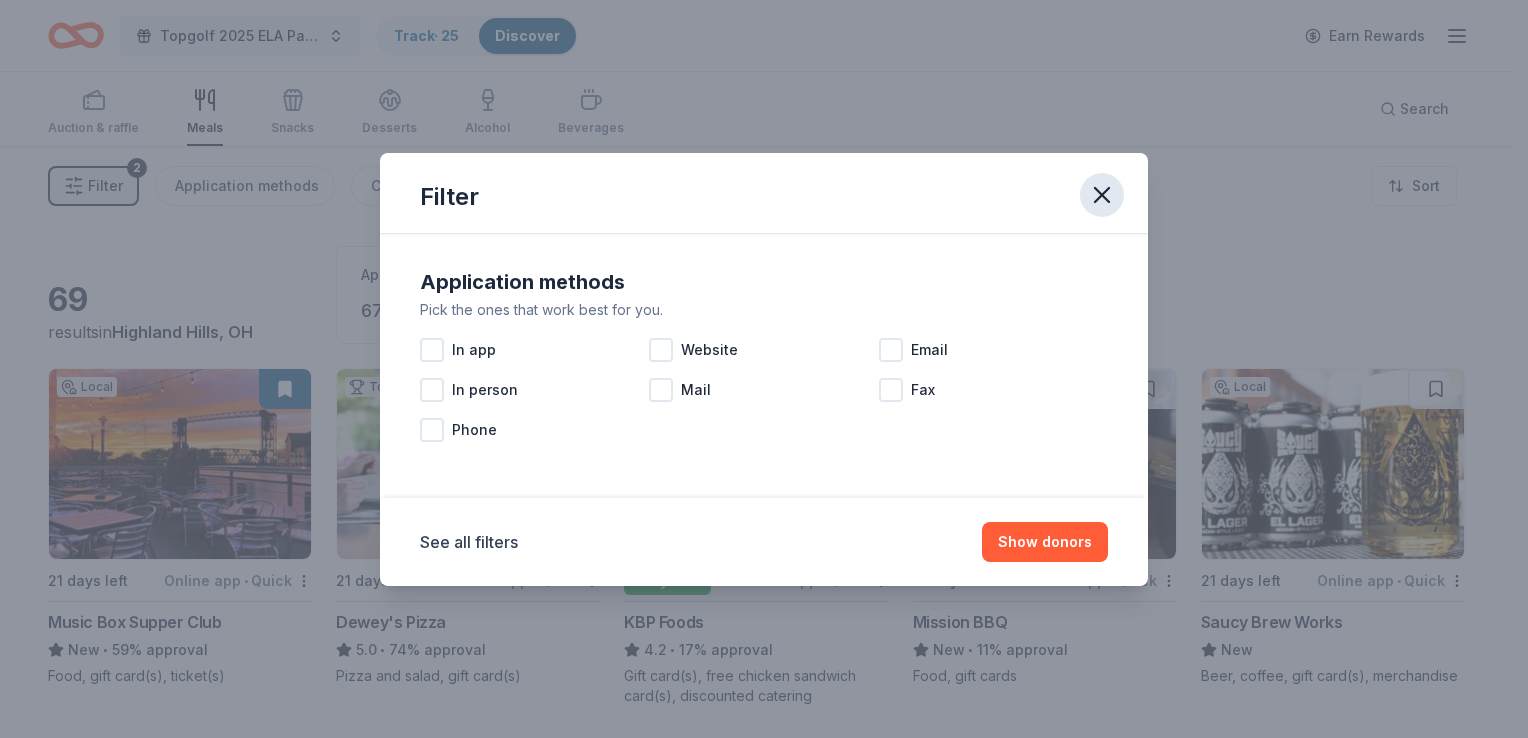 click 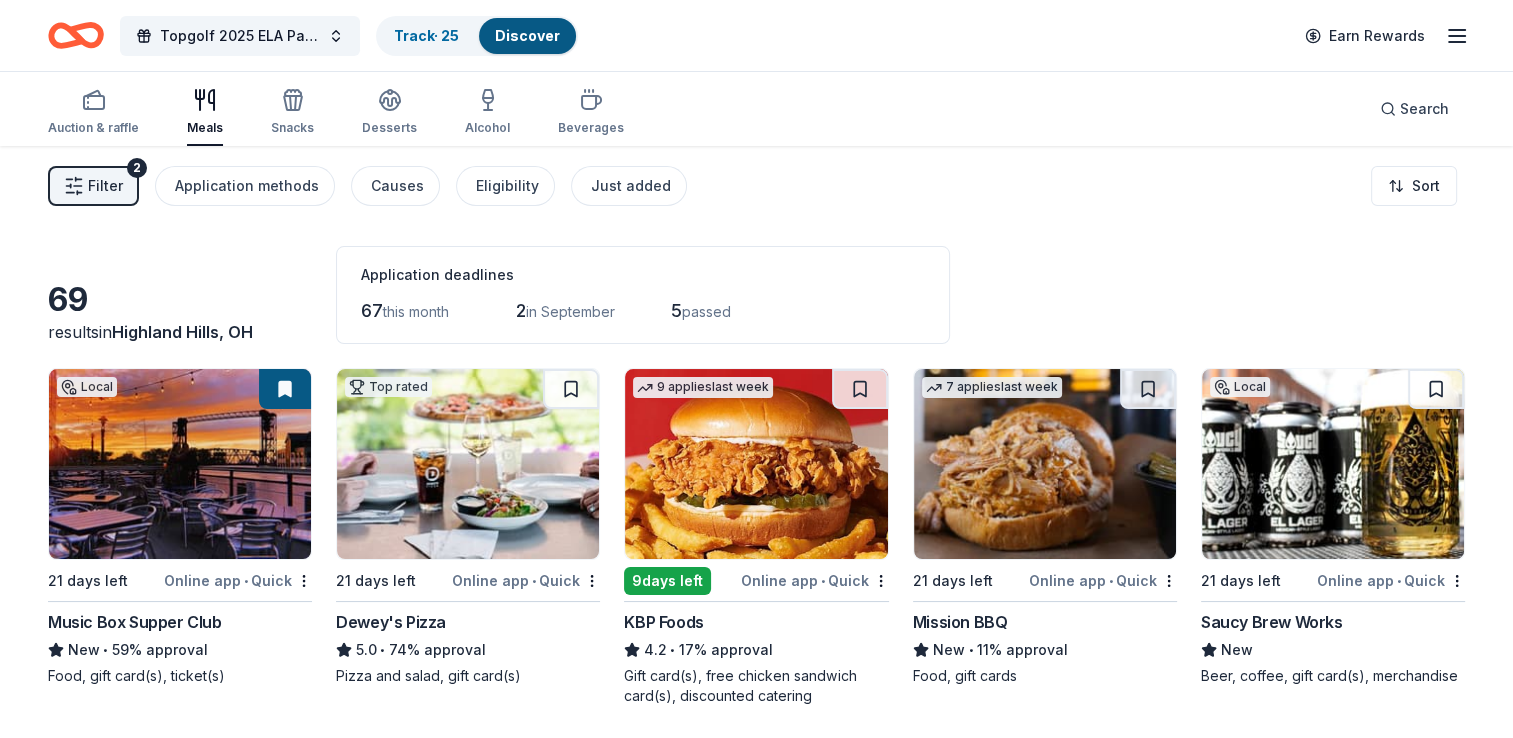 click on "69 results  in  Highland Hills, OH Application deadlines 67  this month 2  in September 5  passed" at bounding box center [756, 295] 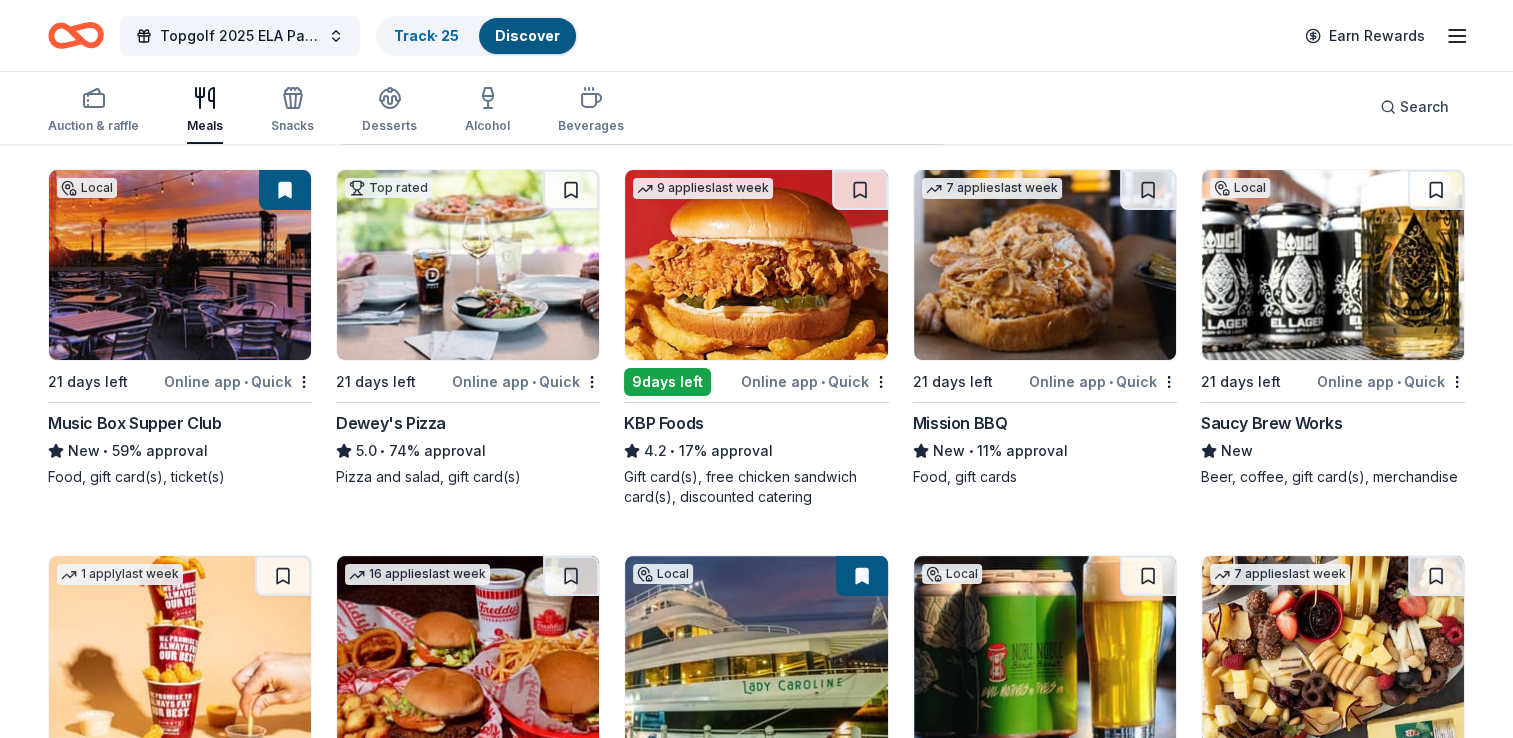 scroll, scrollTop: 0, scrollLeft: 0, axis: both 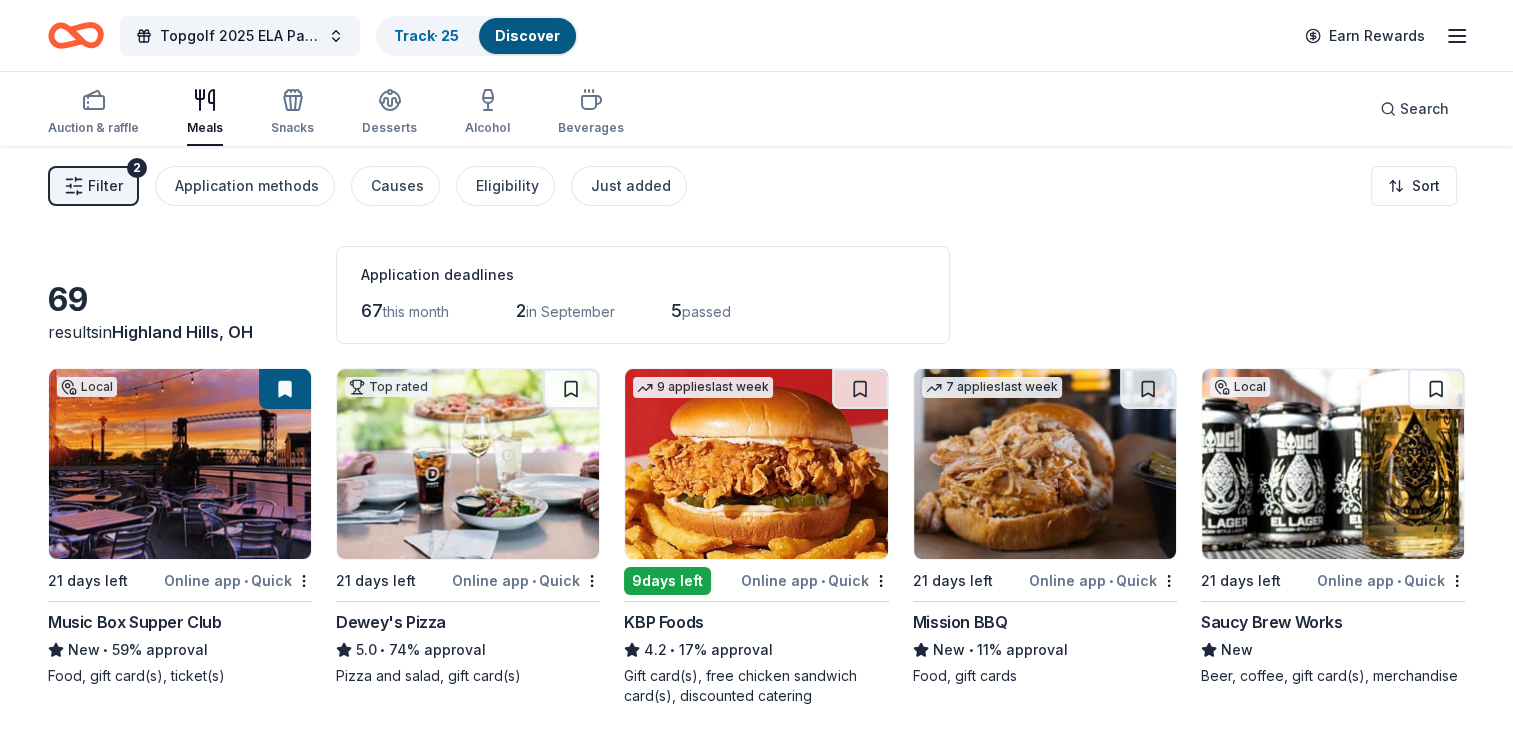 click on "Filter" at bounding box center [105, 186] 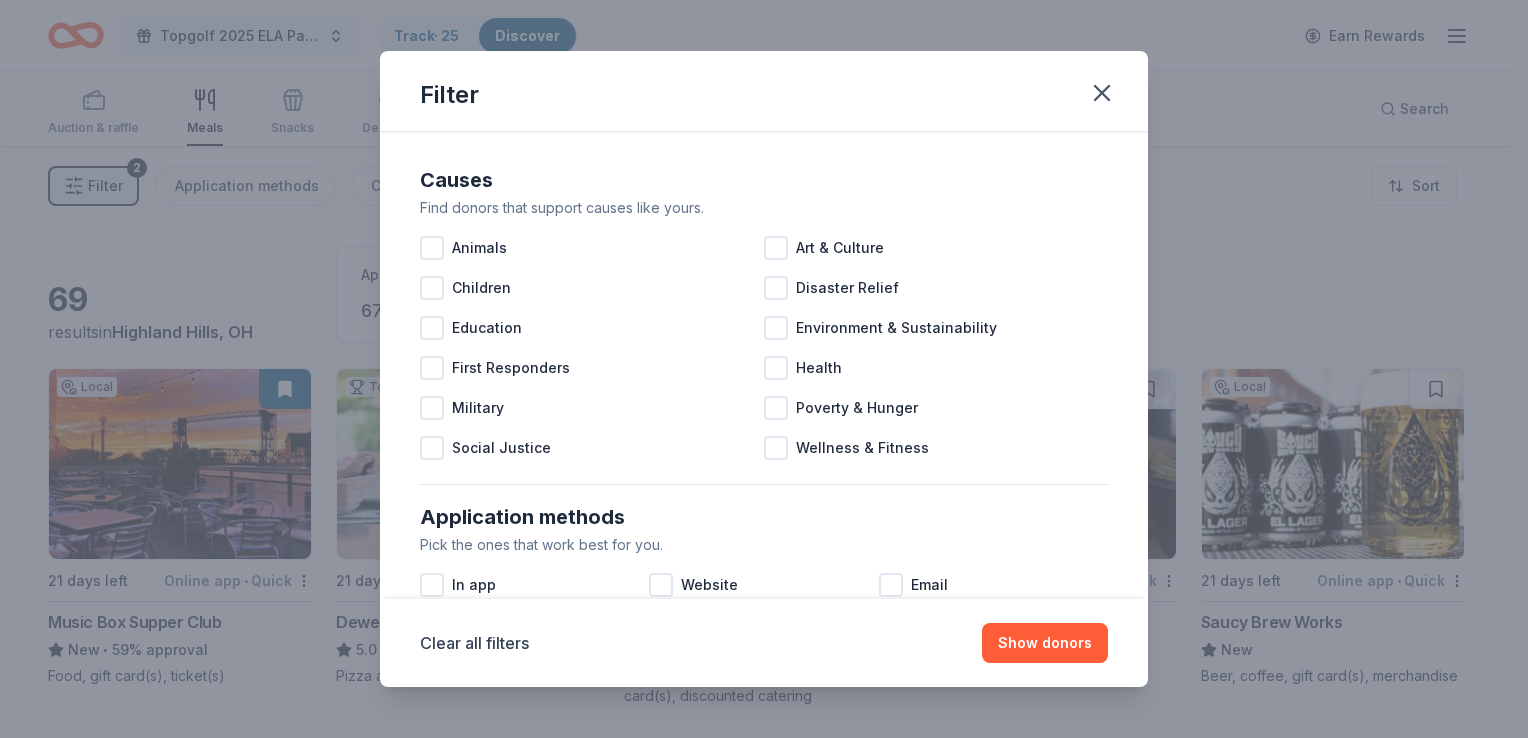 click on "Filter Causes Find donors that support causes like yours. Animals Art & Culture Children Disaster Relief Education Environment & Sustainability First Responders Health Military Poverty & Hunger Social Justice Wellness & Fitness Application methods Pick the ones that work best for you. In app Website Email In person Mail Fax Phone Eligibility Select any that describe you or your organization. Individuals Political Religious Sports Teams For profit Schools Lobbying & advocacy Just added Show donors that were added in the last two months. Ships to you Show donors that can ship products to you. Virtual events Show lightweight products that are easy to mail to attendees. Hide Hide donors with paused donation programs. Hide donors whose deadlines have passed. Hide donors you've already saved or have applied to. Clear all filters Show    donors" at bounding box center [764, 369] 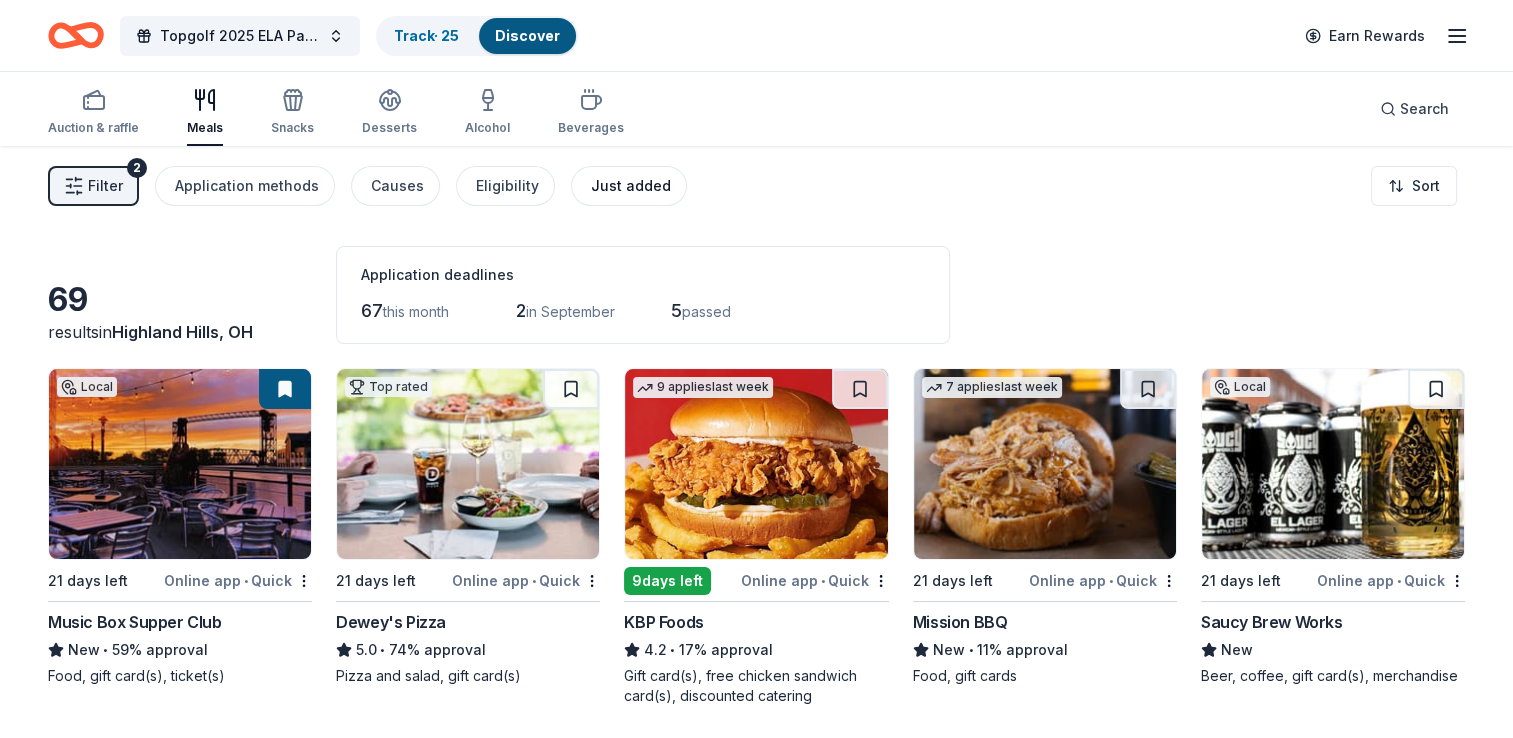 click on "Just added" at bounding box center (631, 186) 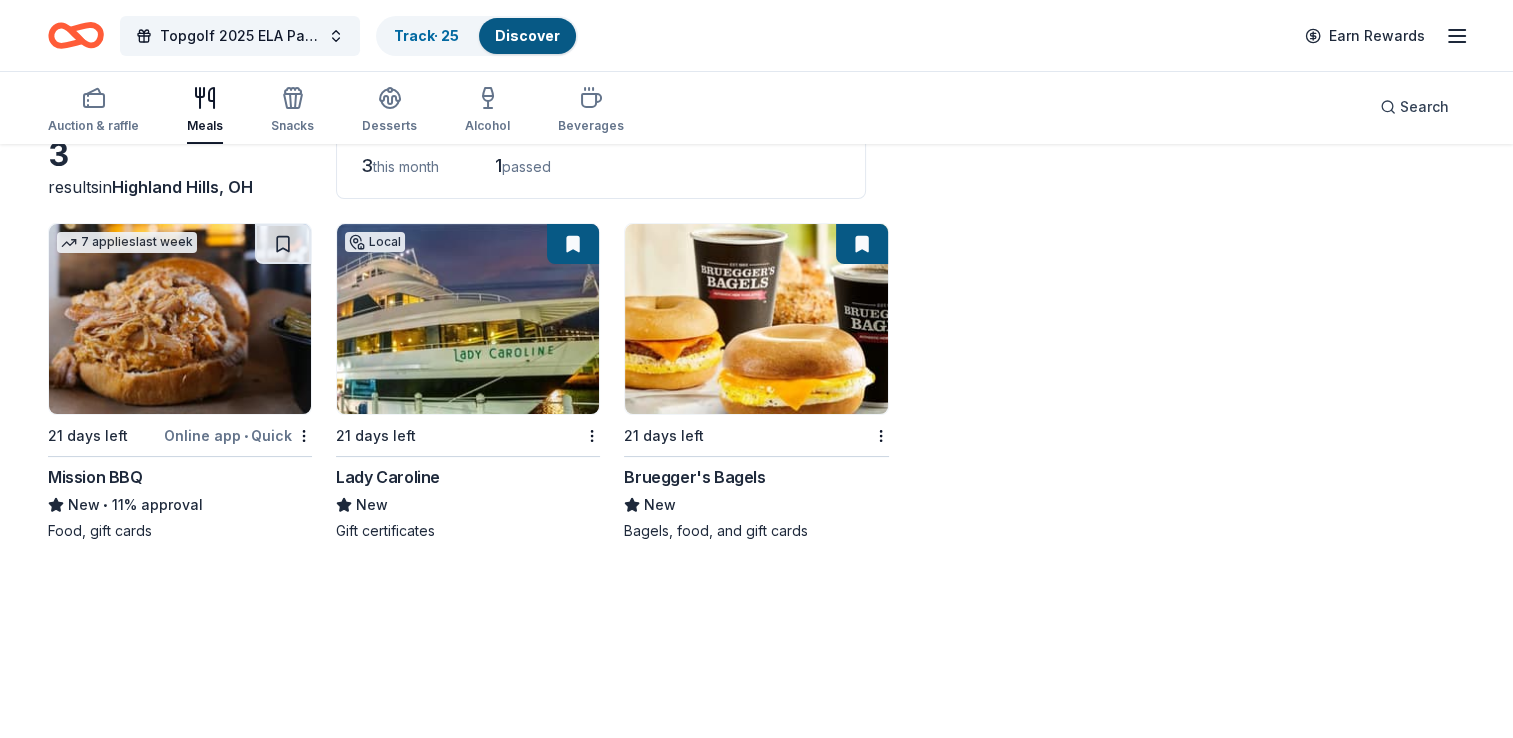 scroll, scrollTop: 0, scrollLeft: 0, axis: both 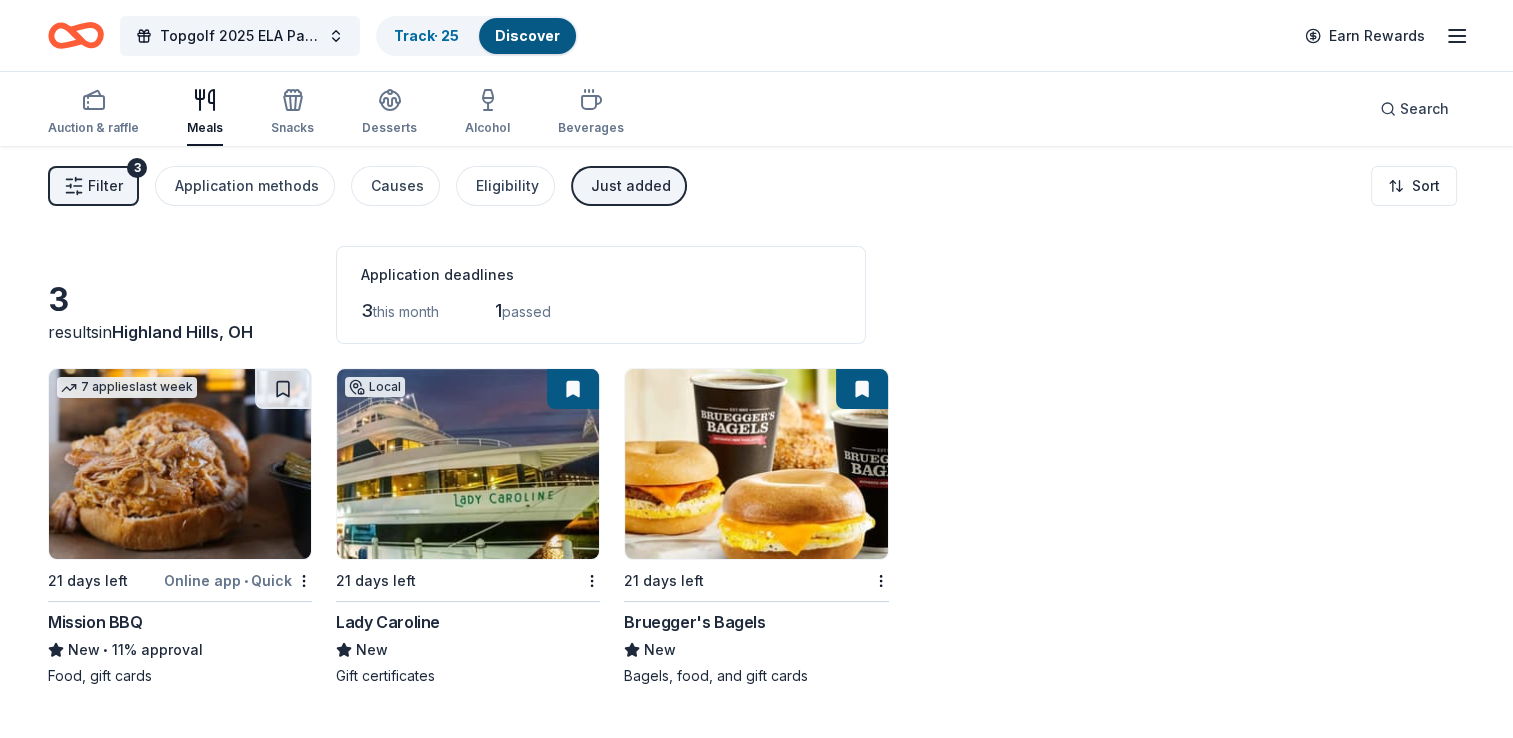 click on "Application deadlines" at bounding box center [601, 275] 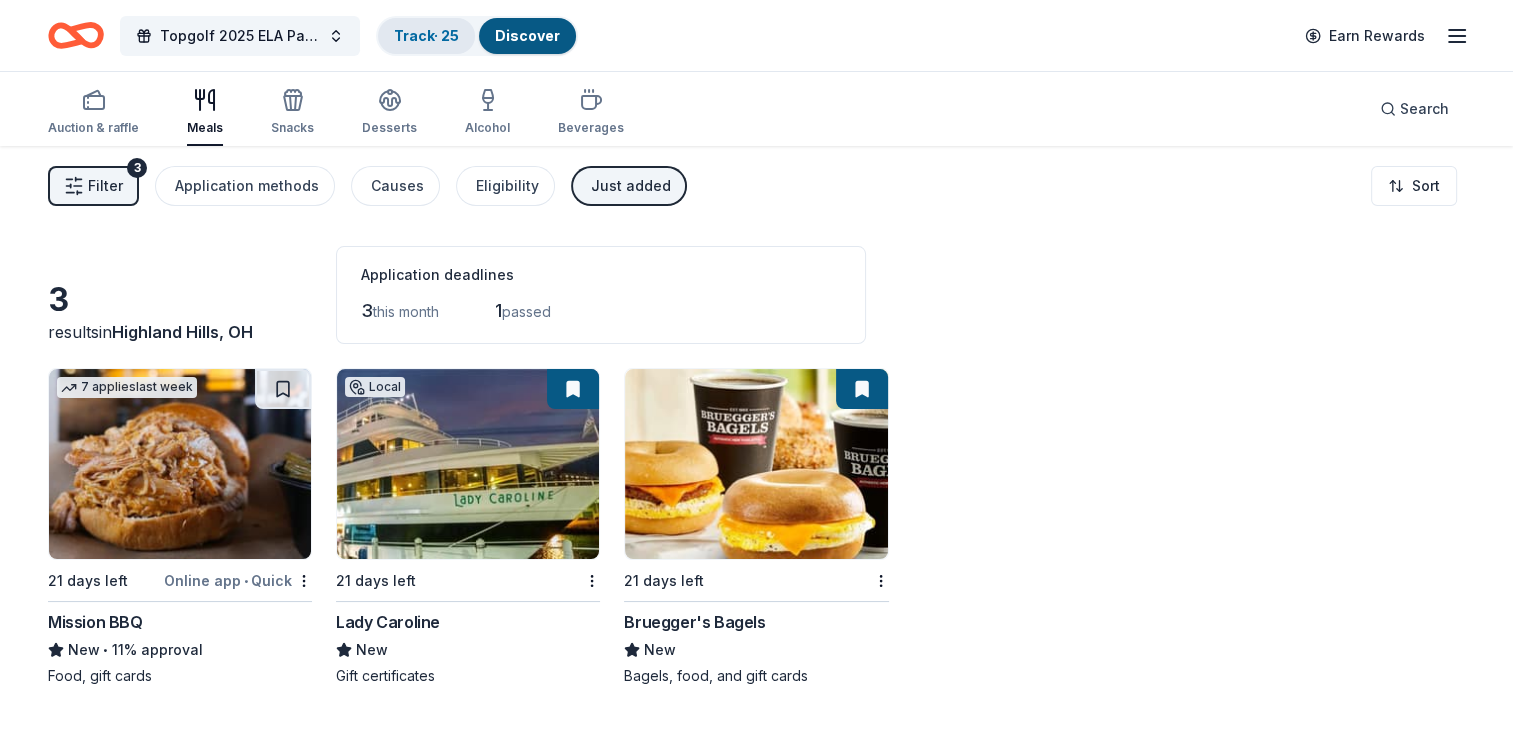 click on "Track  · 25" at bounding box center (426, 36) 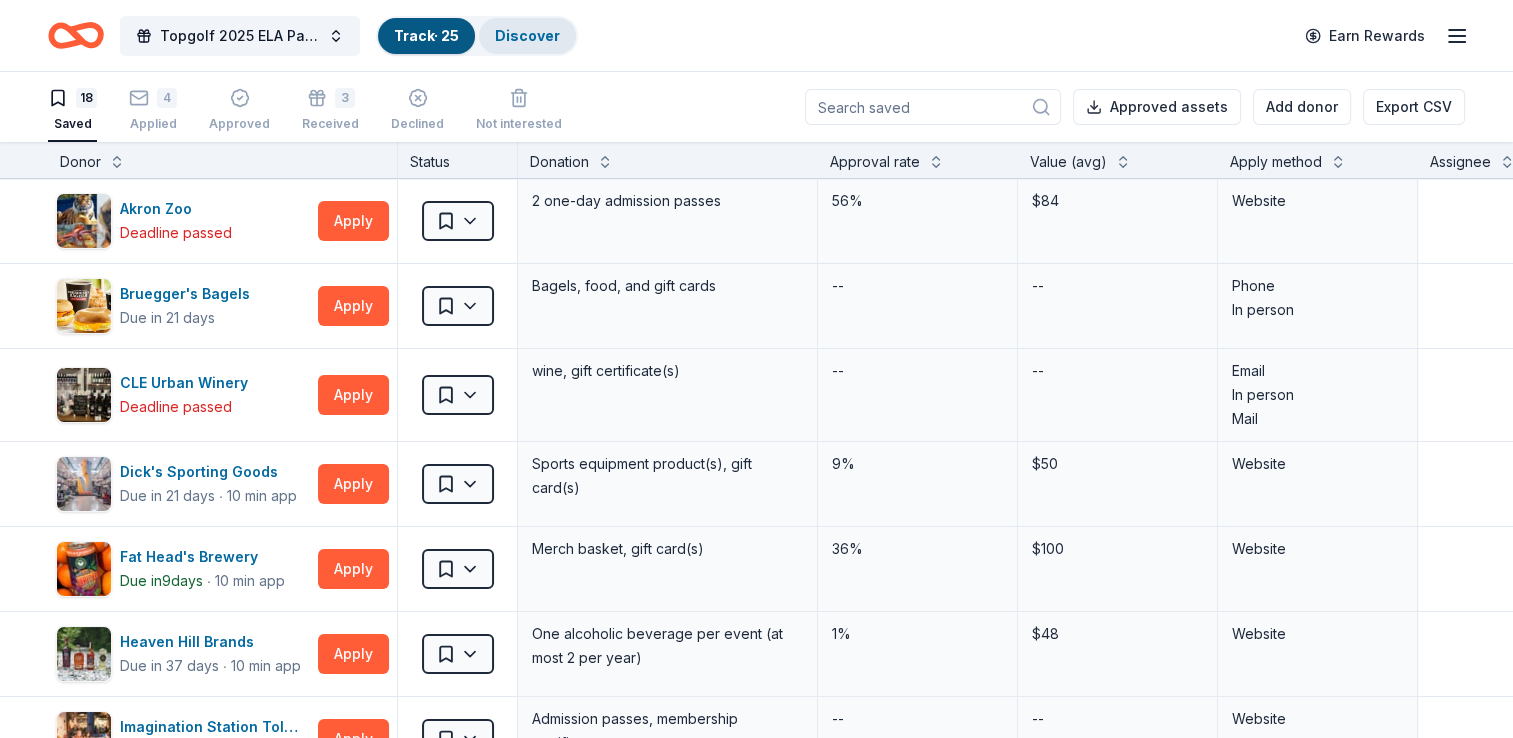 click on "Discover" at bounding box center (527, 35) 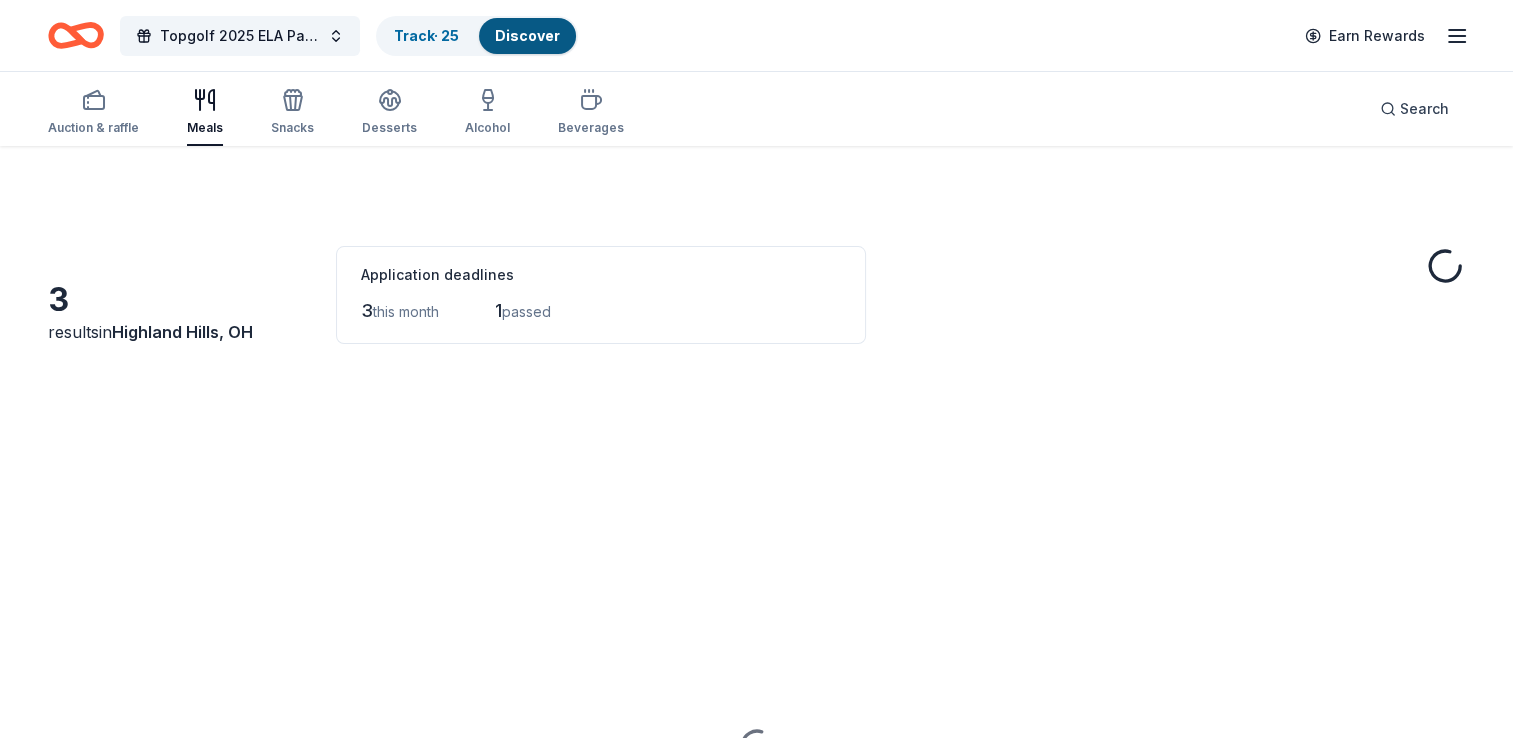 scroll, scrollTop: 0, scrollLeft: 0, axis: both 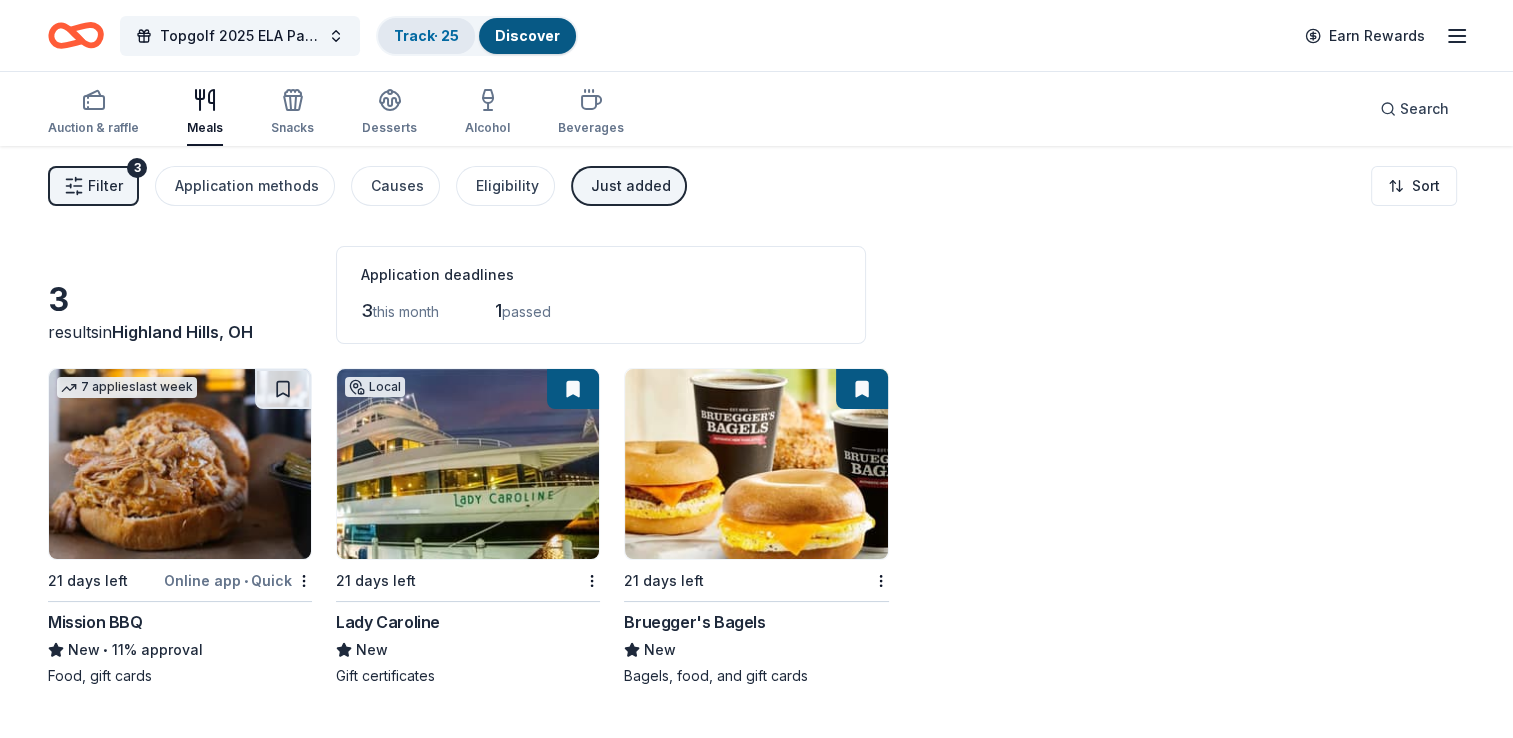 click on "Track  · 25" at bounding box center [426, 35] 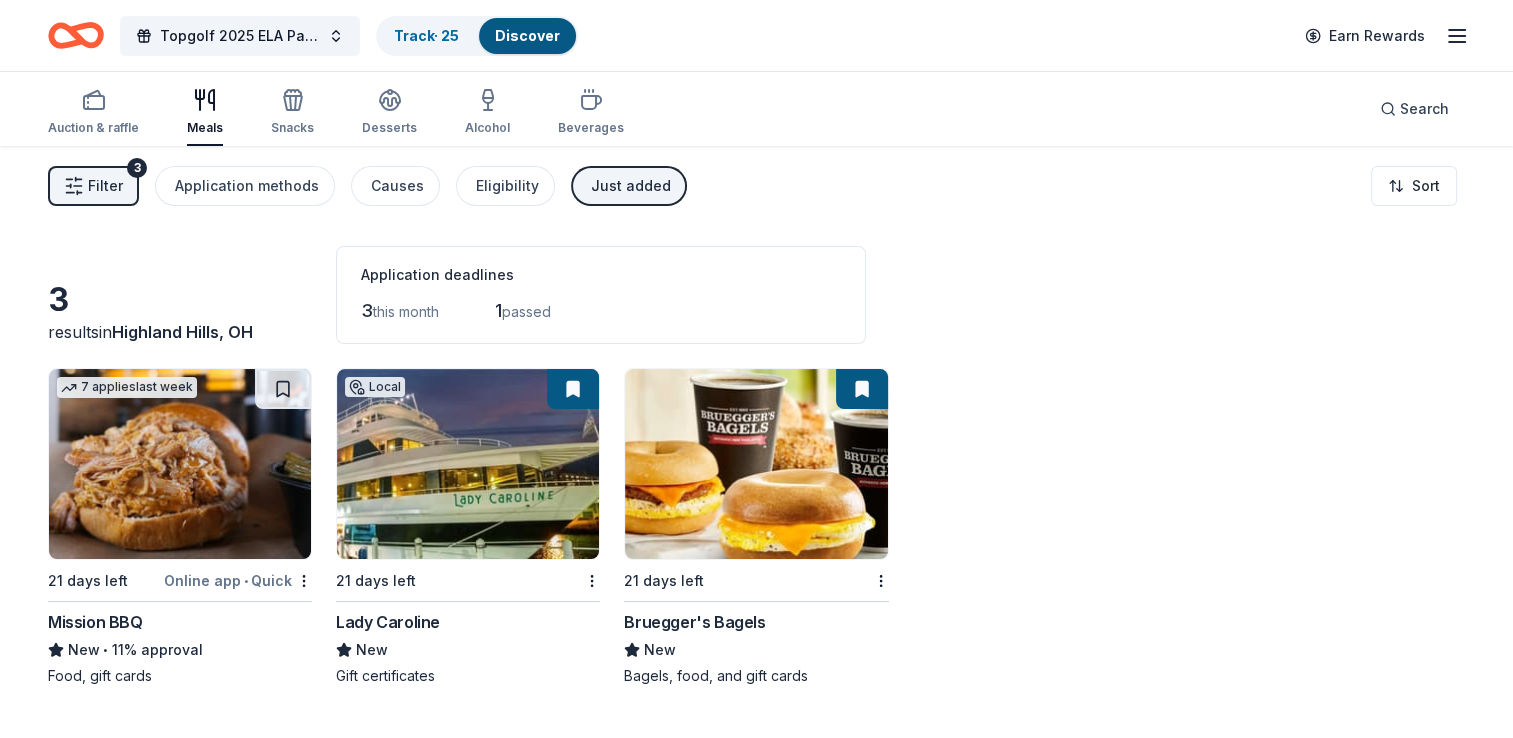 click on "Discover" at bounding box center [527, 35] 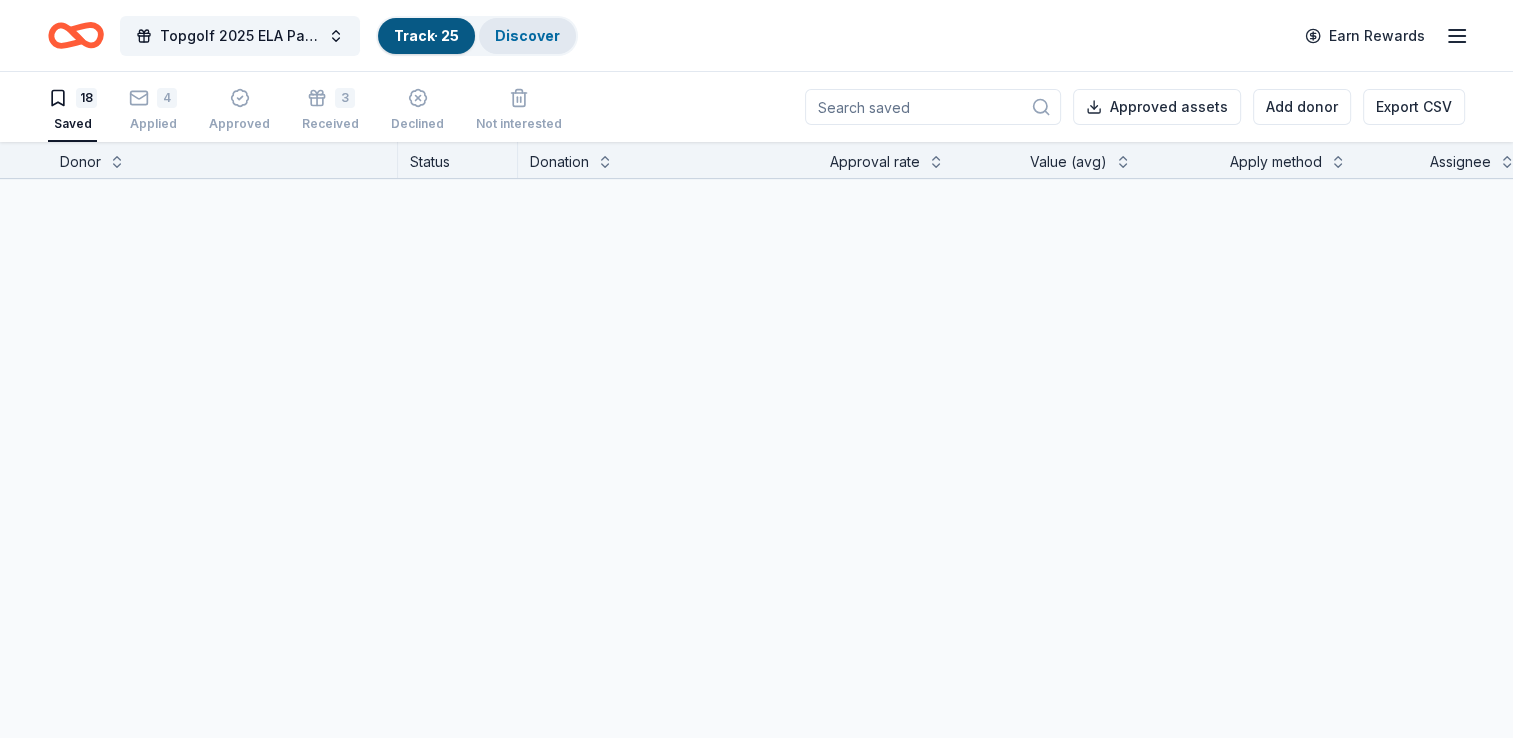scroll, scrollTop: 0, scrollLeft: 0, axis: both 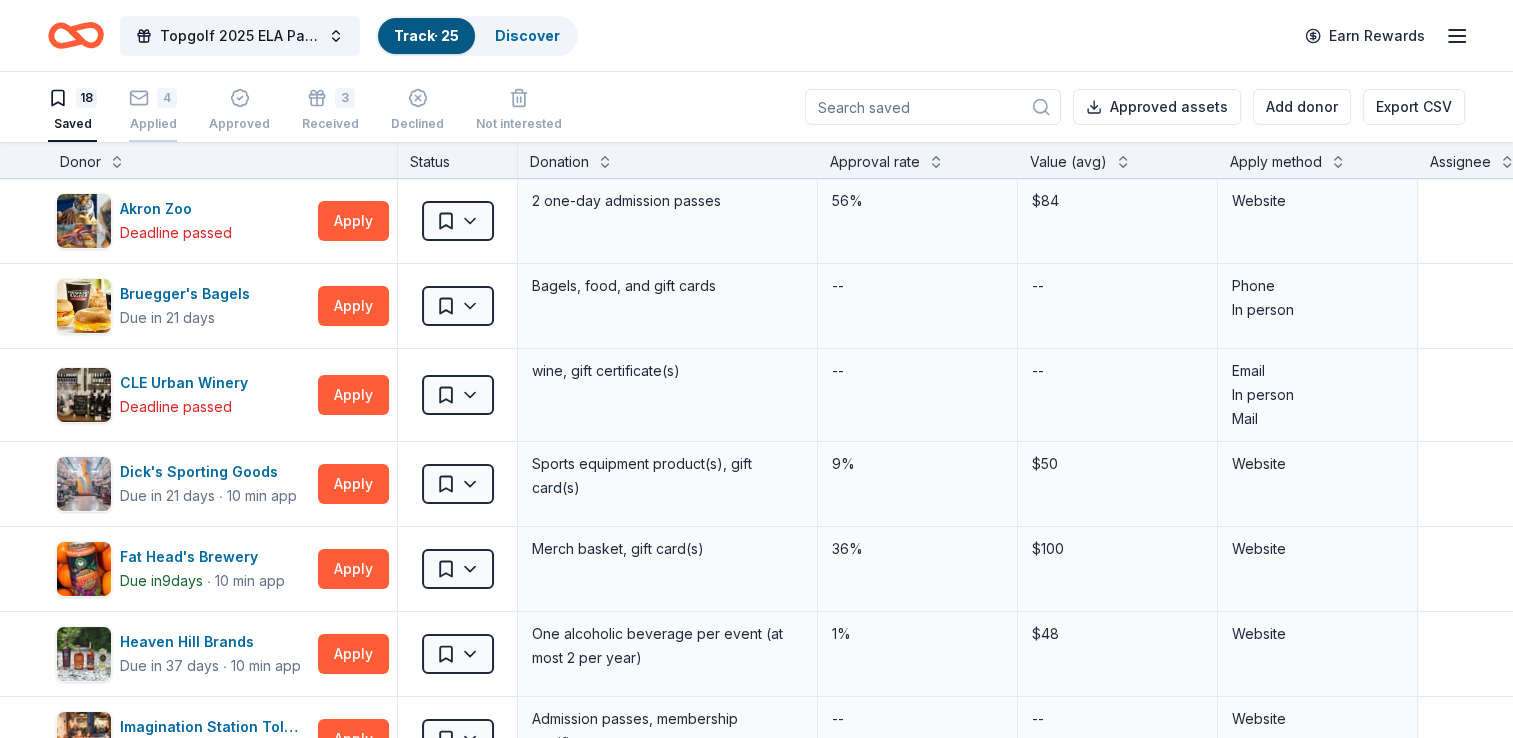 click 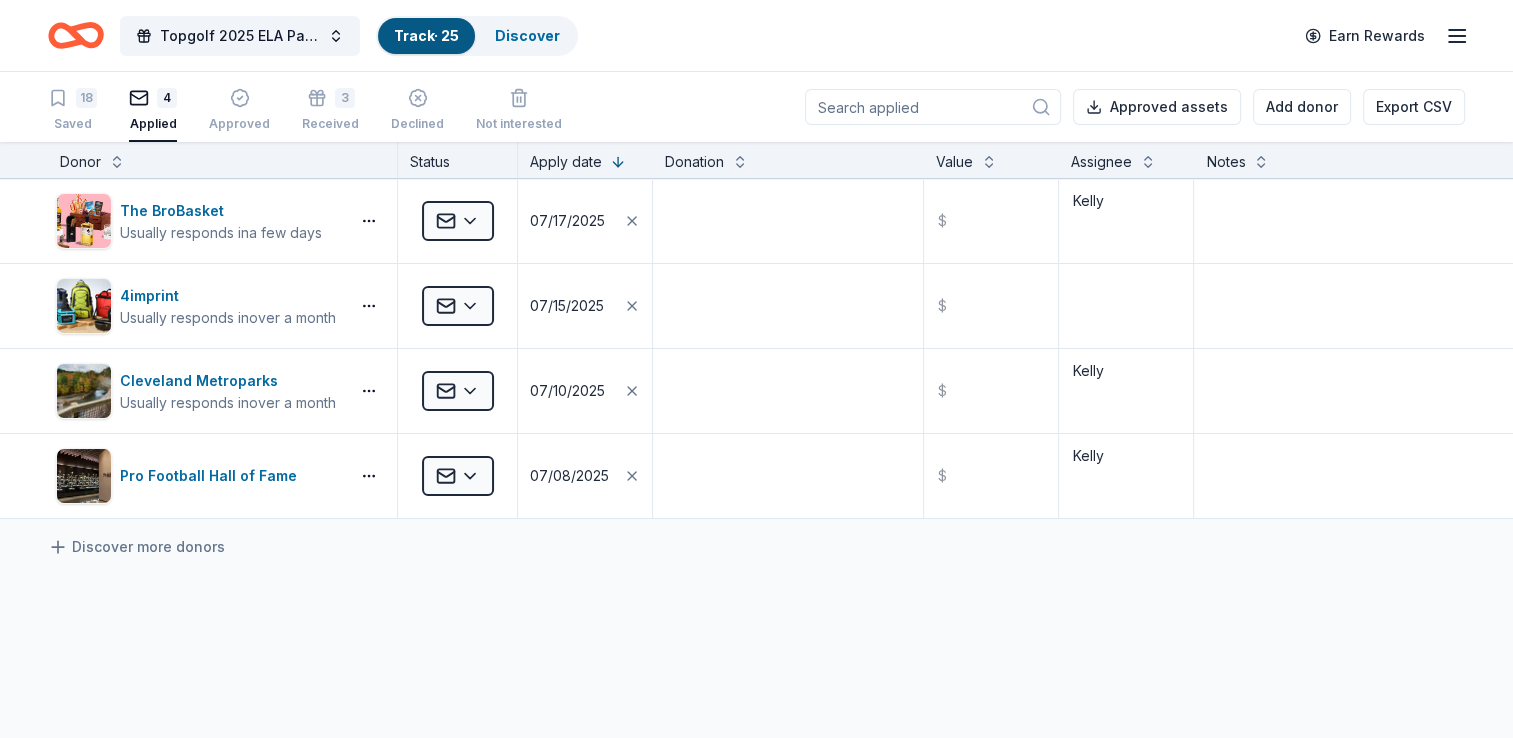 scroll, scrollTop: 0, scrollLeft: 0, axis: both 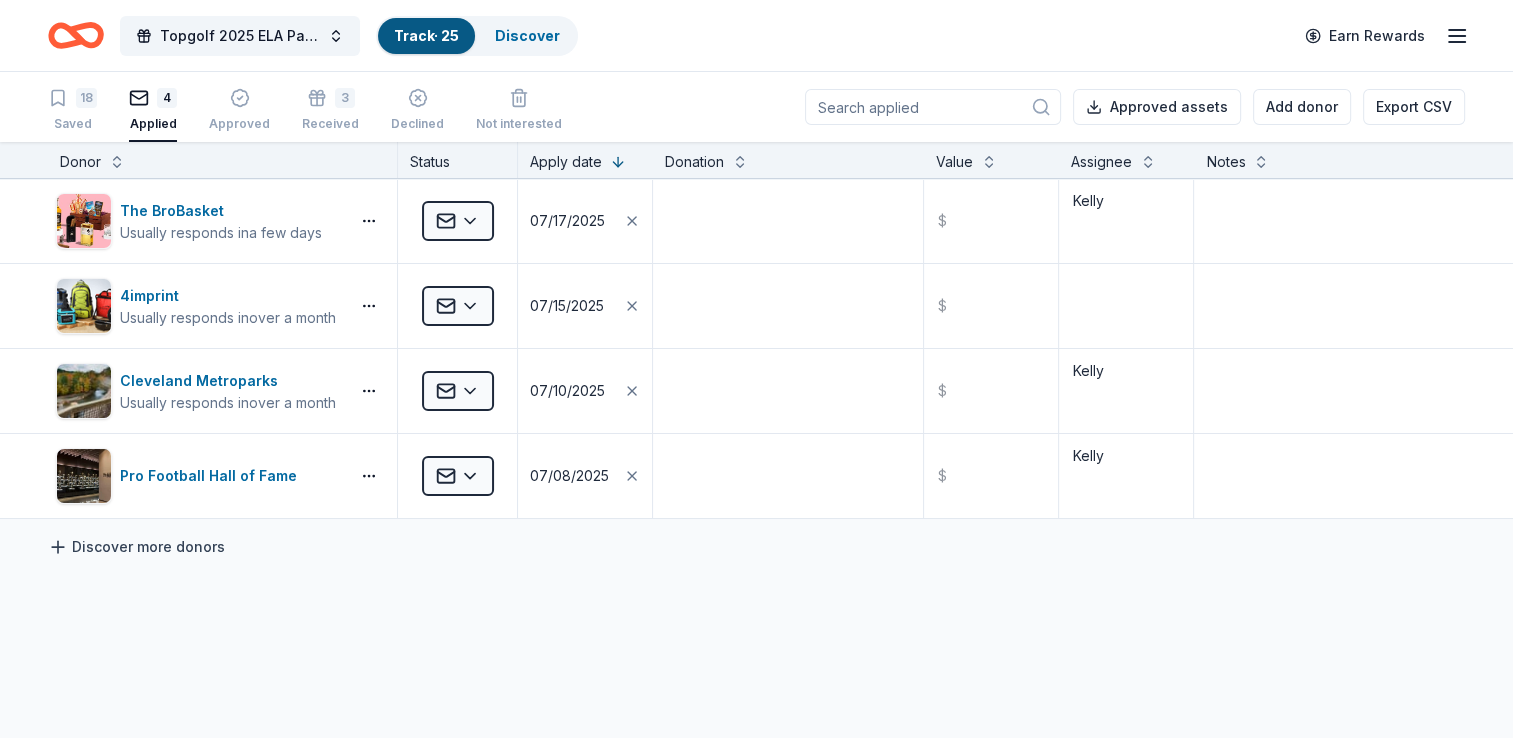 click on "Discover more donors" at bounding box center (136, 547) 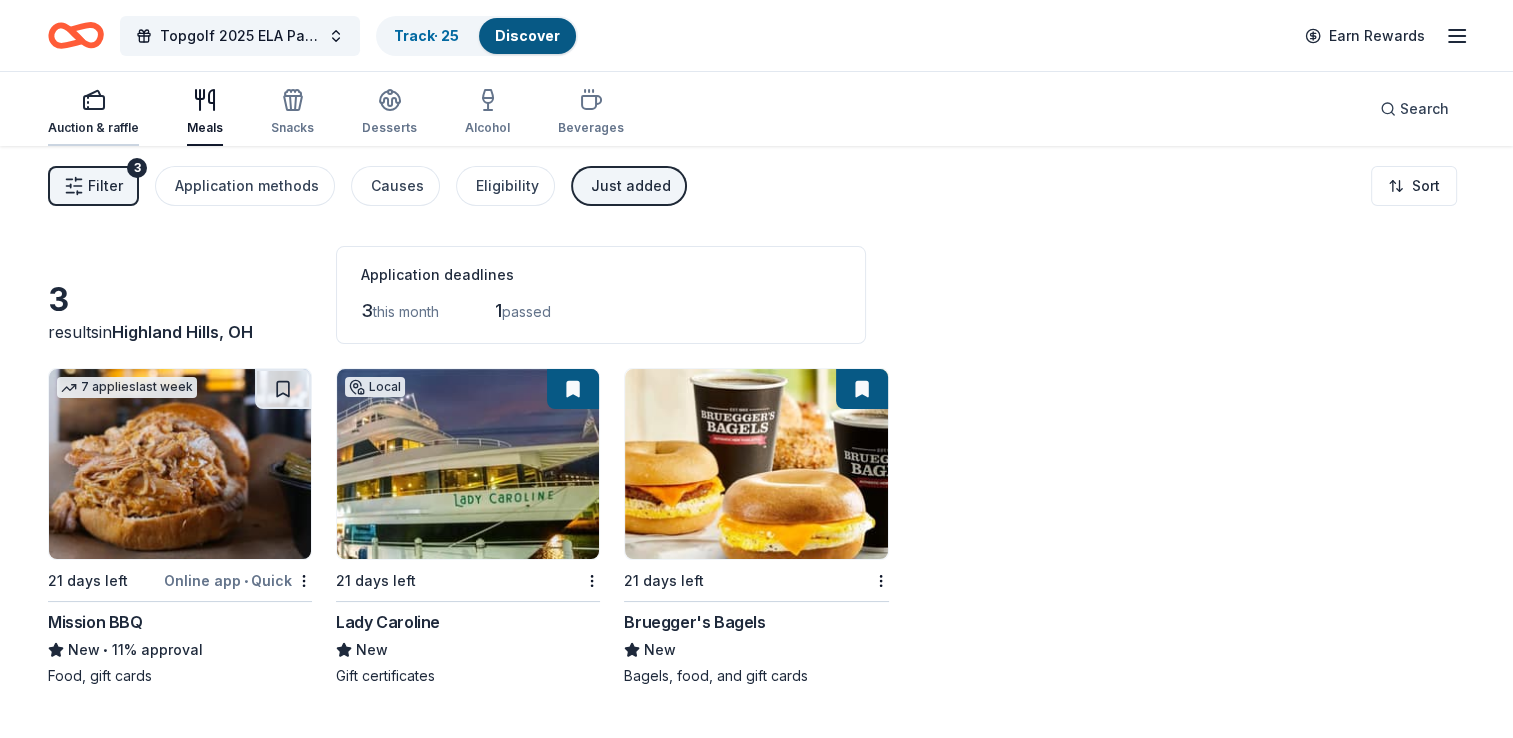 click 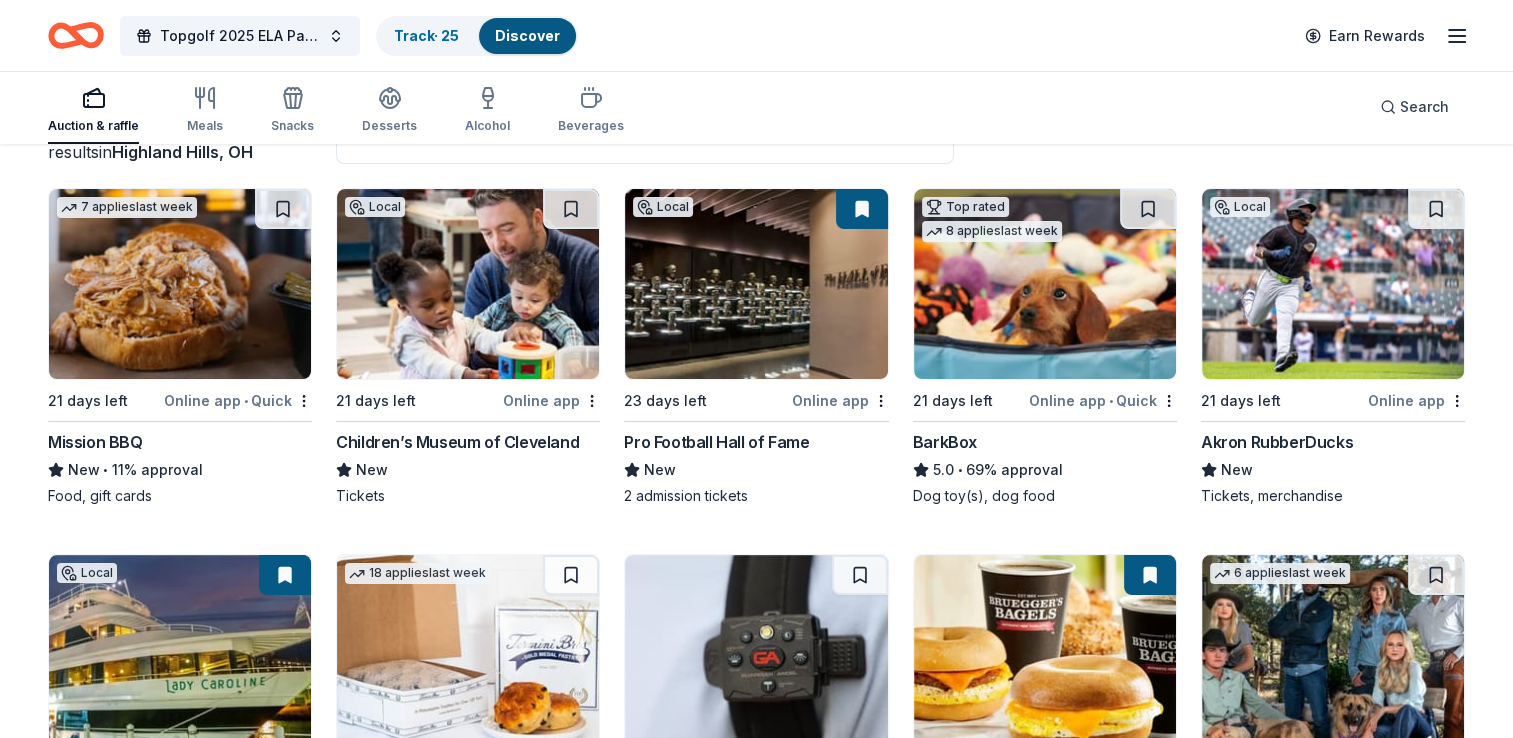 scroll, scrollTop: 0, scrollLeft: 0, axis: both 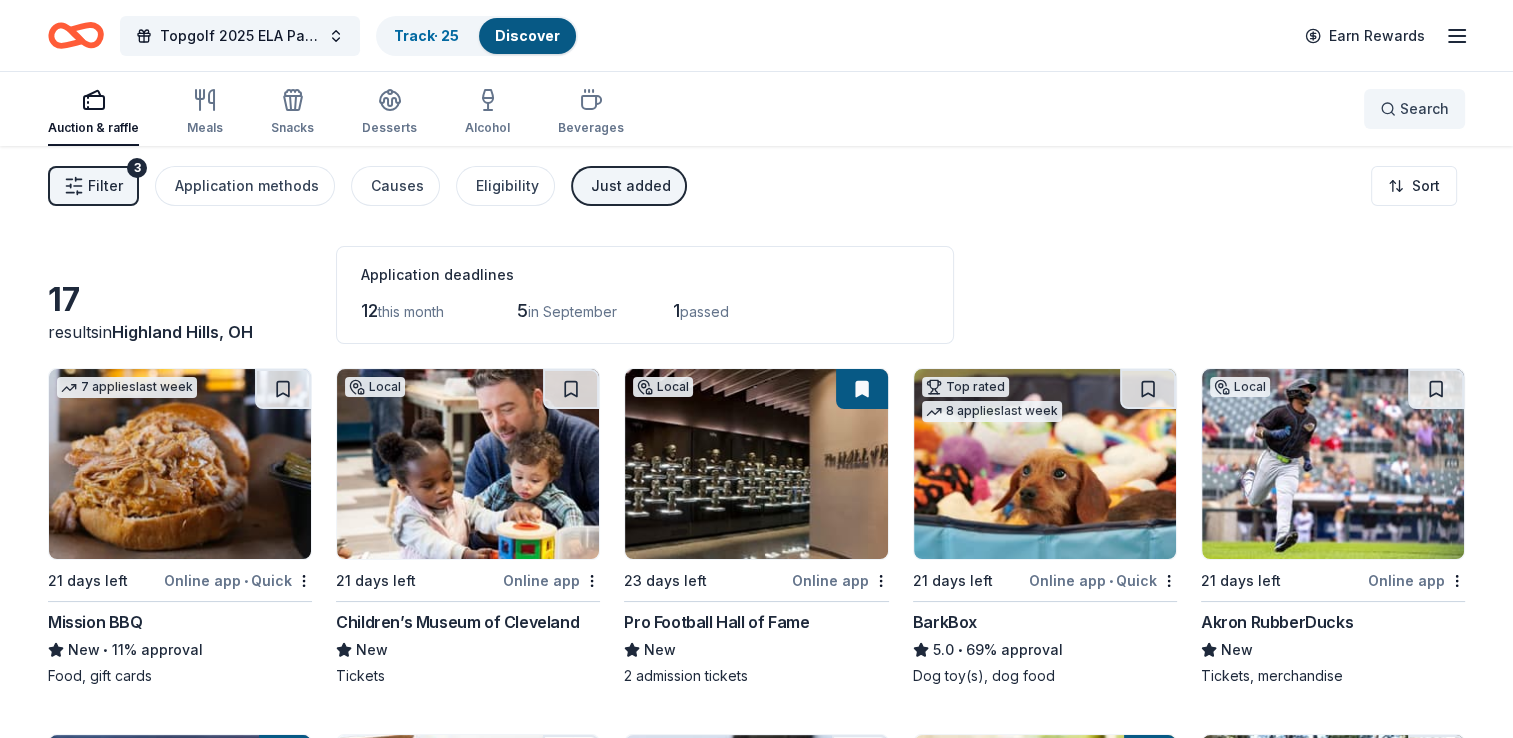 click on "Search" at bounding box center [1414, 109] 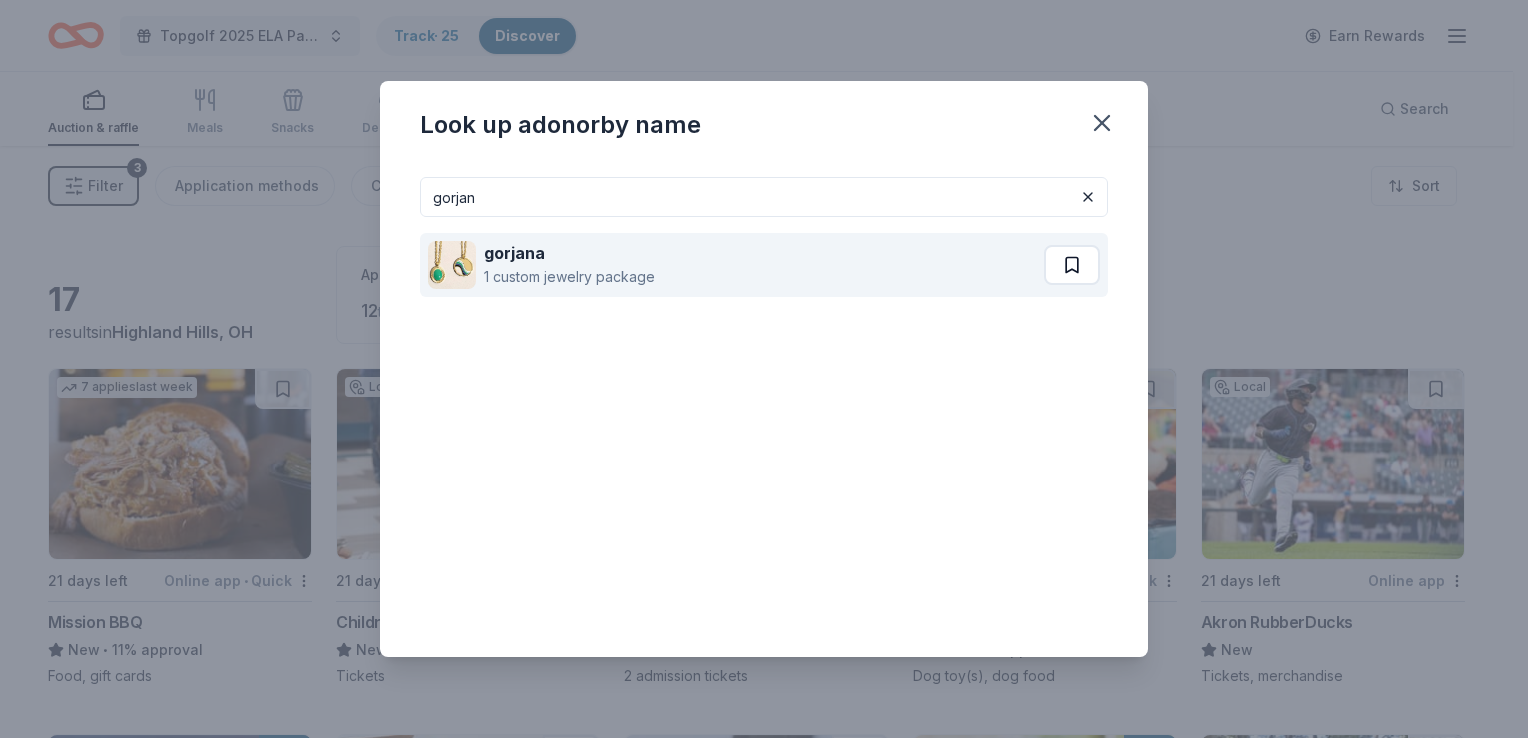 type on "gorjan" 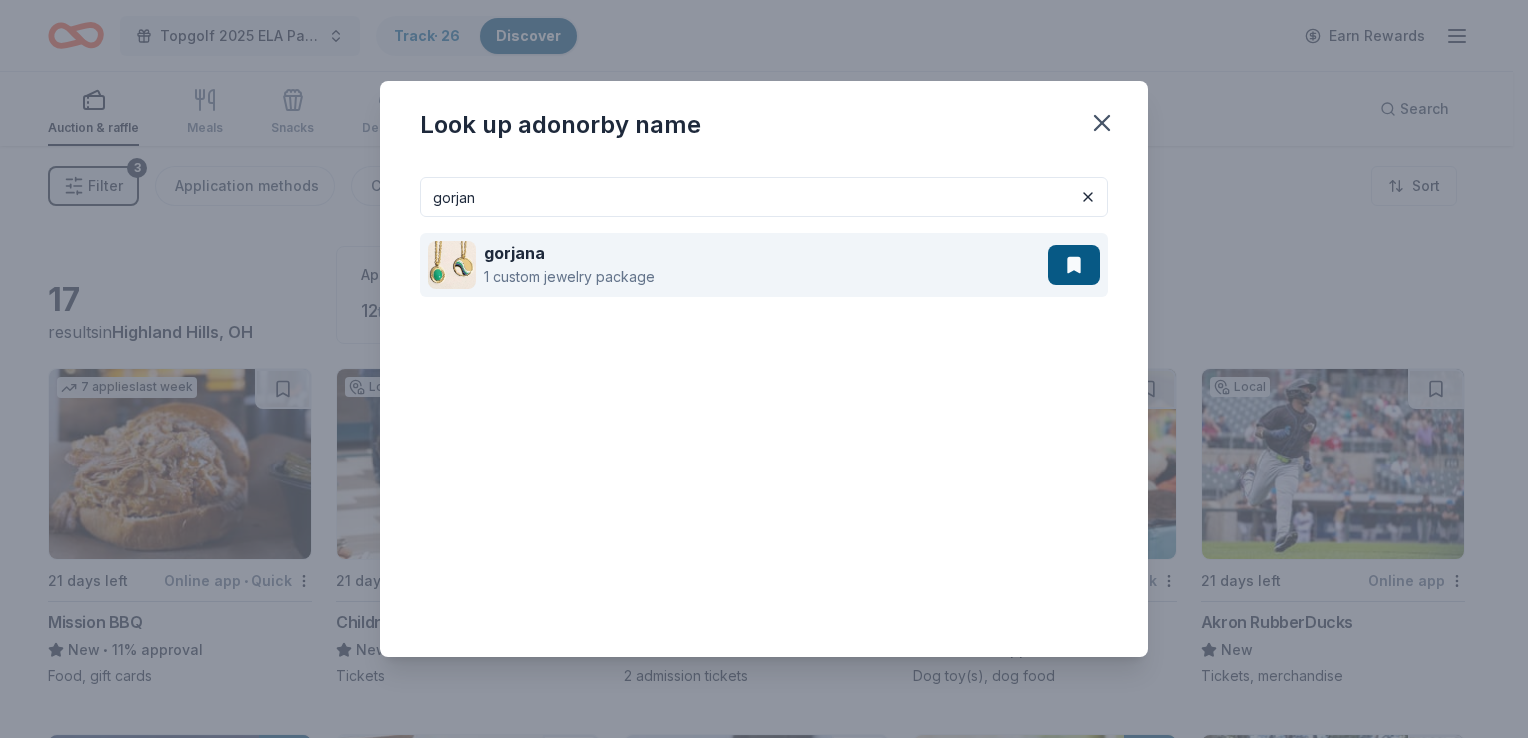 click on "gorjana" at bounding box center [569, 253] 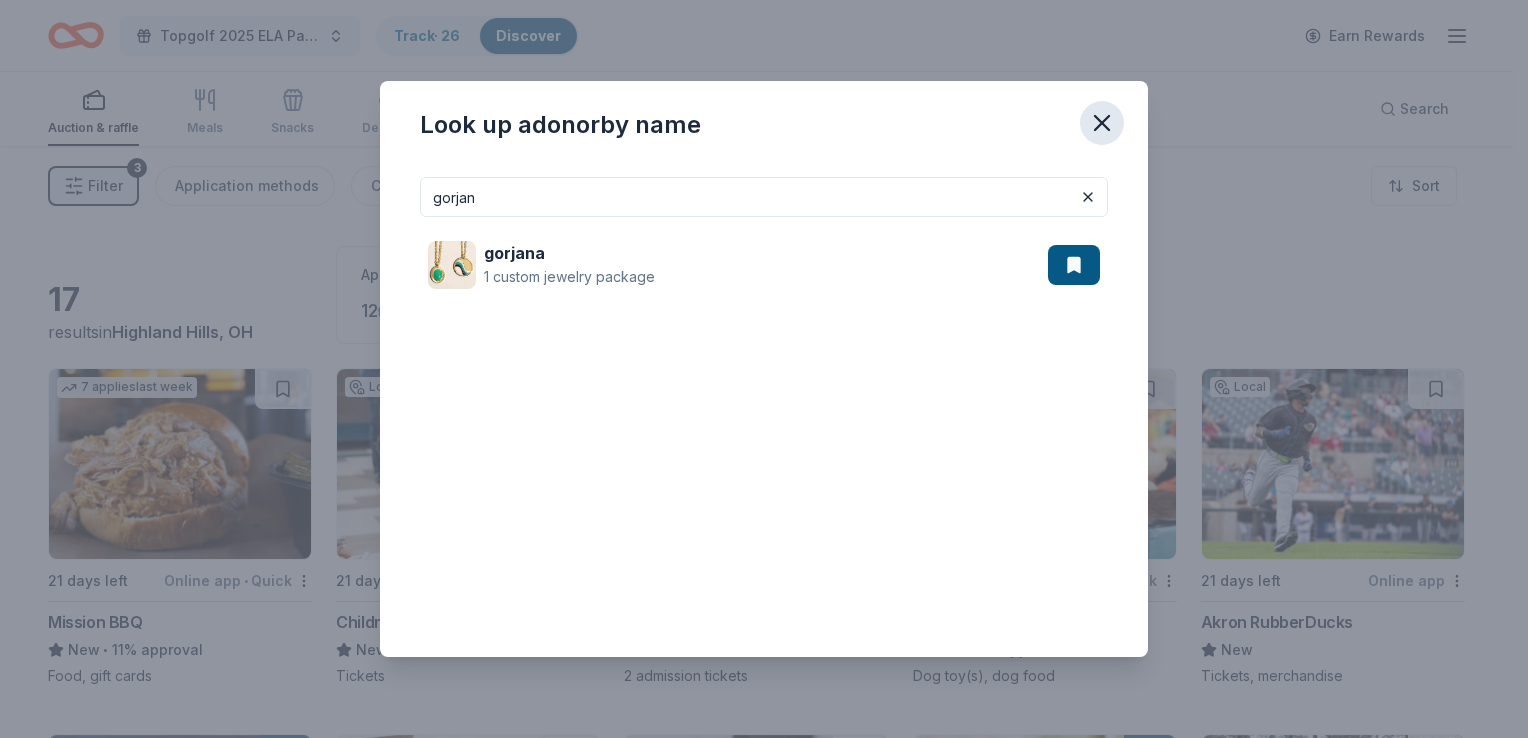 click 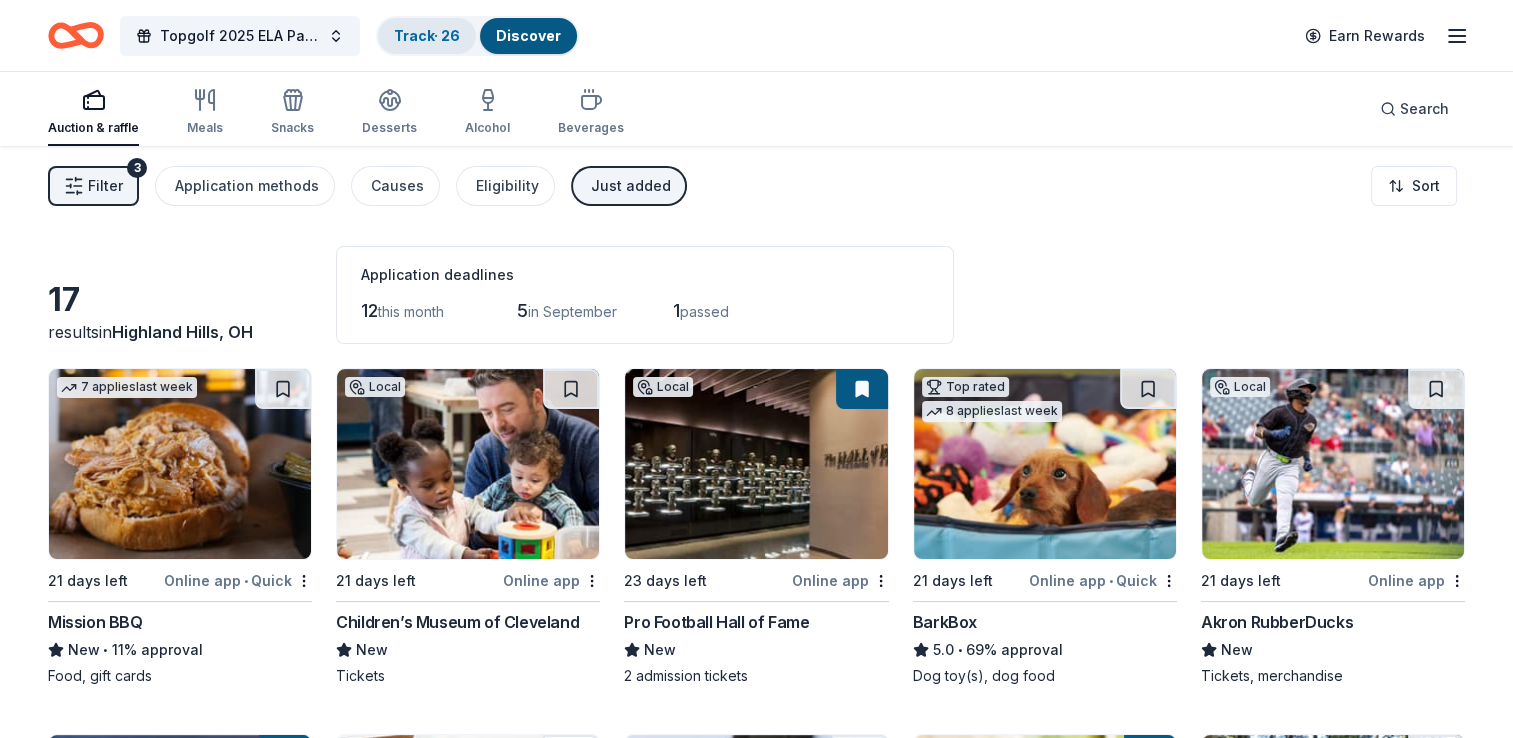 click on "Track  · 26" at bounding box center [427, 35] 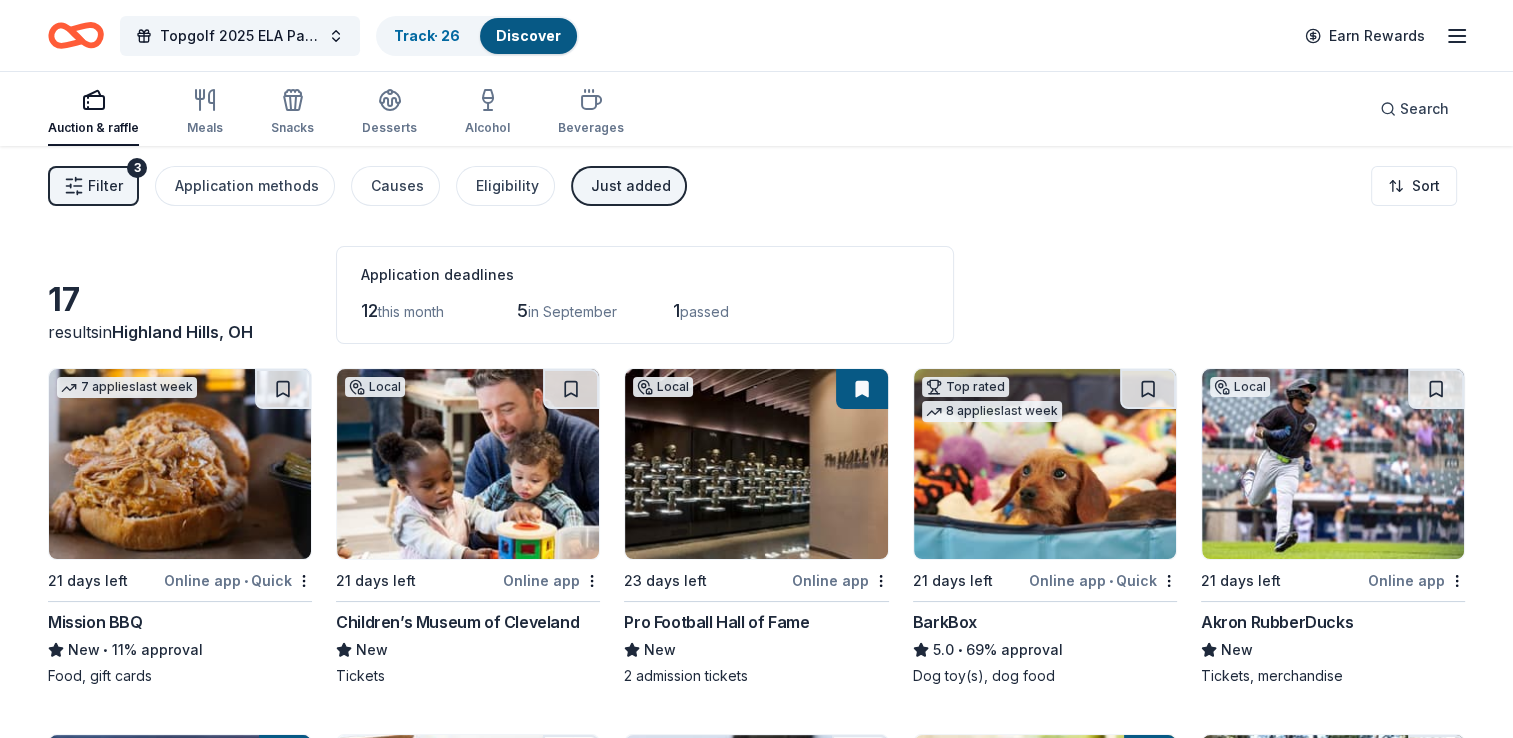 click on "Discover" at bounding box center (528, 35) 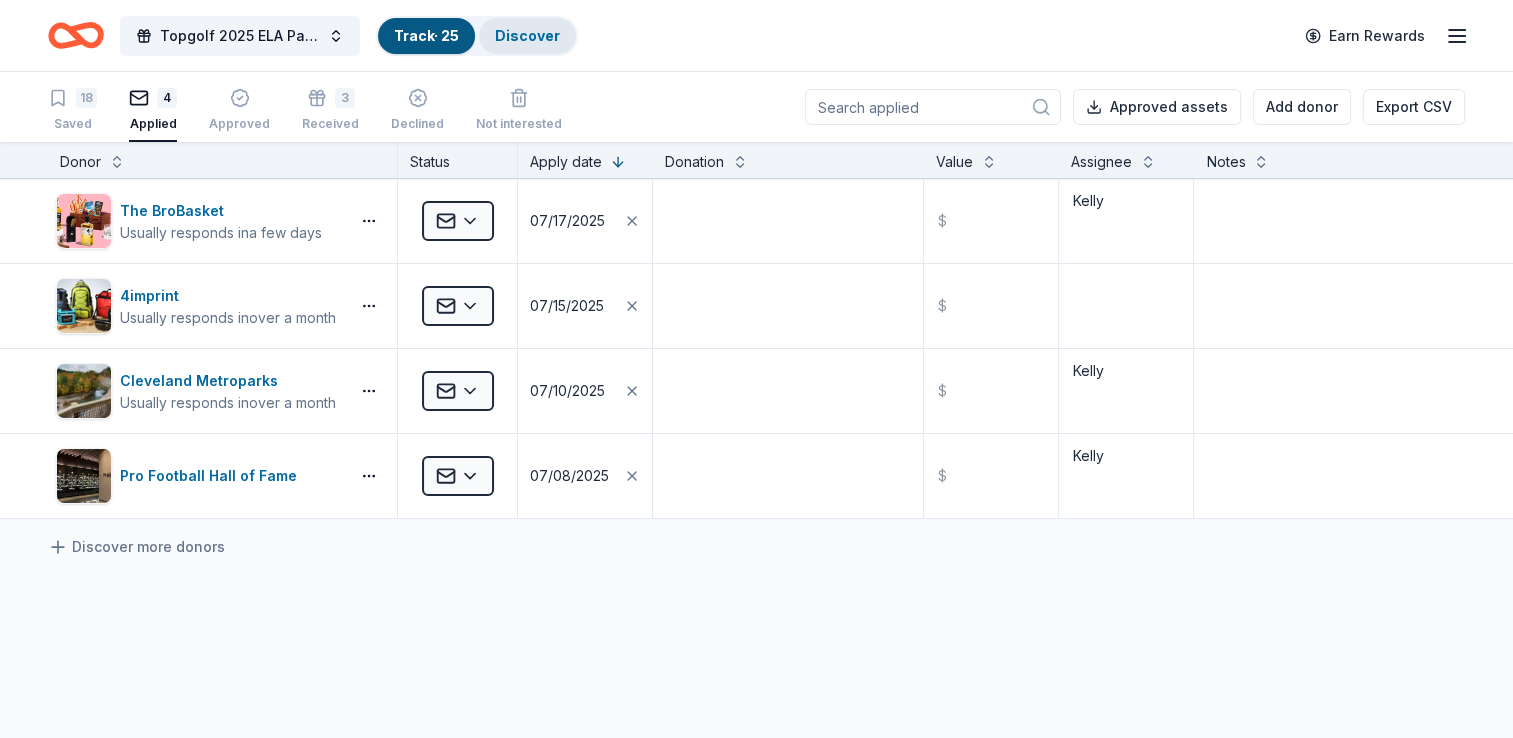 scroll, scrollTop: 0, scrollLeft: 0, axis: both 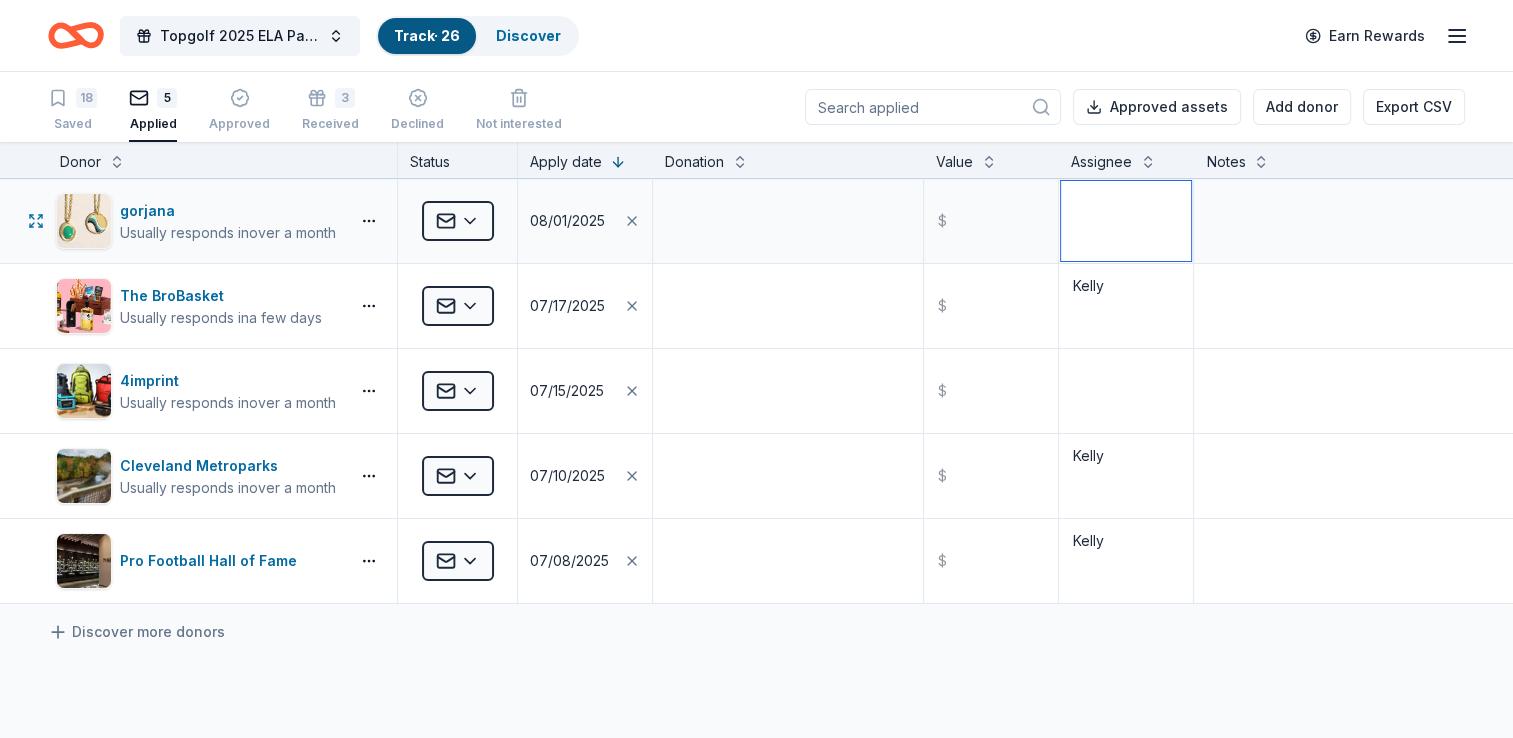 click at bounding box center (1126, 221) 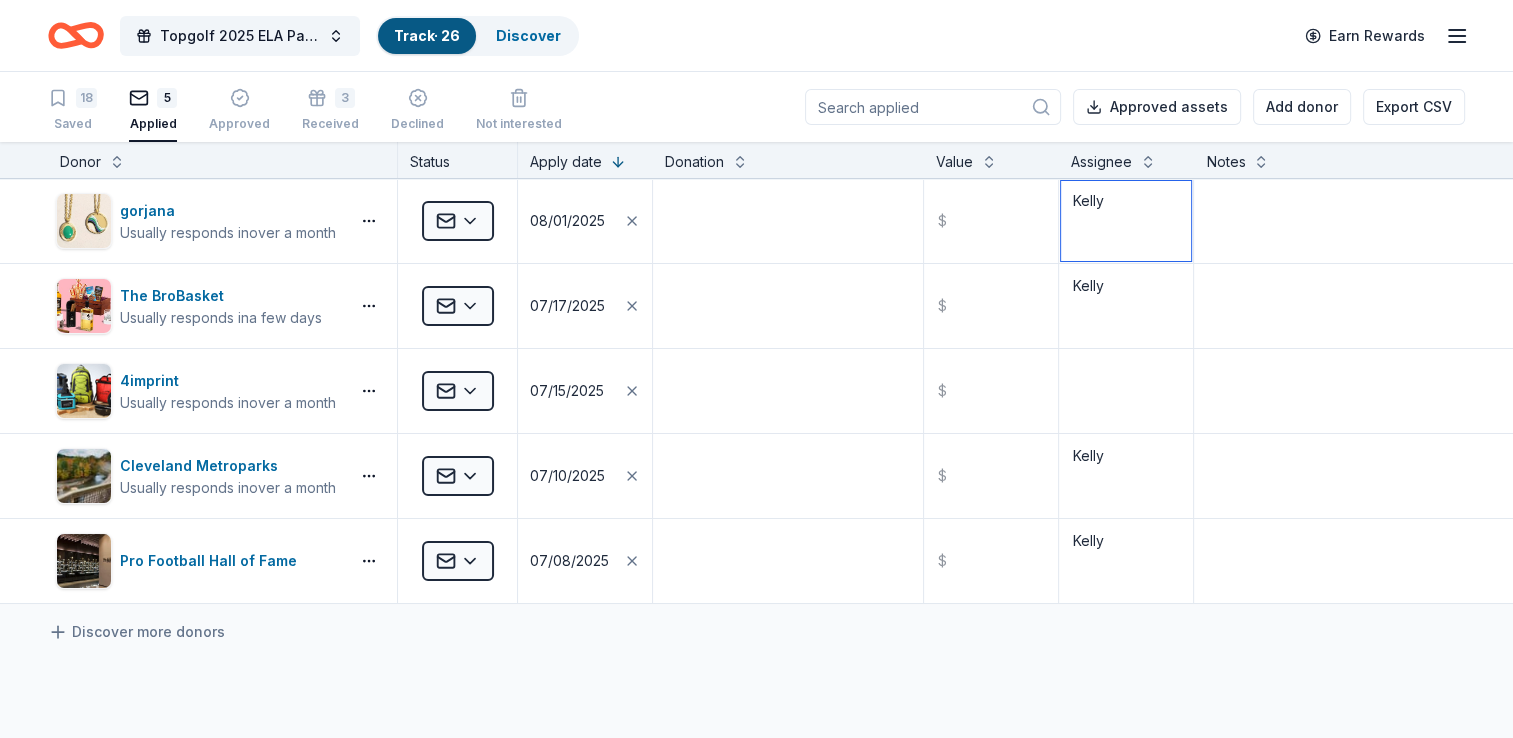 type on "Kelly" 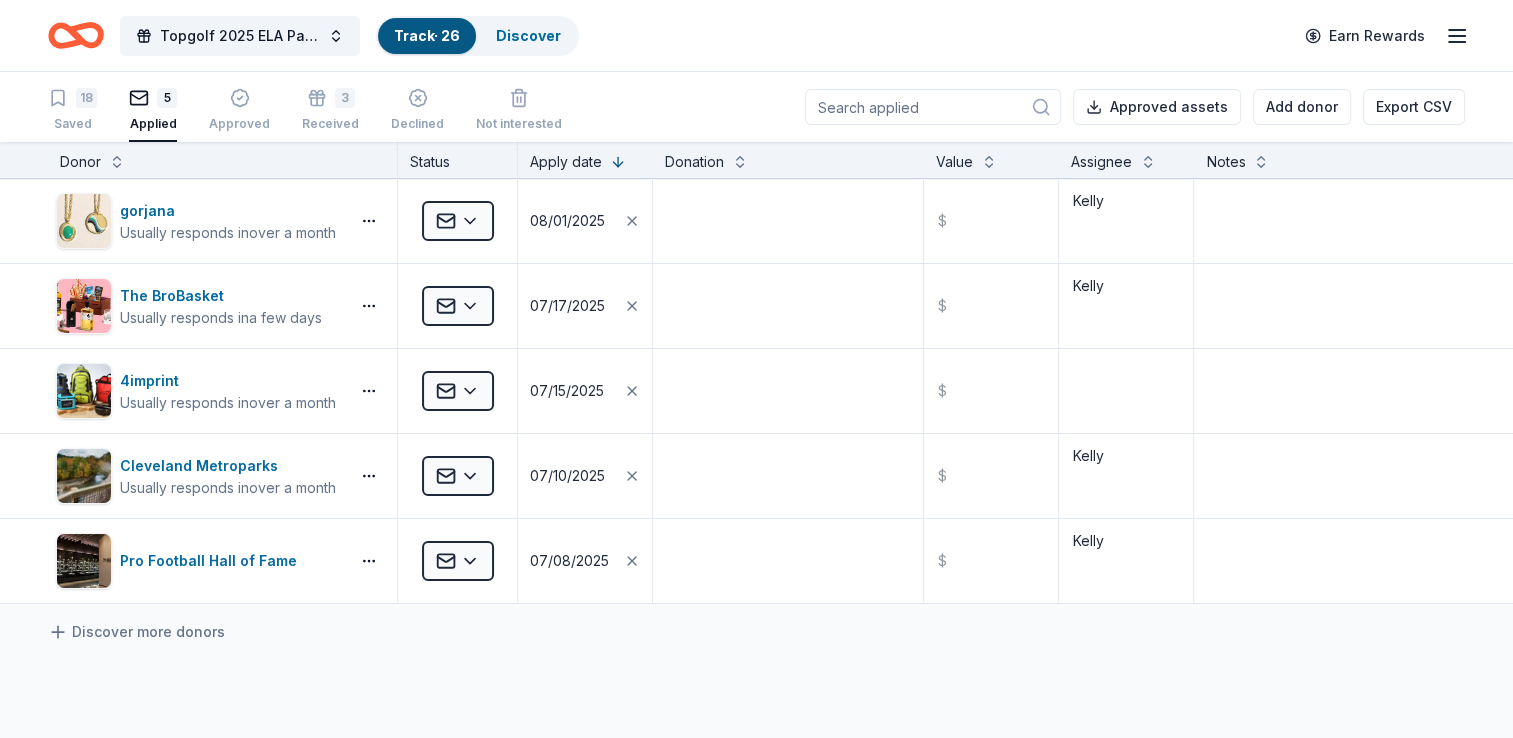 click on "Discover more donors" at bounding box center (756, 632) 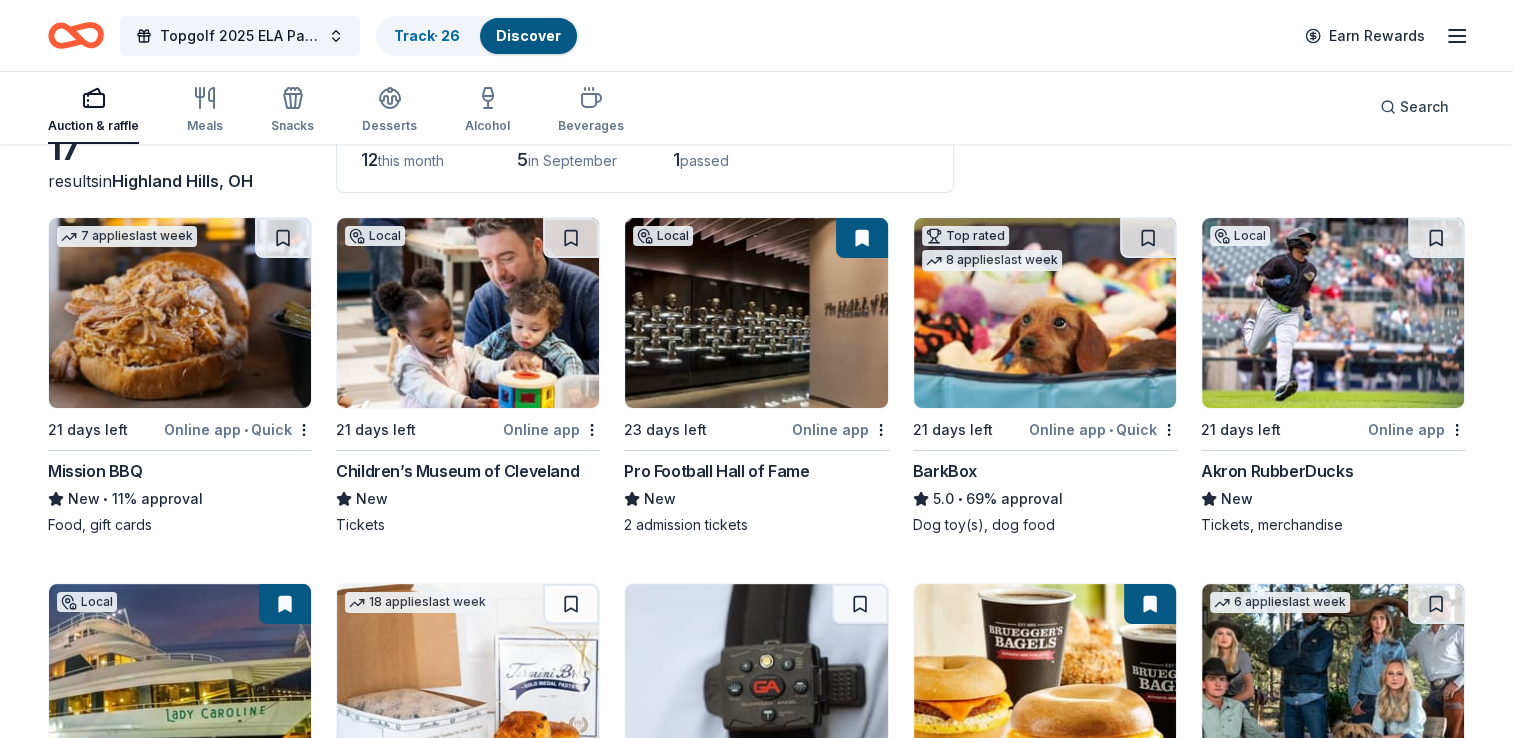 scroll, scrollTop: 152, scrollLeft: 0, axis: vertical 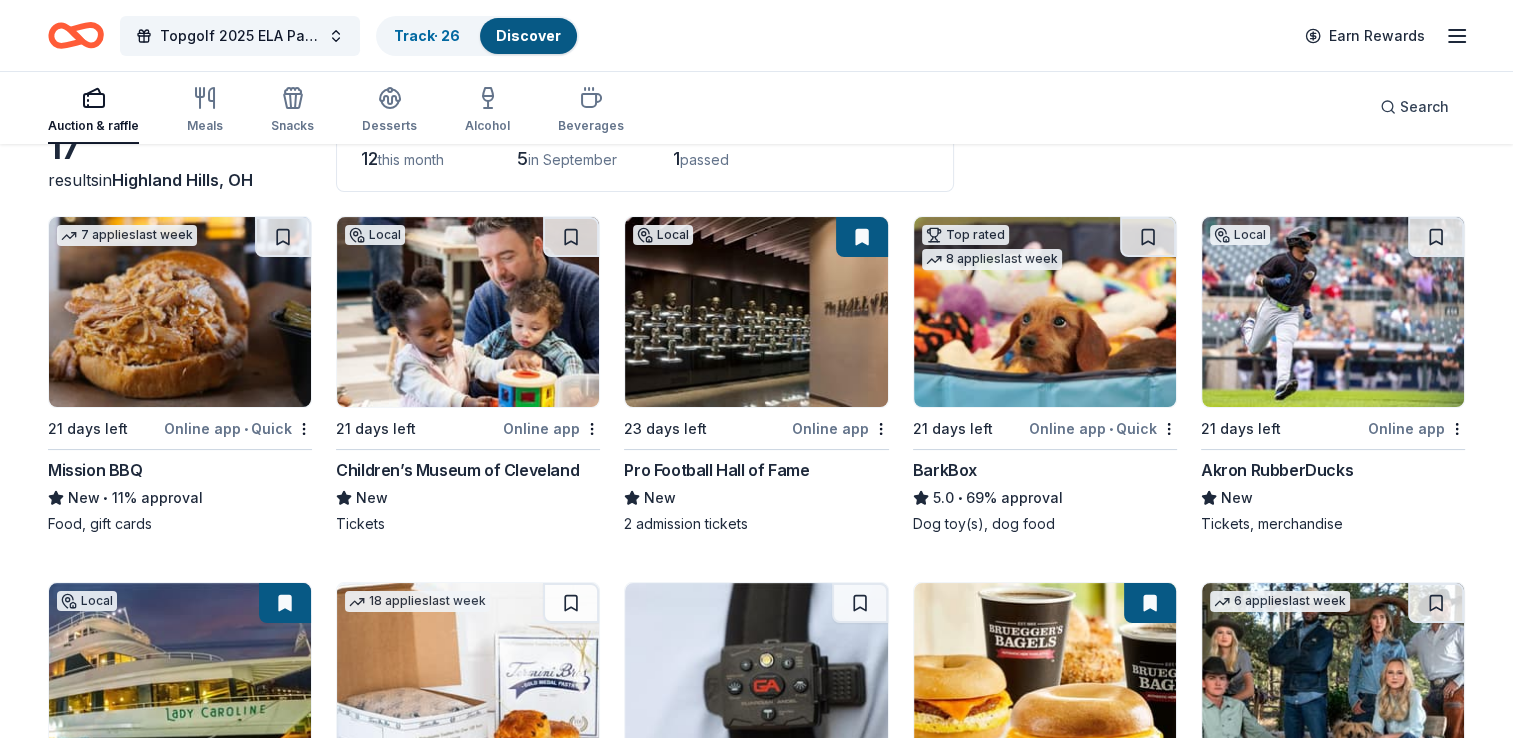 click at bounding box center [180, 312] 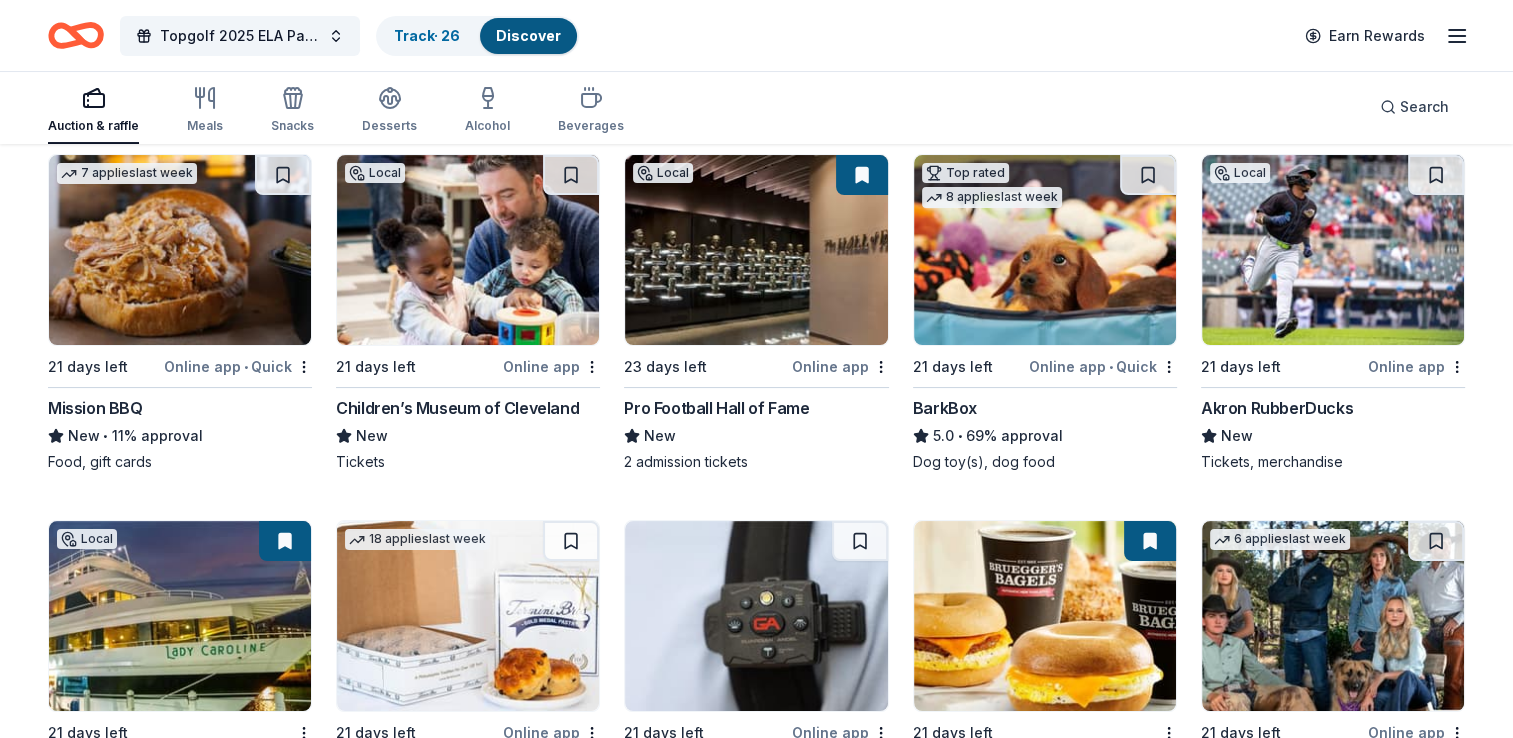 scroll, scrollTop: 0, scrollLeft: 0, axis: both 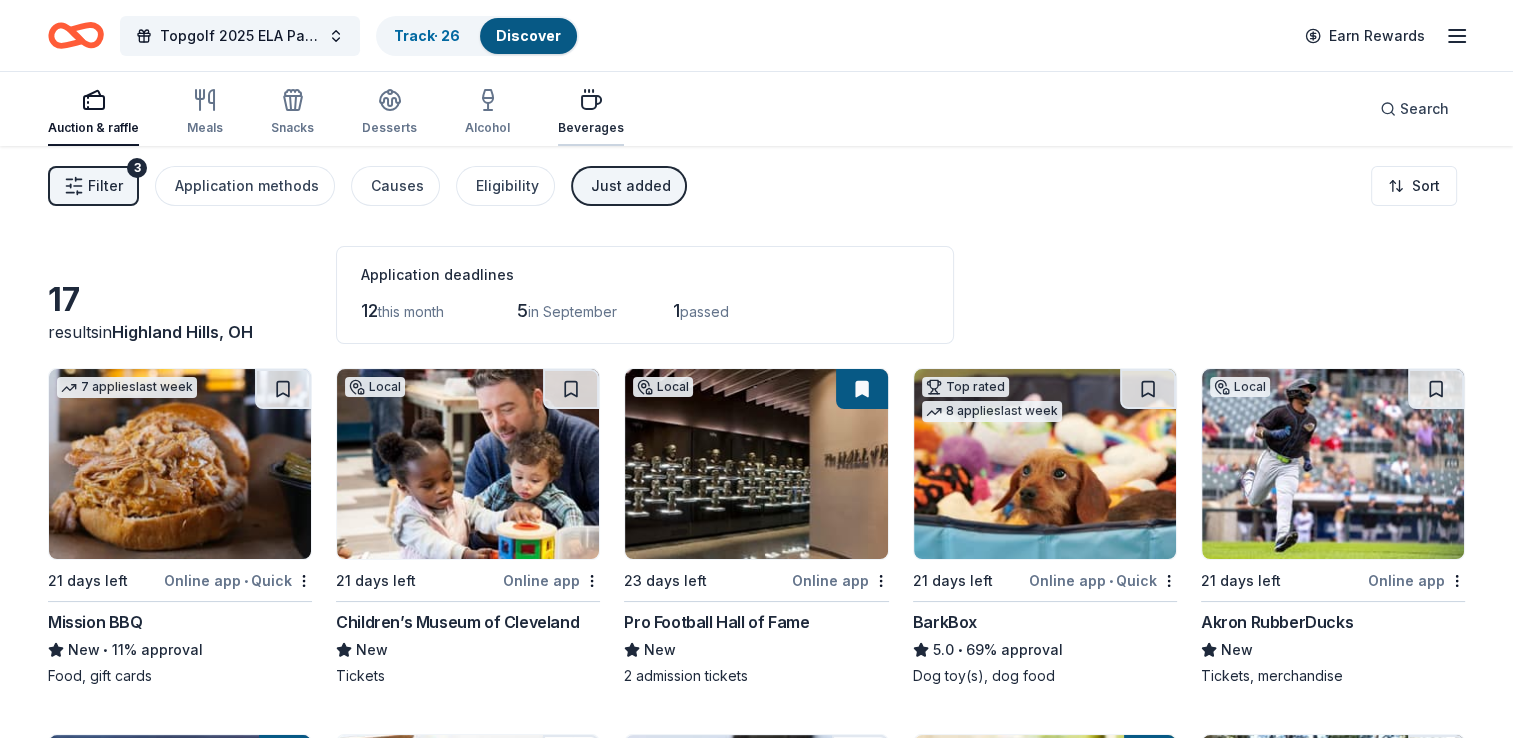 click 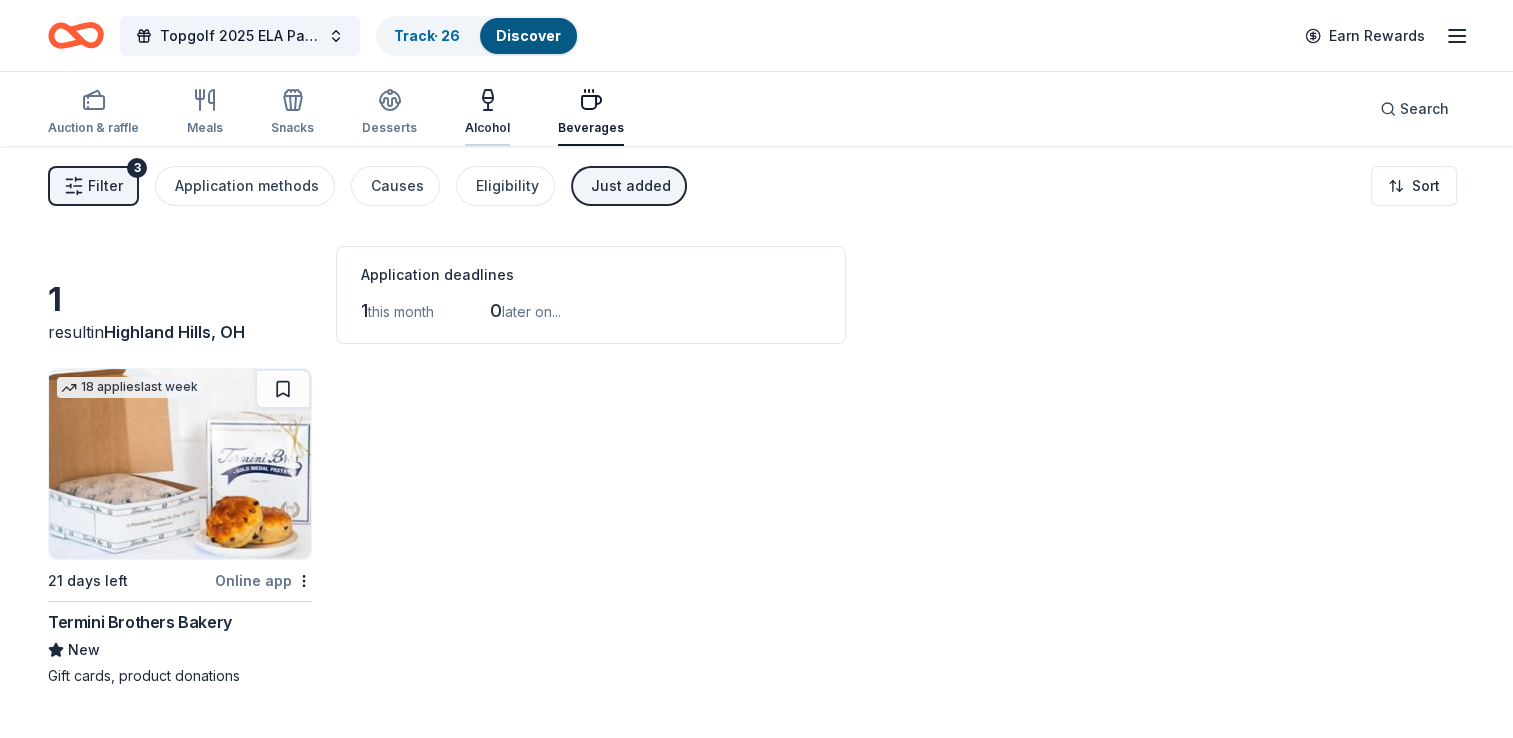 click 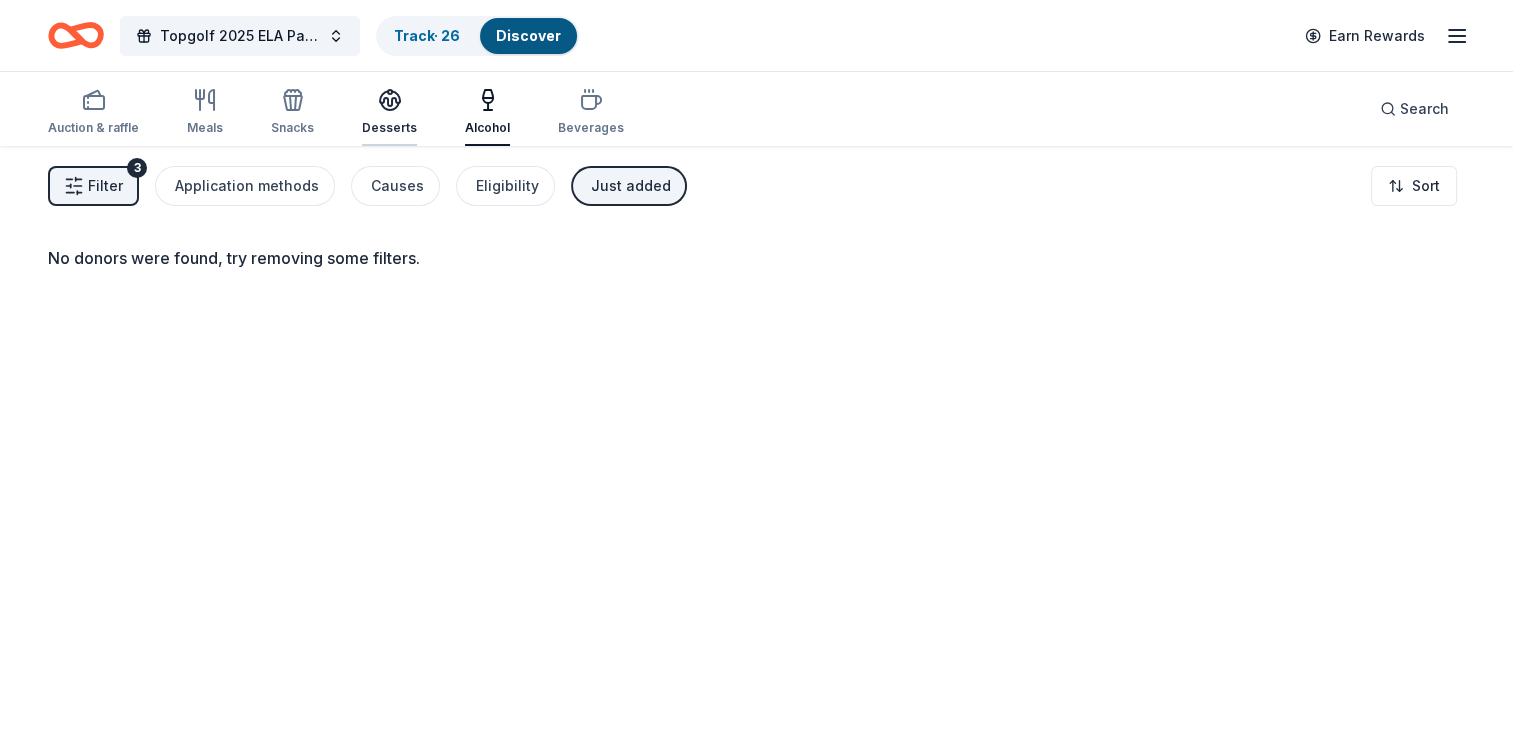 click 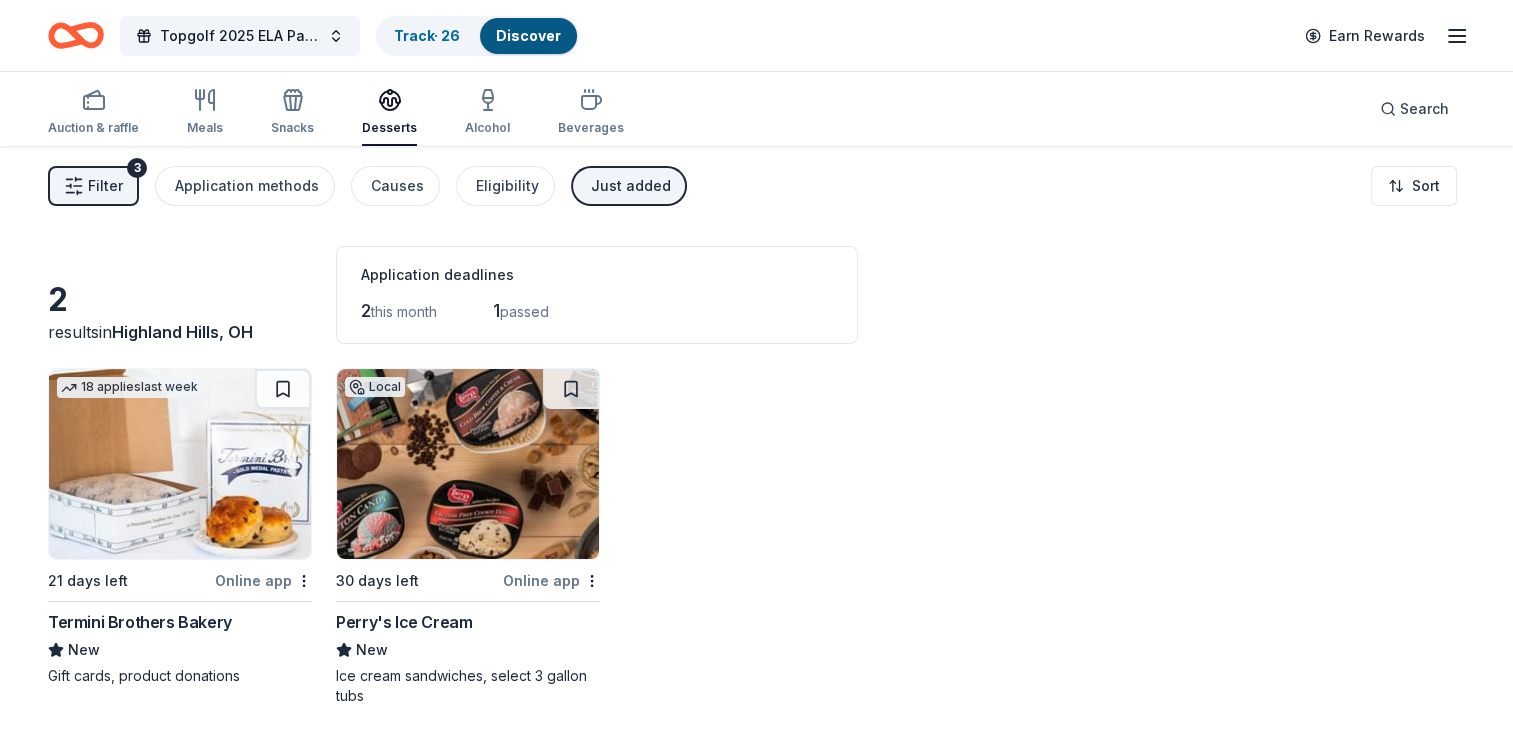 click at bounding box center [468, 464] 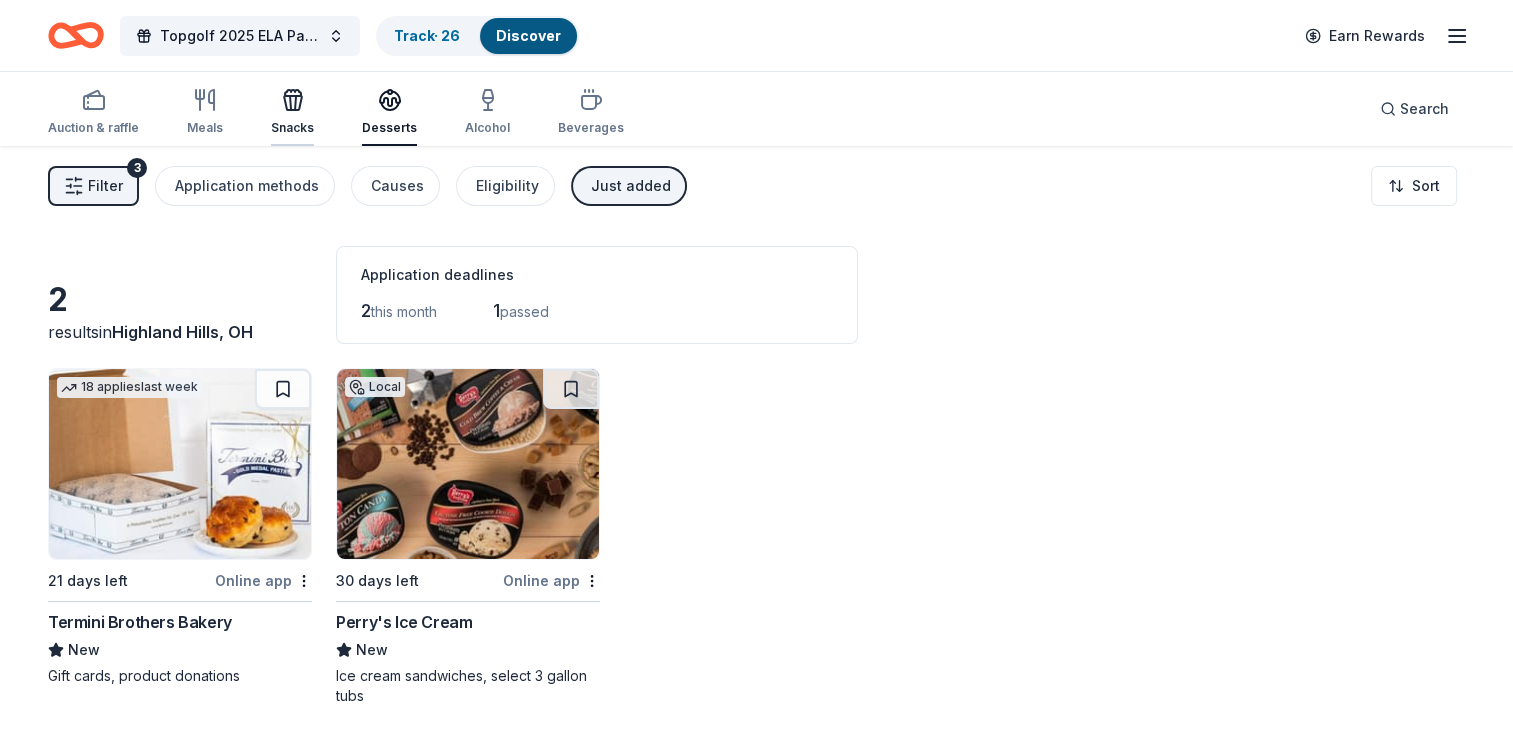 click 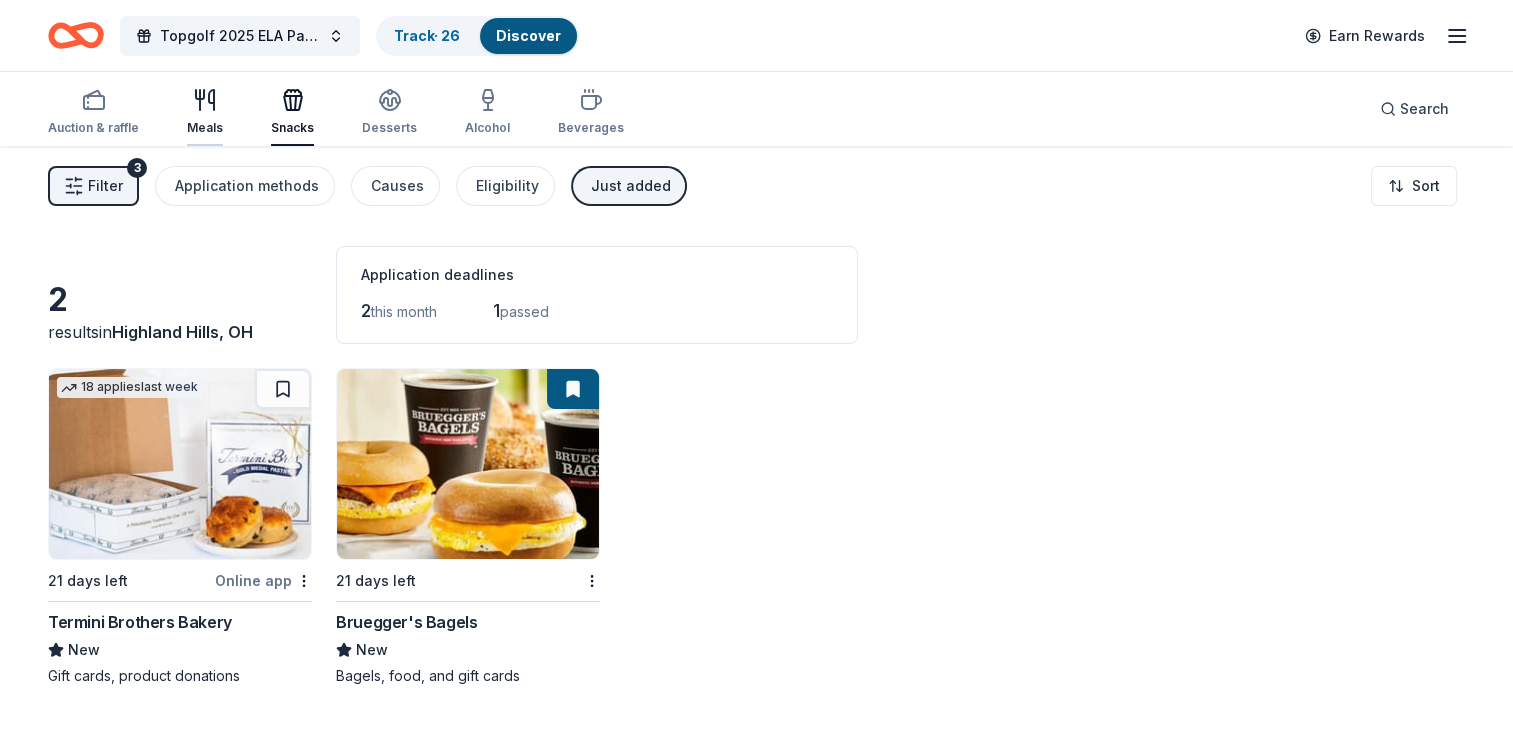 click 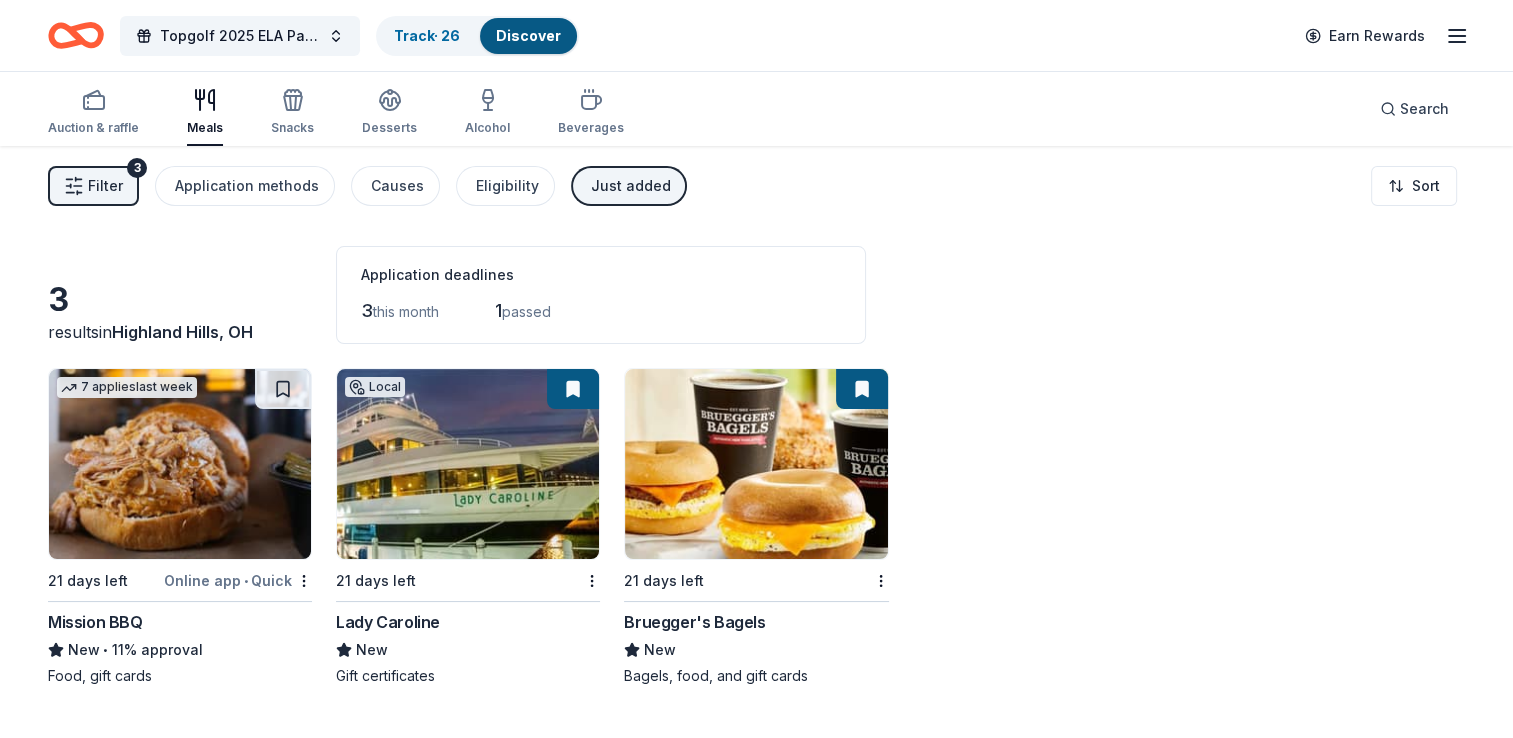 click at bounding box center [756, 464] 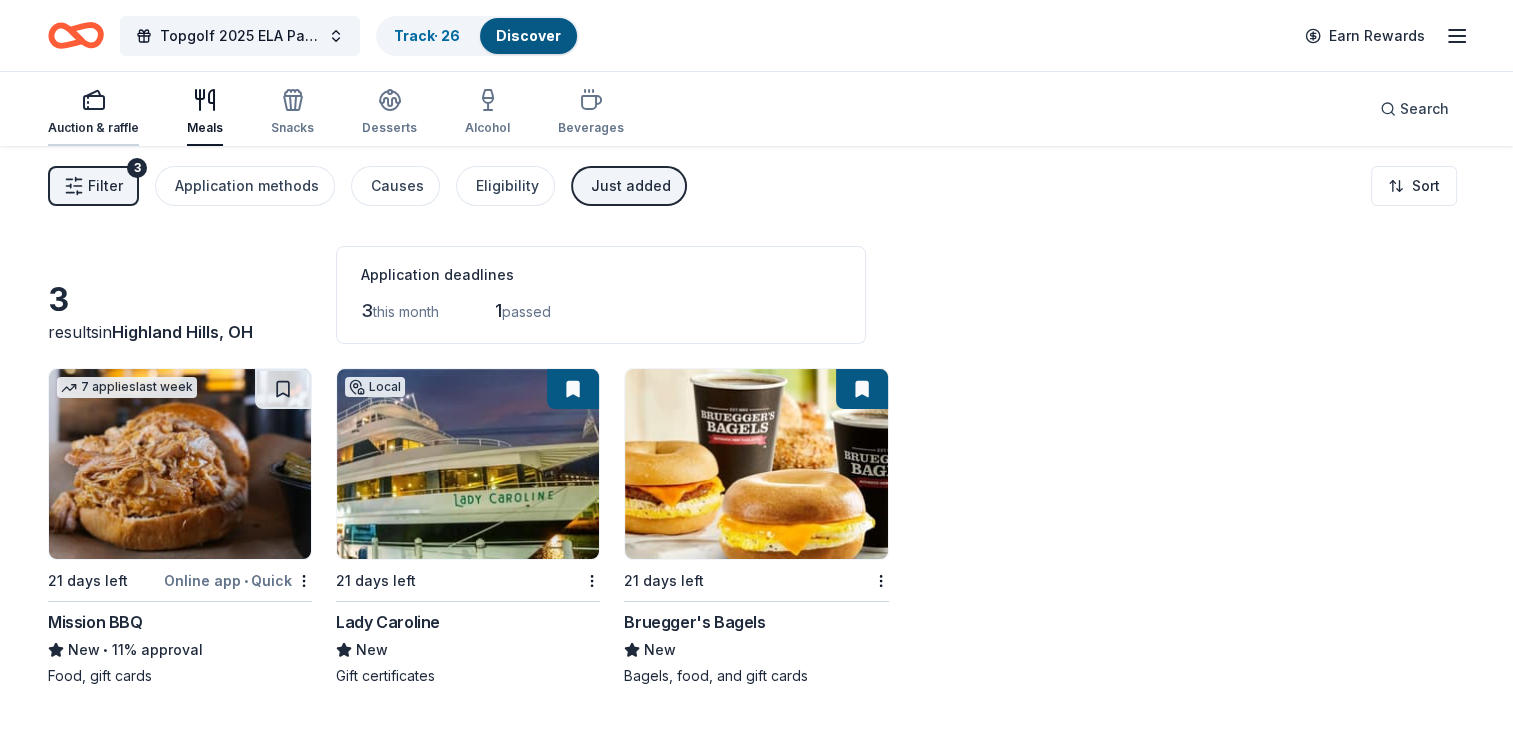 click 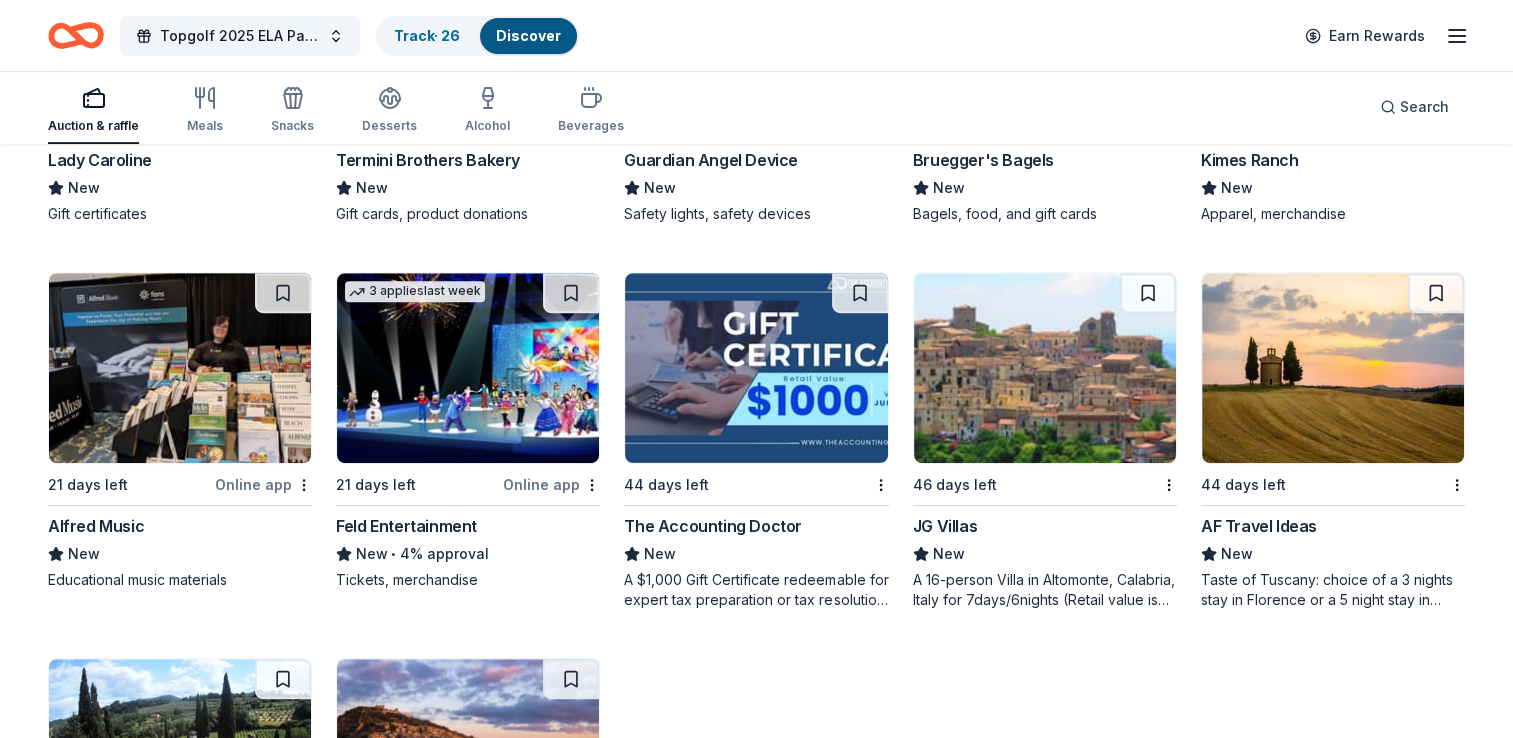 scroll, scrollTop: 940, scrollLeft: 0, axis: vertical 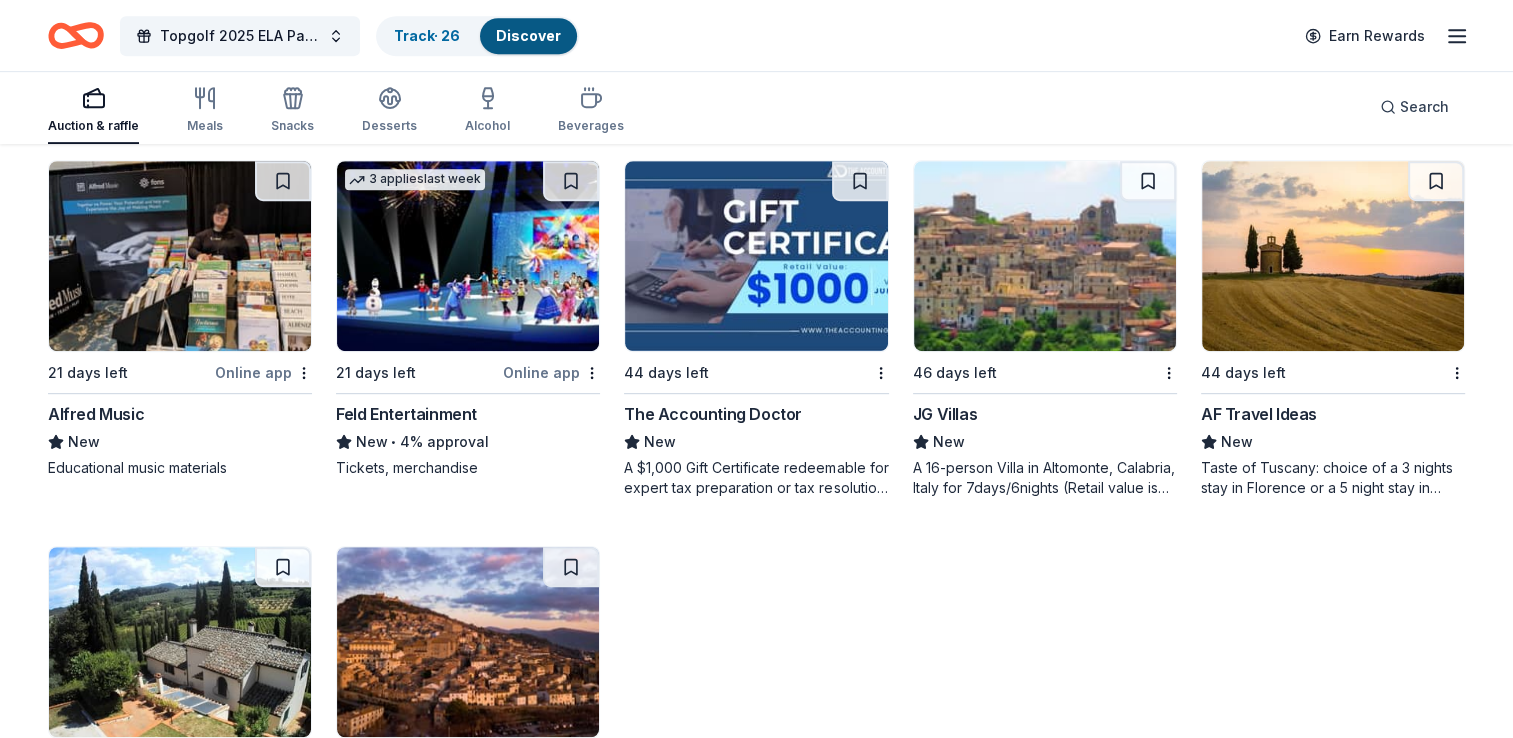 click on "7   applies  last week 21 days left Online app • Quick Mission BBQ New • 11% approval Food, gift cards Local 21 days left Online app Children’s Museum of Cleveland New Tickets Local 23 days left Online app Pro Football Hall of Fame New 2 admission tickets Top rated 8   applies  last week 21 days left Online app • Quick BarkBox 5.0 • 69% approval Dog toy(s), dog food Local 21 days left Online app Akron RubberDucks New Tickets, merchandise Local 21 days left Lady Caroline New Gift certificates 18   applies  last week 21 days left Online app Termini Brothers Bakery New Gift cards, product donations 21 days left Online app Guardian Angel Device New Safety lights, safety devices 21 days left Bruegger's Bagels New Bagels, food, and gift cards 6   applies  last week 21 days left Online app Kimes Ranch New Apparel, merchandise 21 days left Online app Alfred Music New Educational music materials 3   applies  last week 21 days left Online app Feld Entertainment New • 4% approval Tickets, merchandise  New" at bounding box center [756, 156] 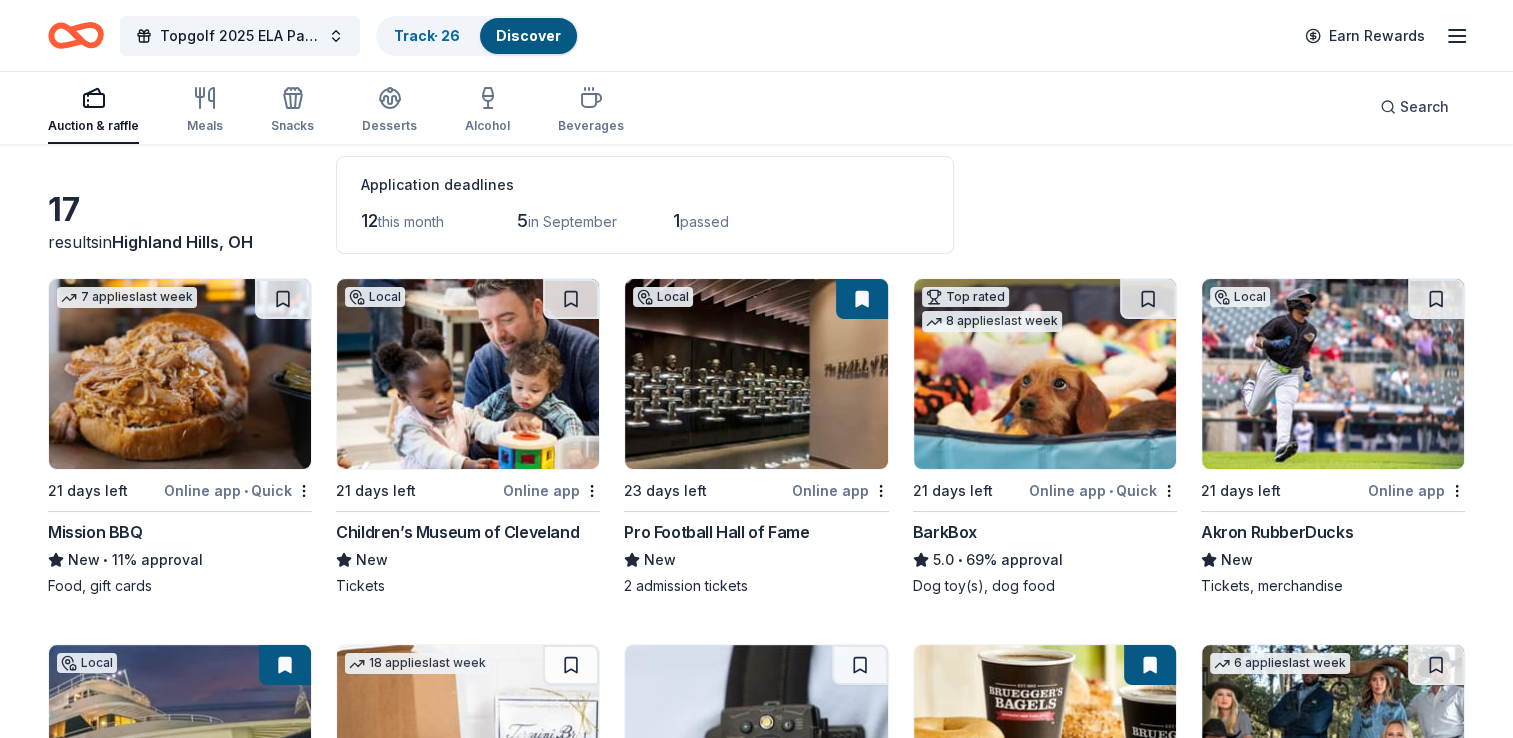 scroll, scrollTop: 0, scrollLeft: 0, axis: both 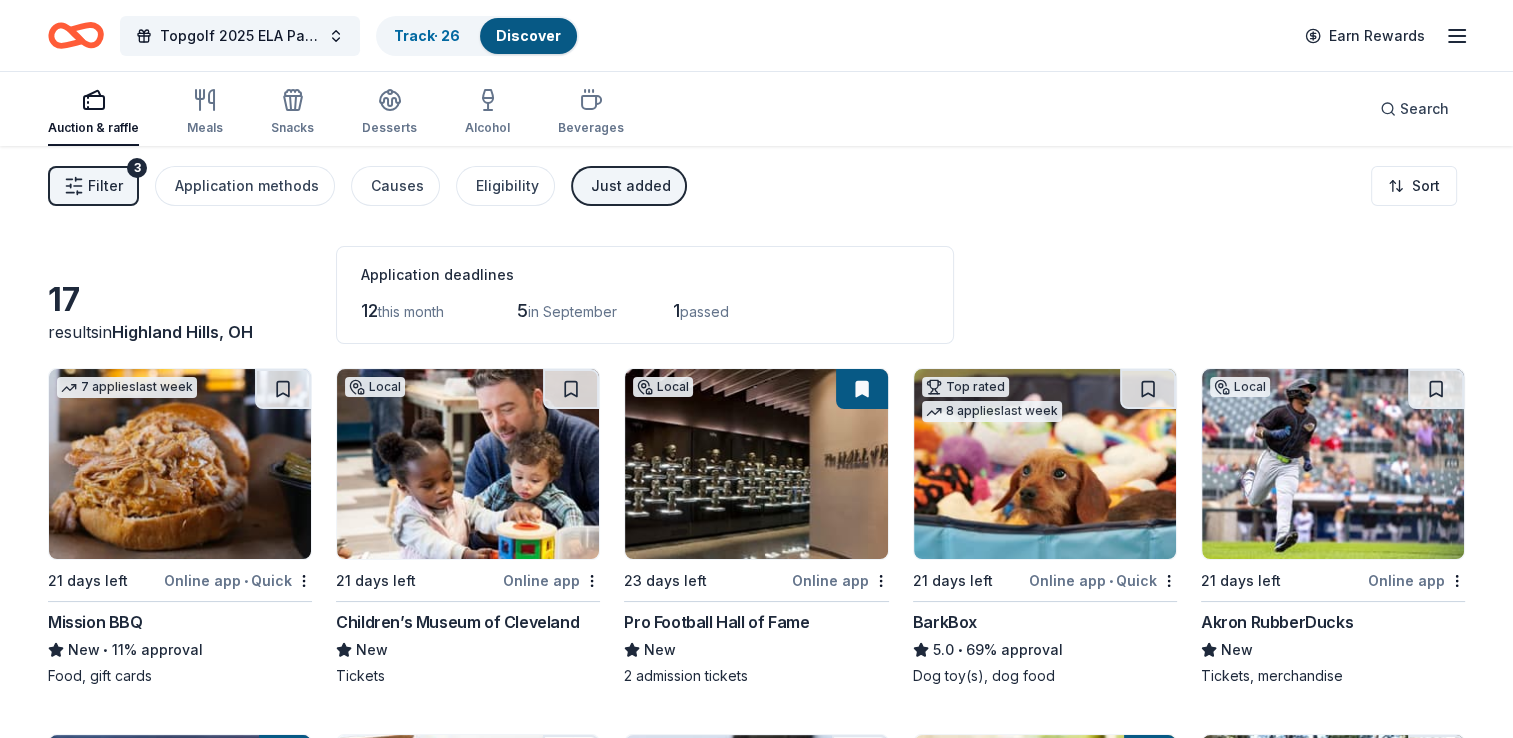 click on "Just added" at bounding box center [631, 186] 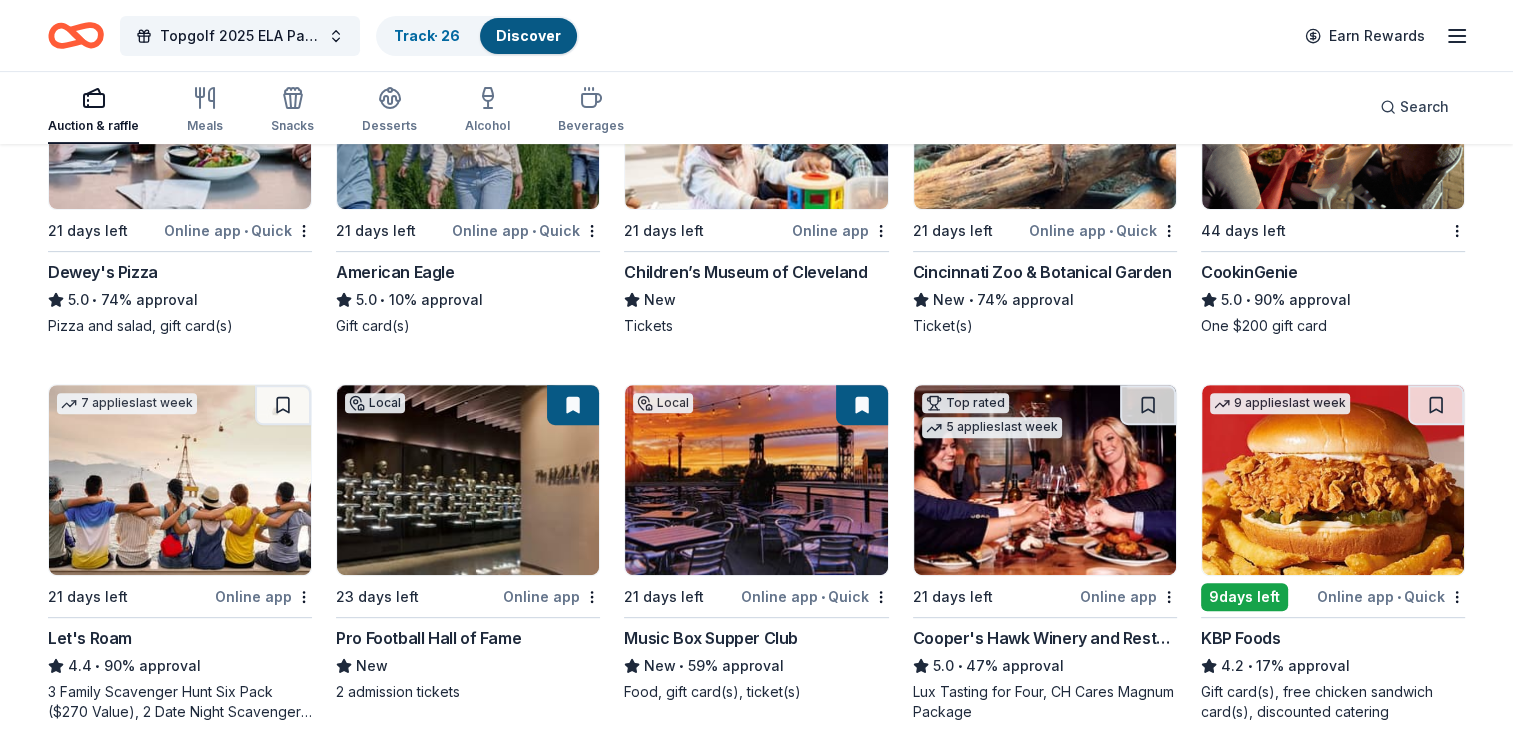 scroll, scrollTop: 776, scrollLeft: 0, axis: vertical 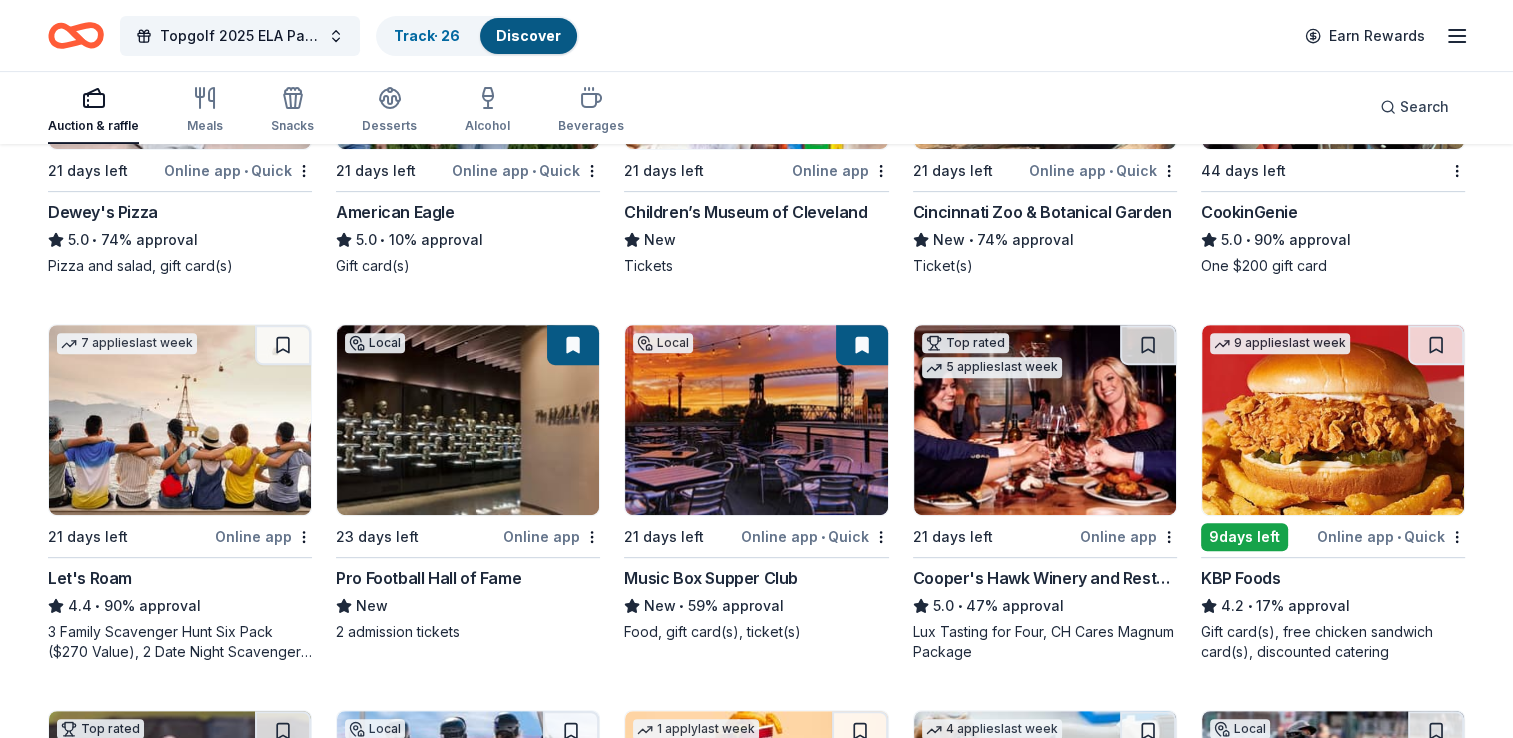 click at bounding box center (1045, 420) 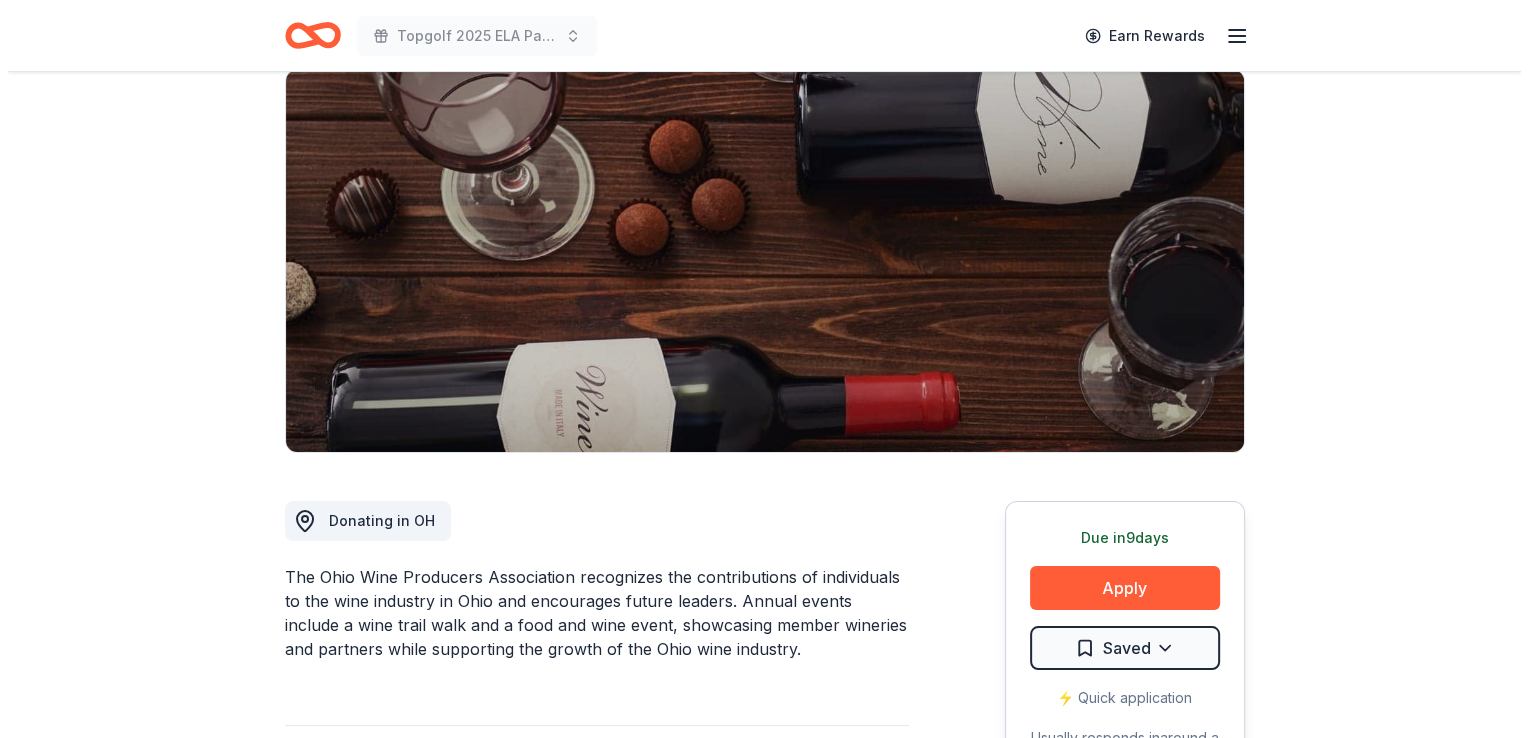 scroll, scrollTop: 142, scrollLeft: 0, axis: vertical 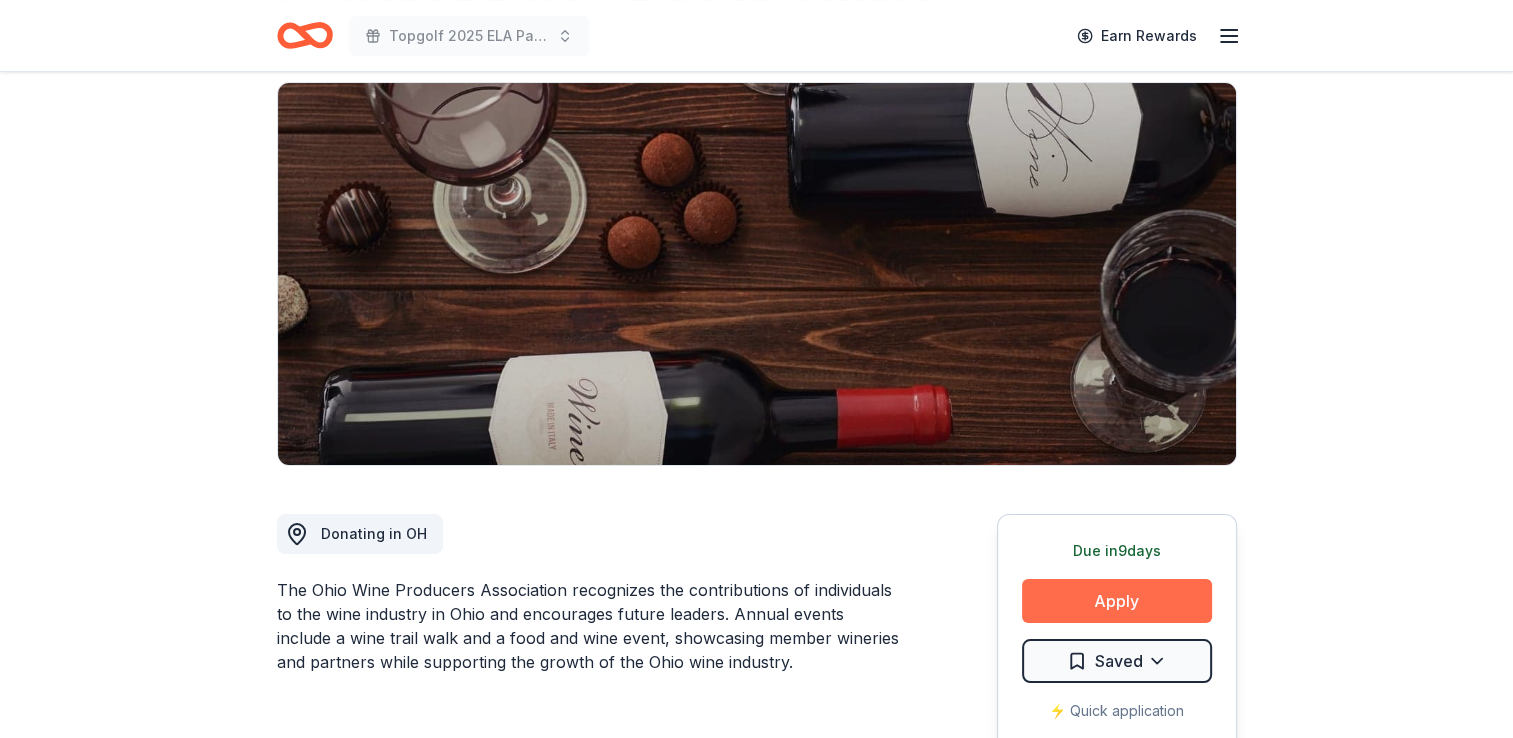 click on "Apply" at bounding box center (1117, 601) 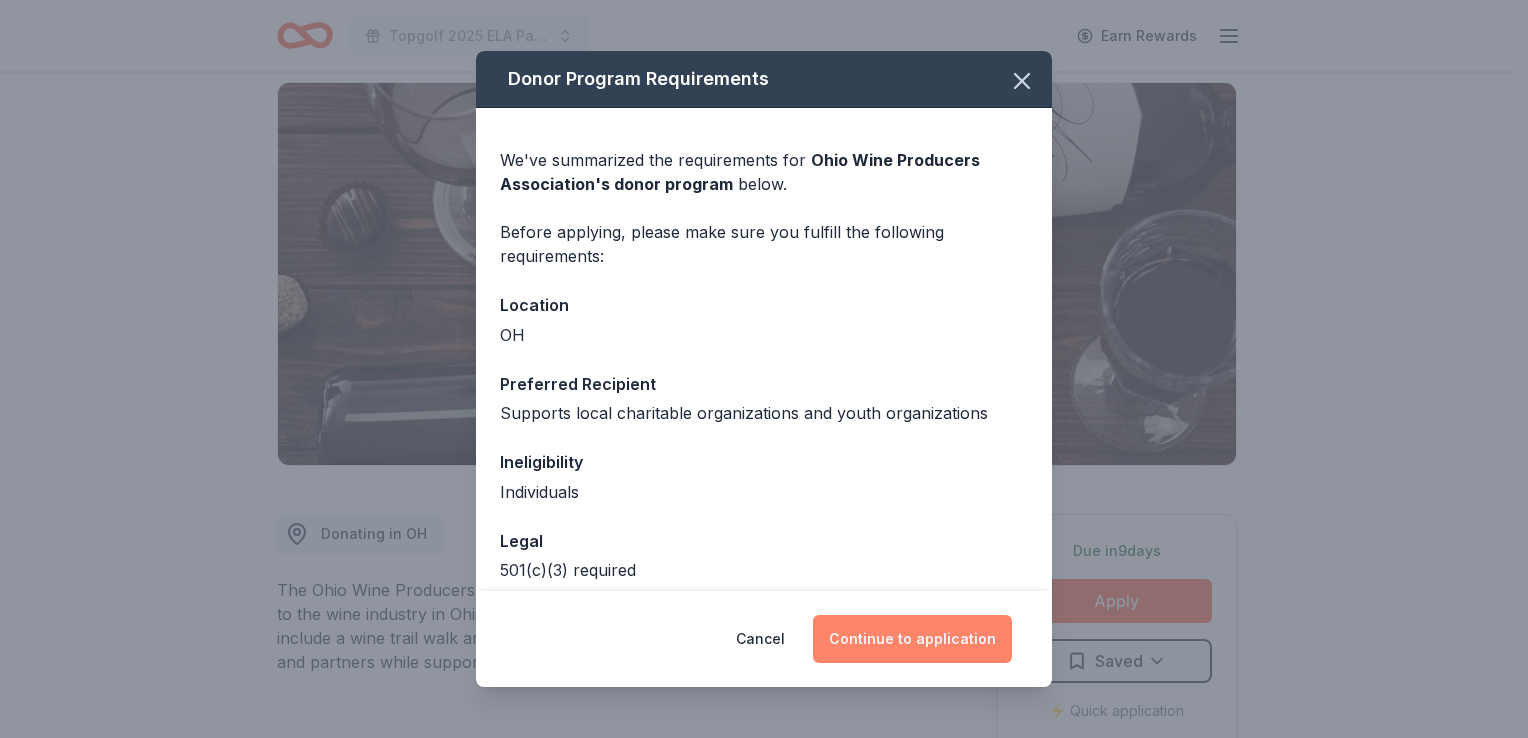 click on "Continue to application" at bounding box center (912, 639) 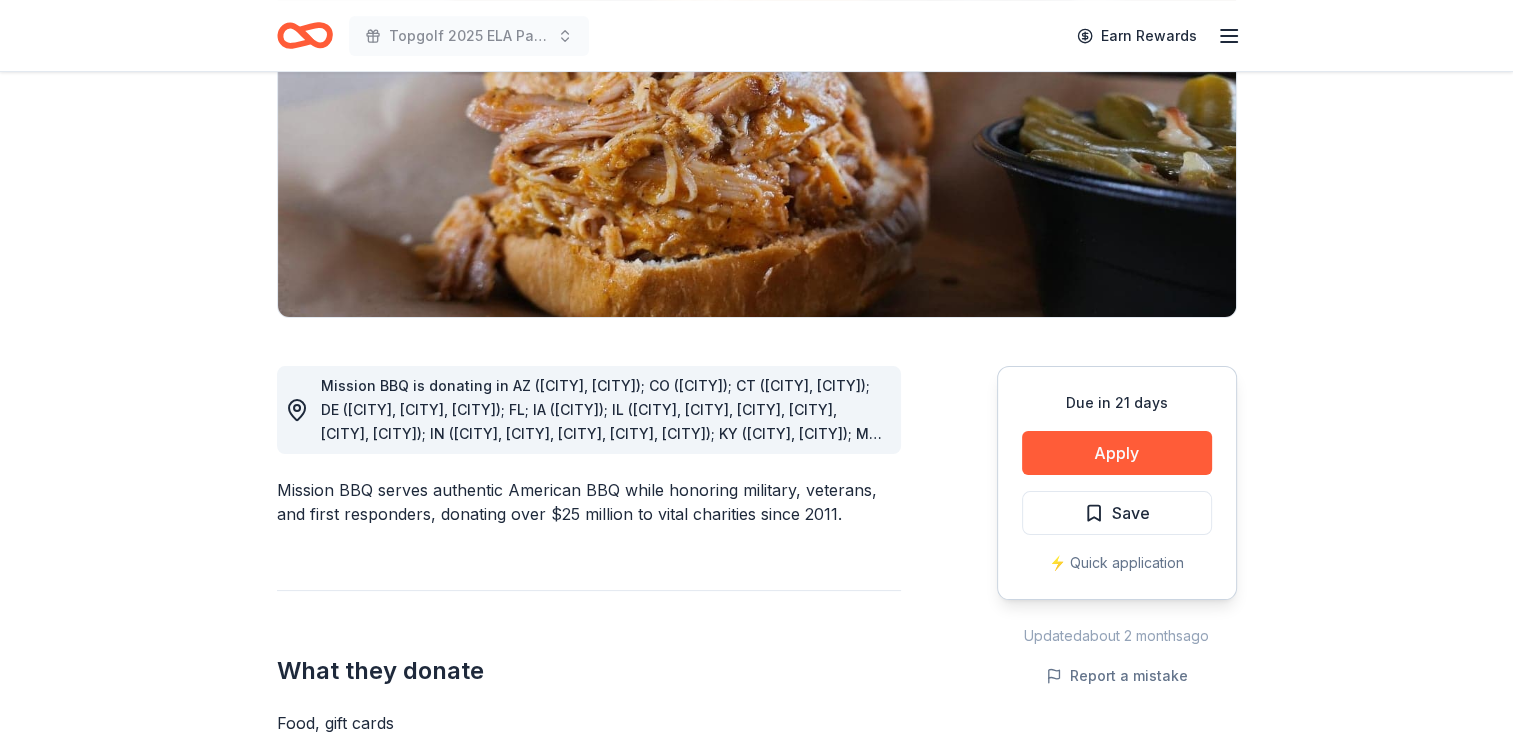 scroll, scrollTop: 338, scrollLeft: 0, axis: vertical 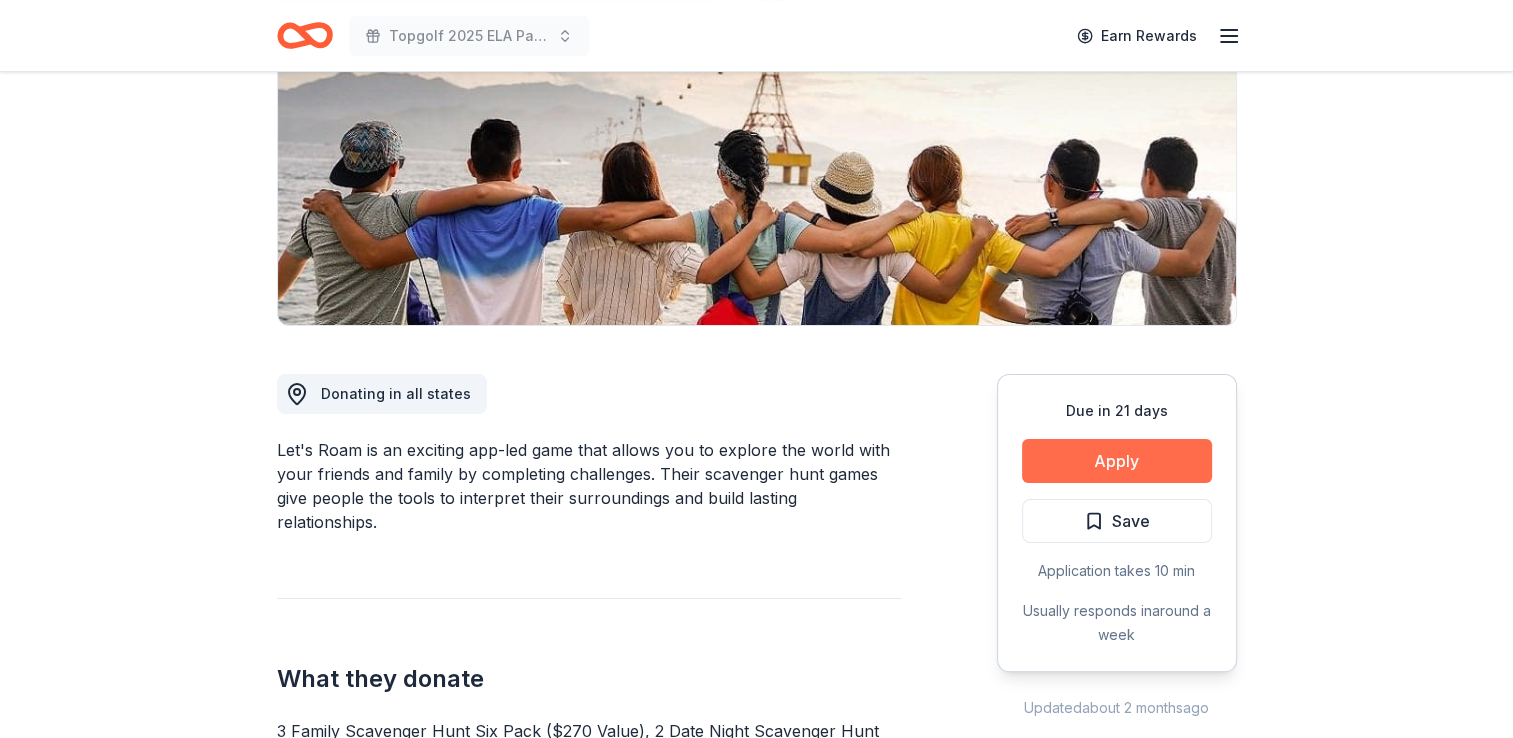 click on "Apply" at bounding box center (1117, 461) 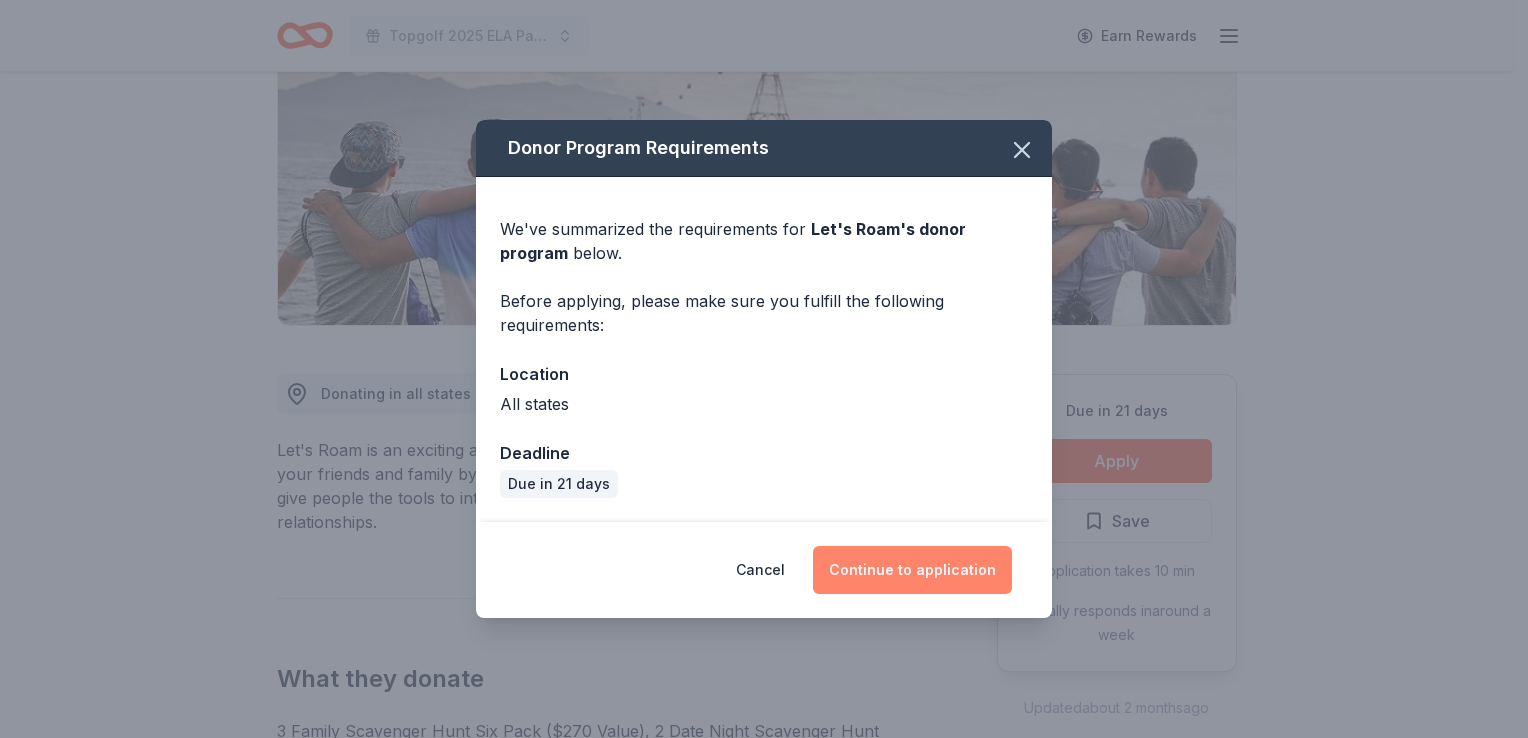 click on "Continue to application" at bounding box center [912, 570] 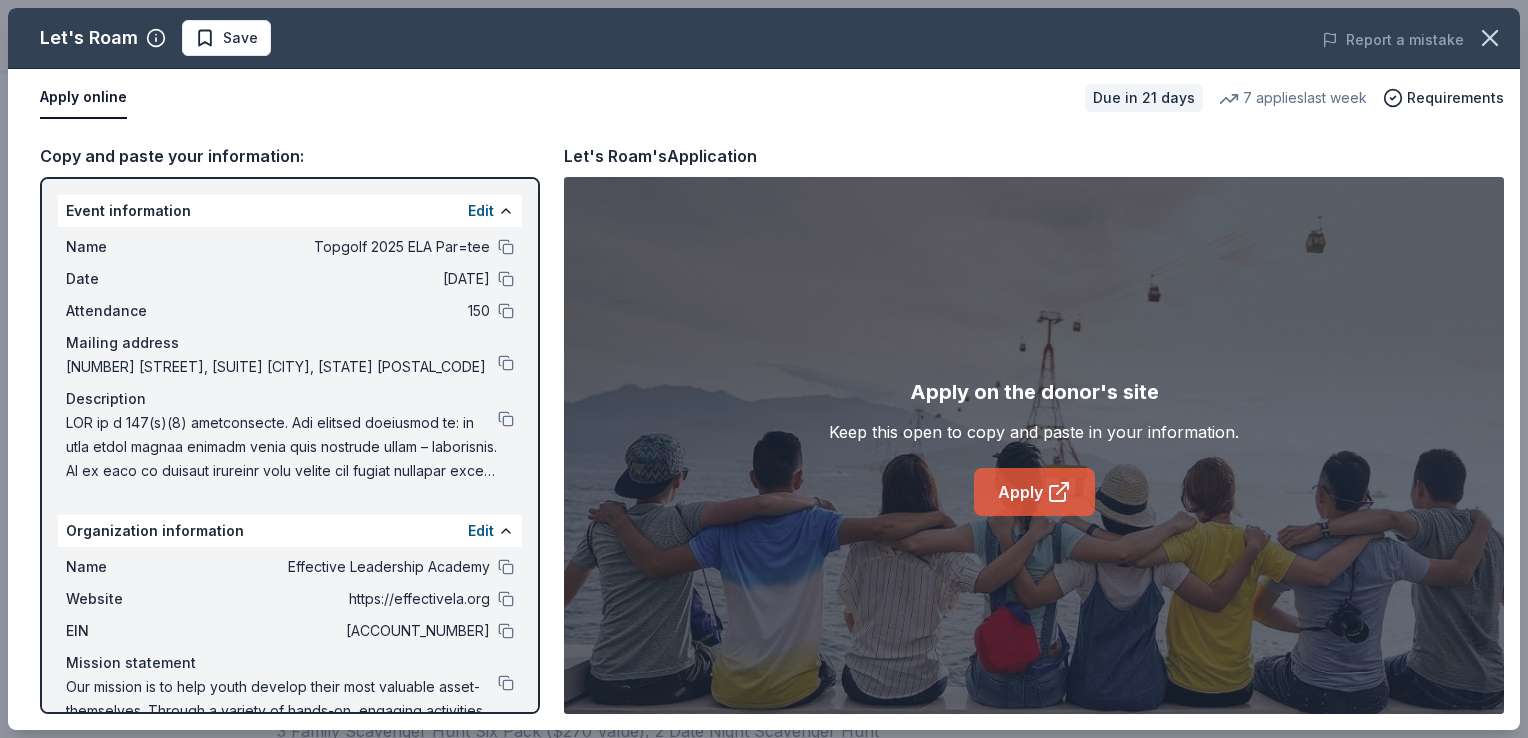 click on "Apply" at bounding box center (1034, 492) 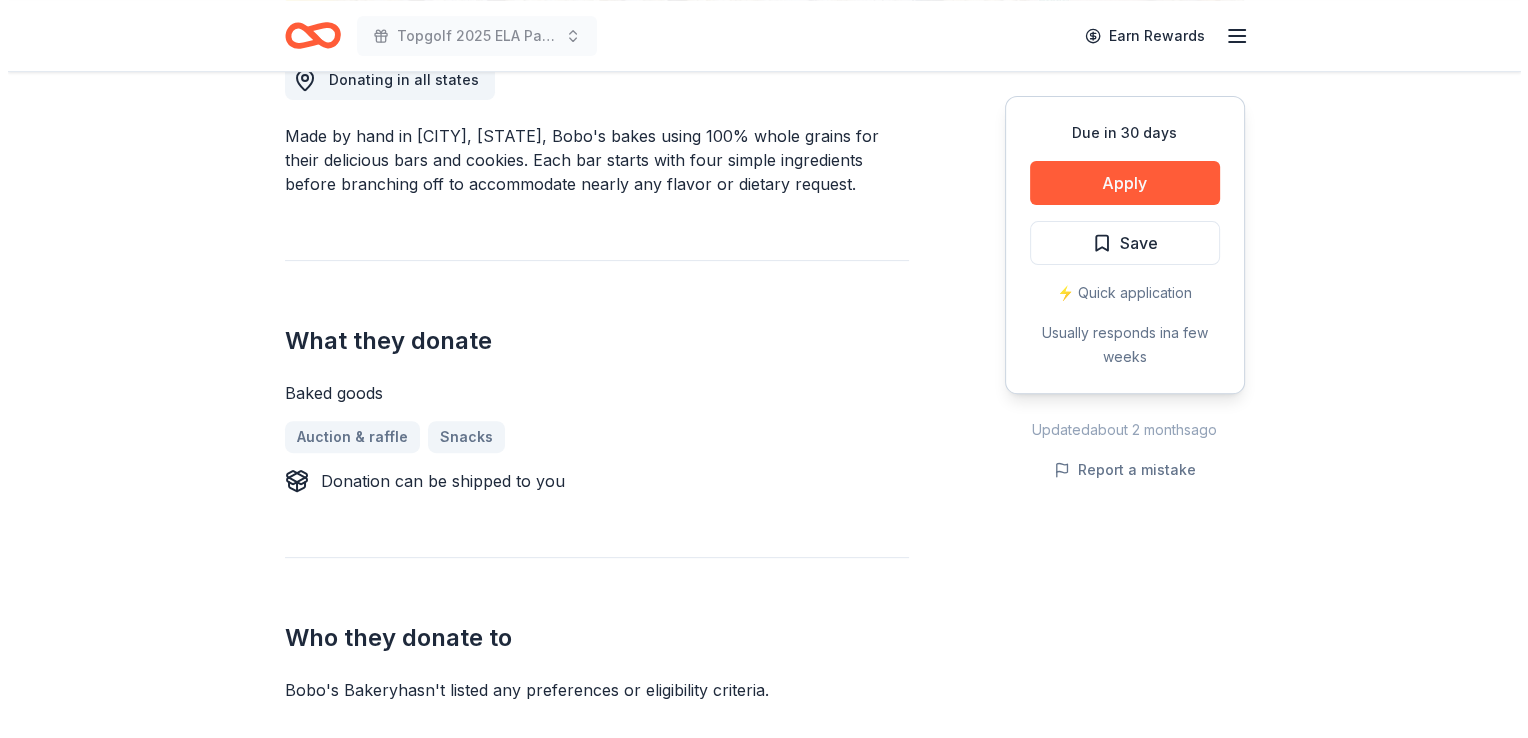 scroll, scrollTop: 619, scrollLeft: 0, axis: vertical 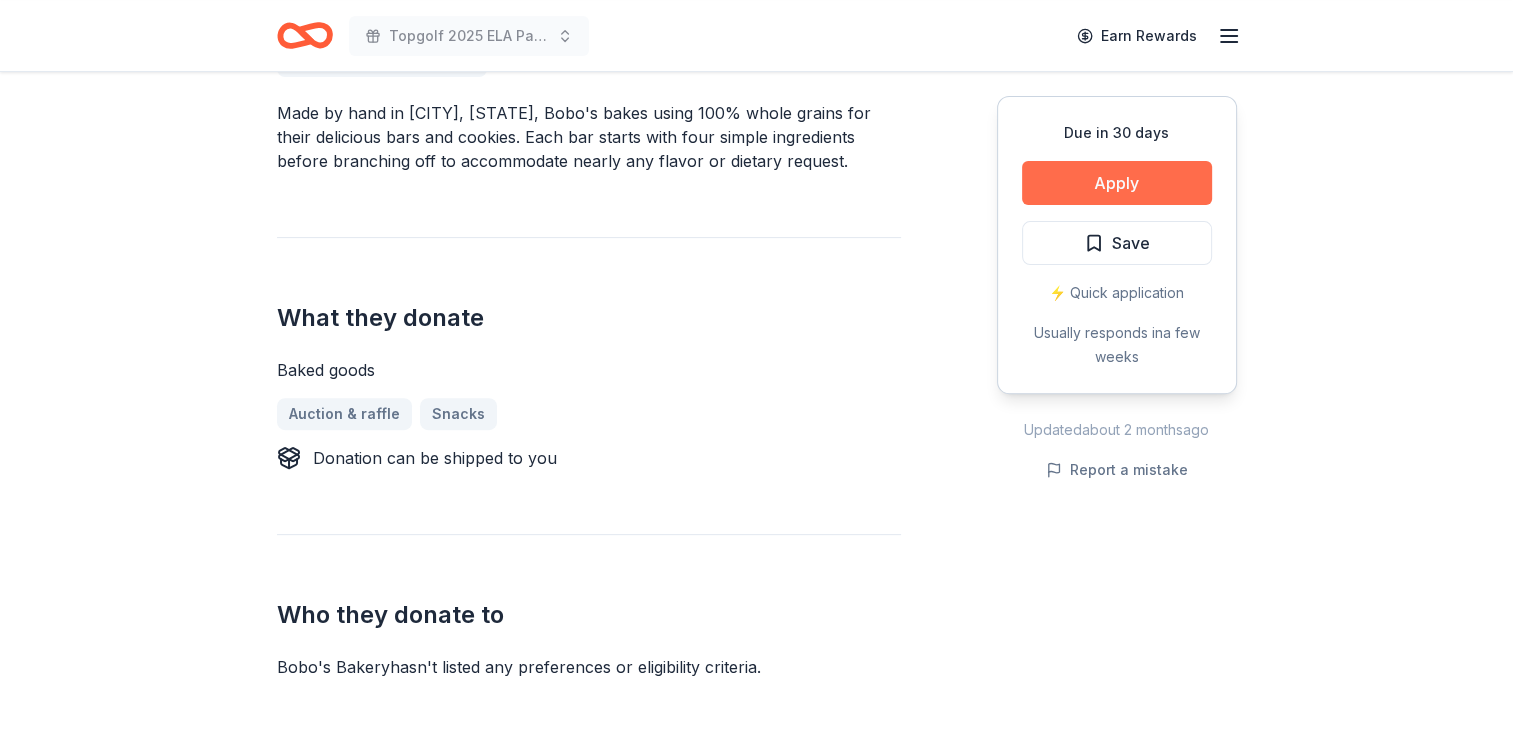 click on "Apply" at bounding box center (1117, 183) 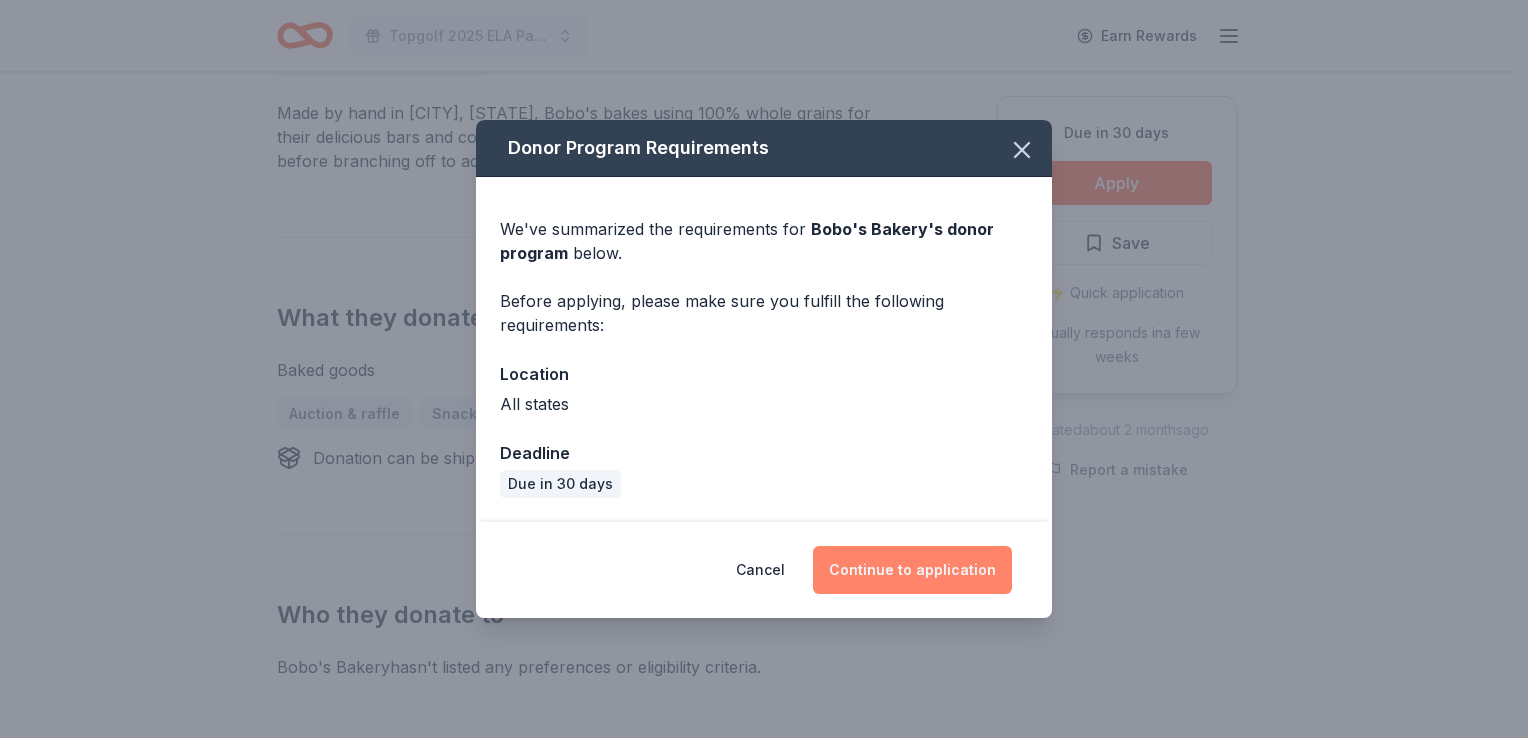 click on "Continue to application" at bounding box center [912, 570] 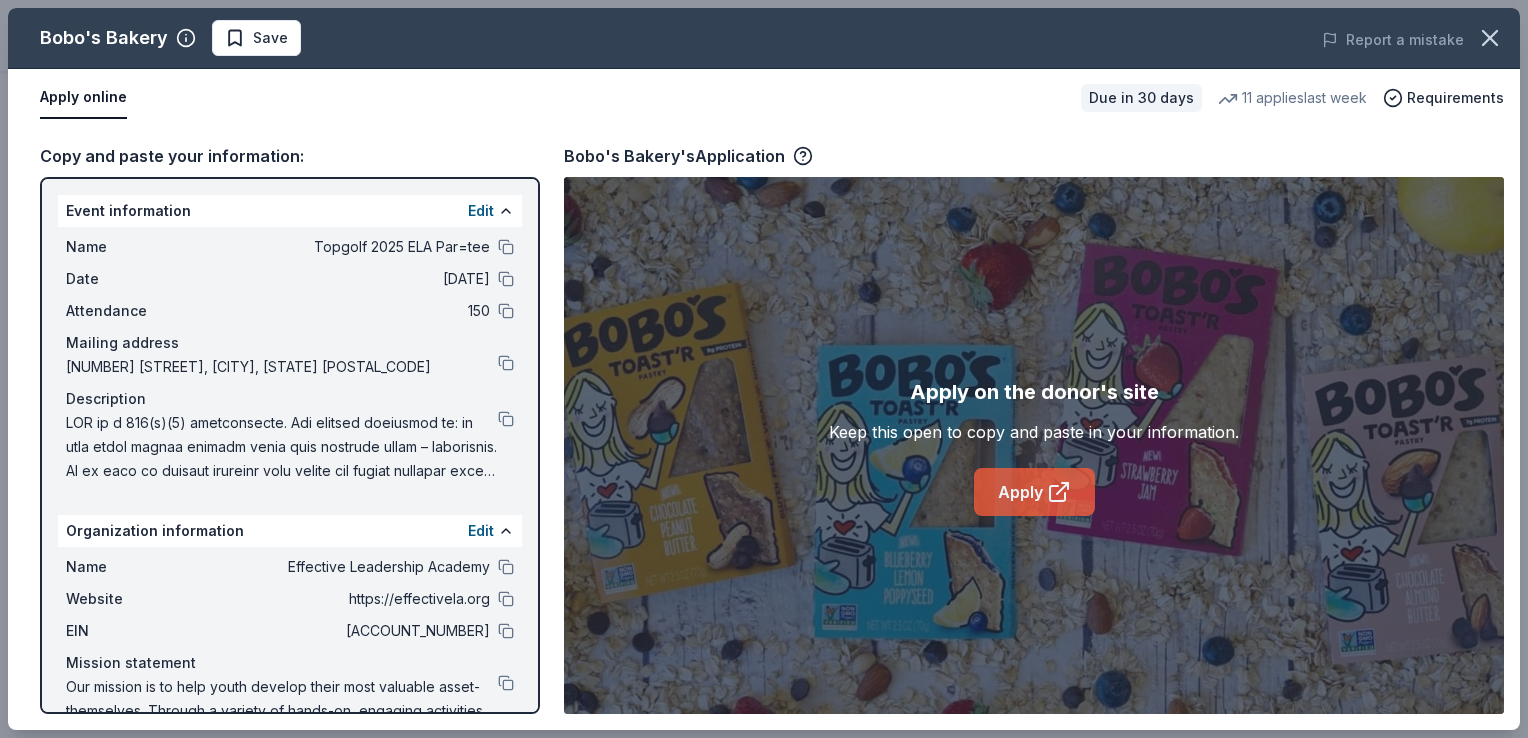 click on "Apply" at bounding box center (1034, 492) 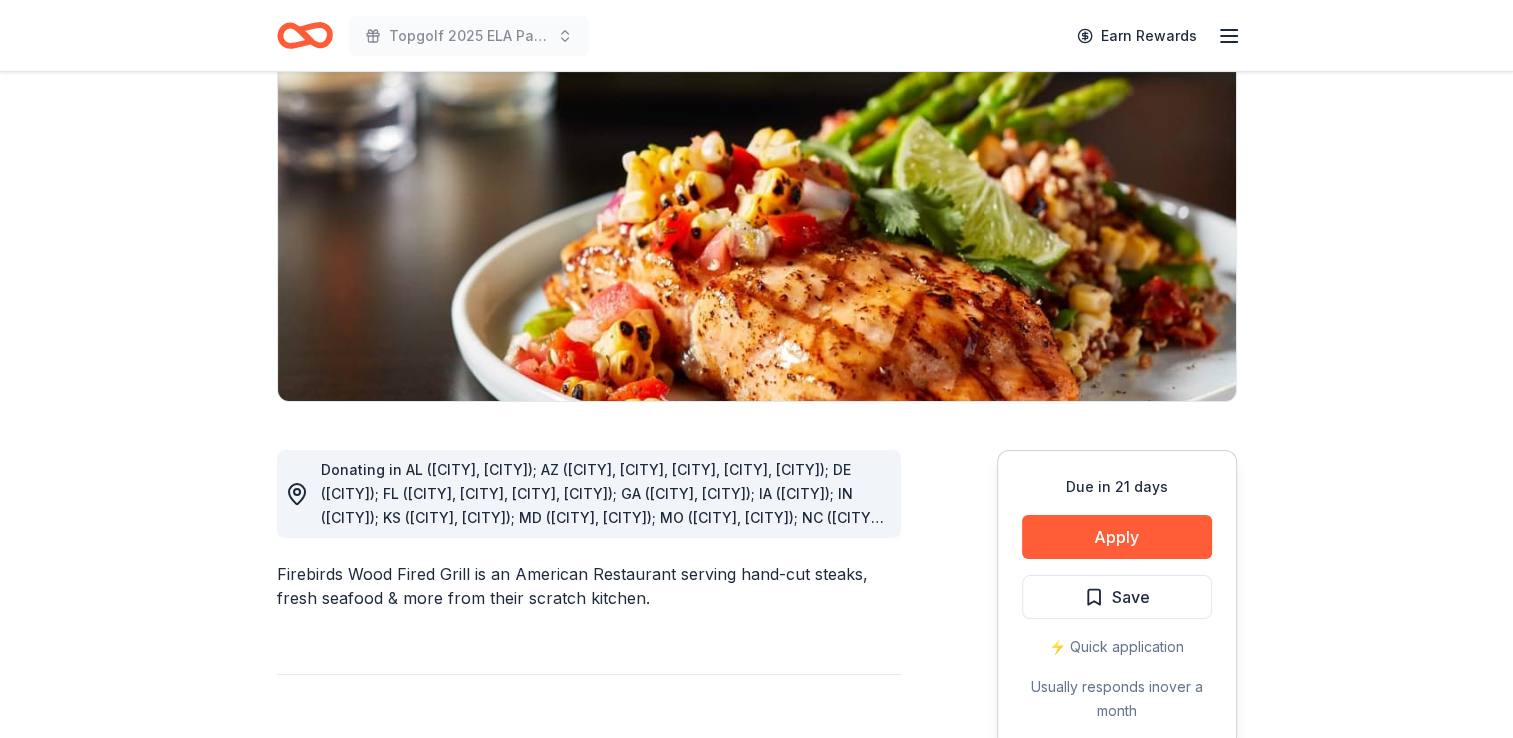scroll, scrollTop: 216, scrollLeft: 0, axis: vertical 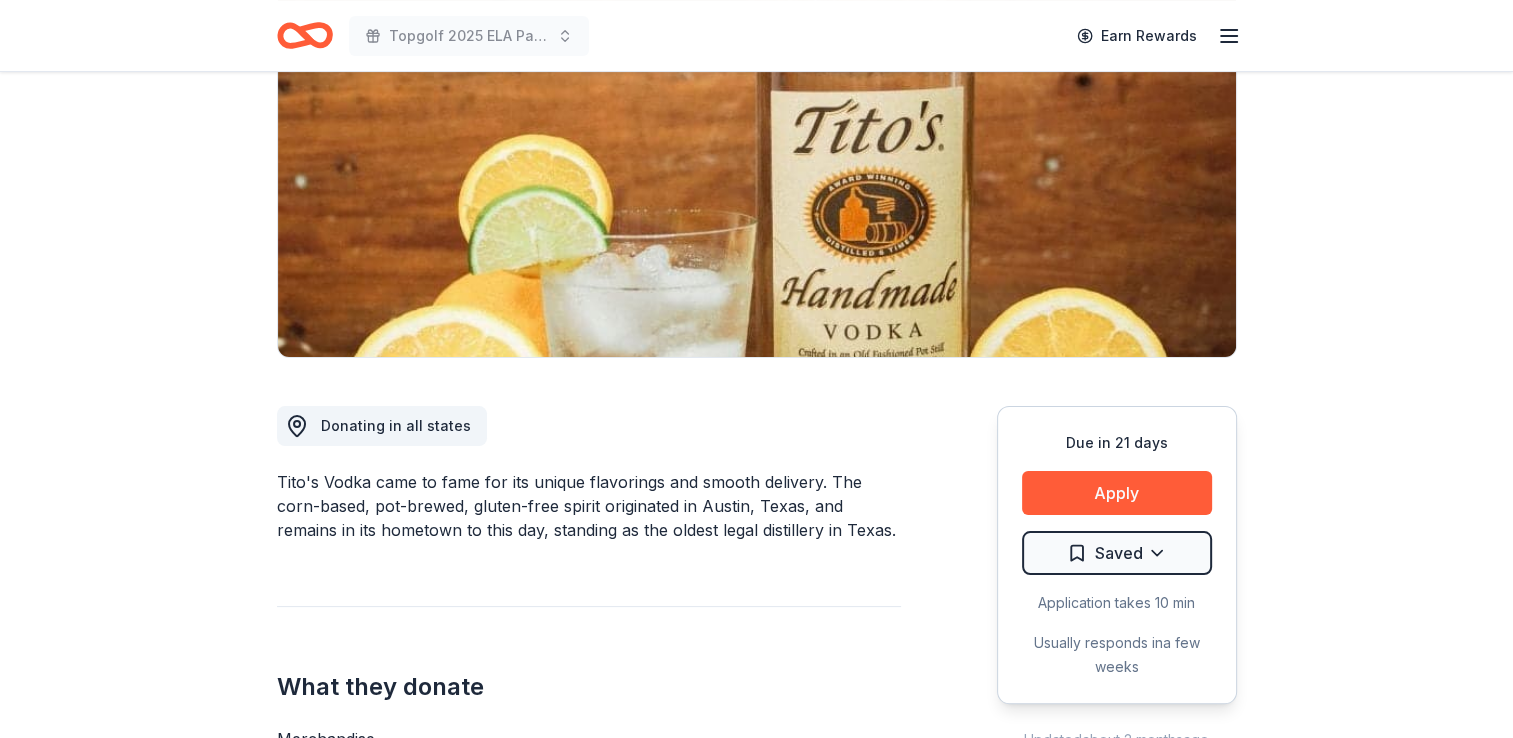 click on "Tito's Vodka came to fame for its unique flavorings and smooth delivery. The corn-based, pot-brewed, gluten-free spirit originated in Austin, Texas, and remains in its hometown to this day, standing as the oldest legal distillery in Texas." at bounding box center (589, 506) 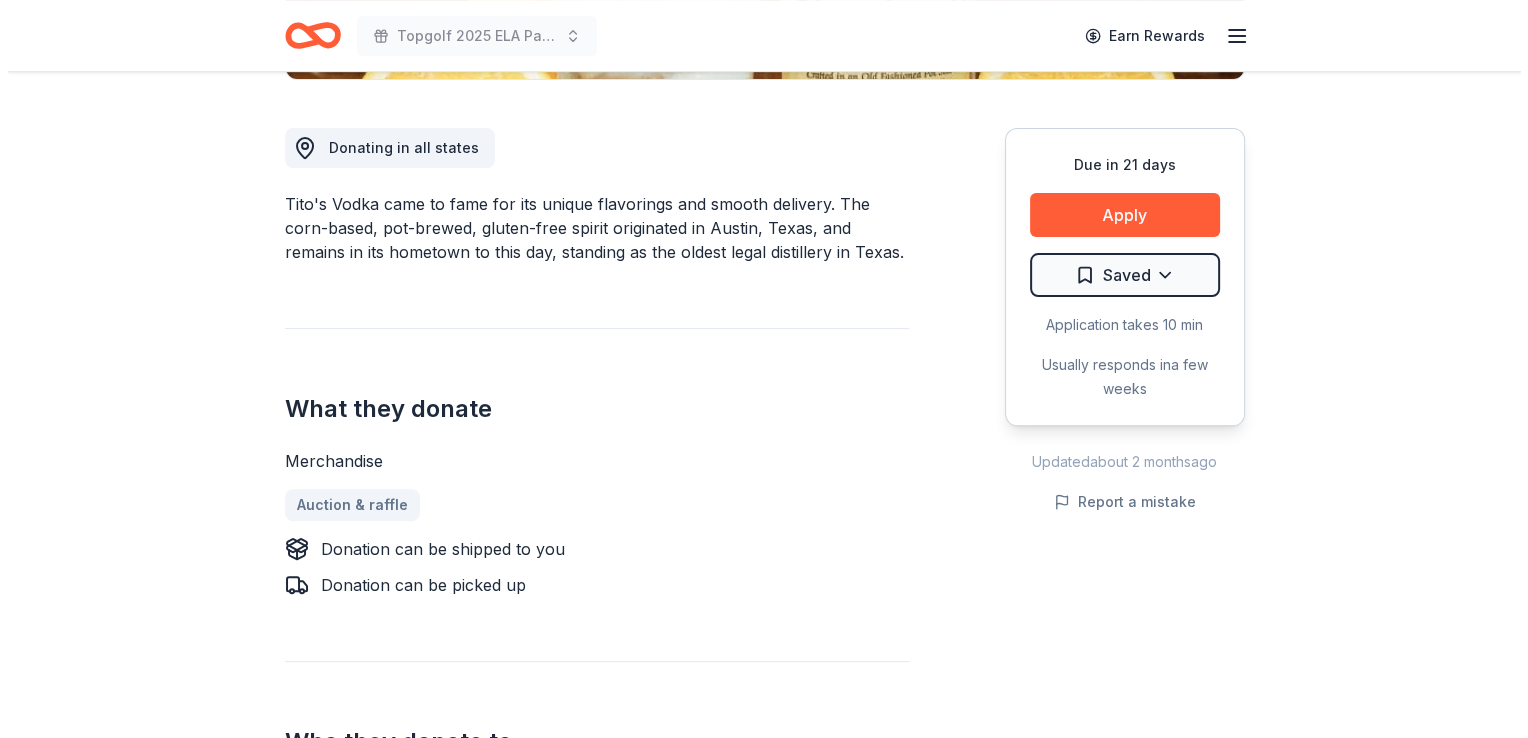 scroll, scrollTop: 524, scrollLeft: 0, axis: vertical 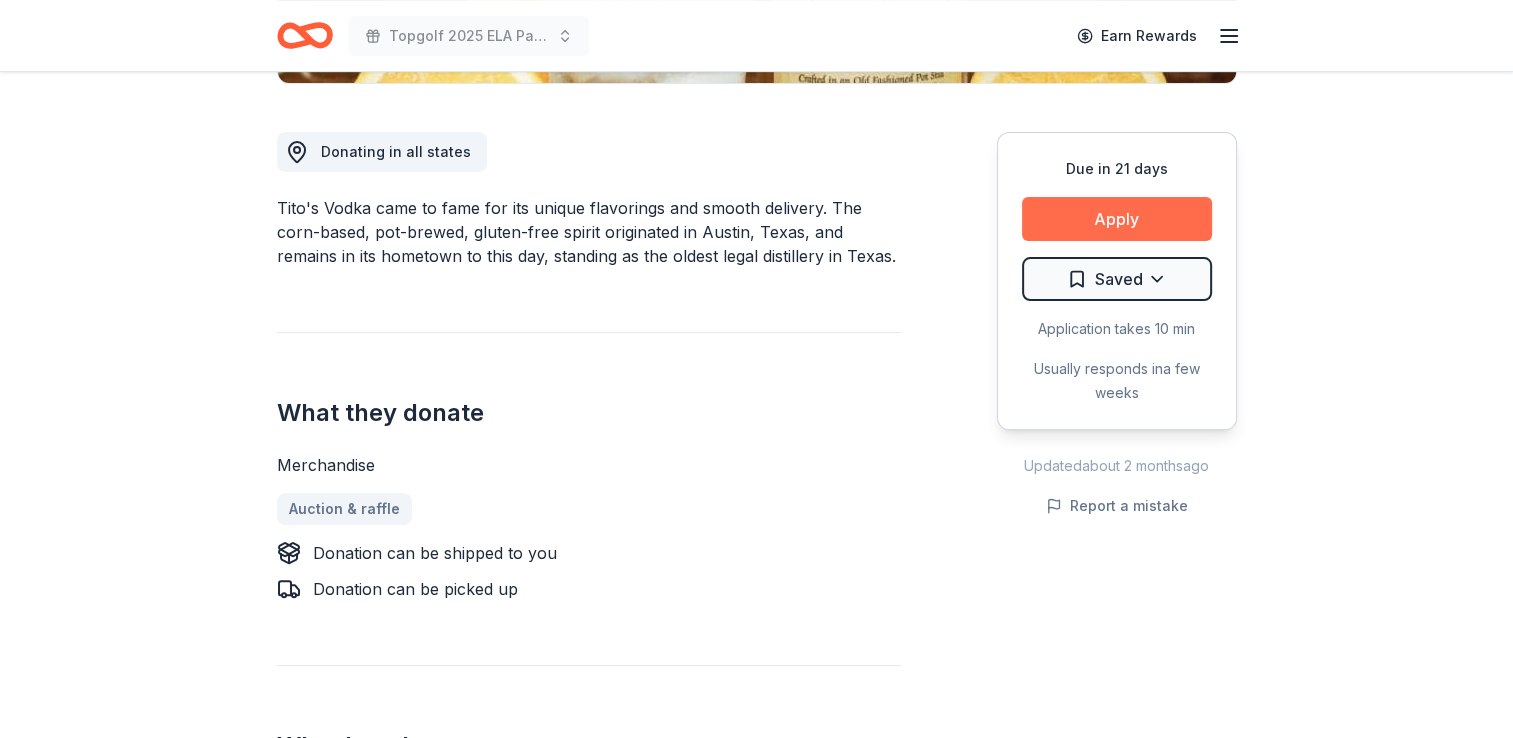 click on "Apply" at bounding box center (1117, 219) 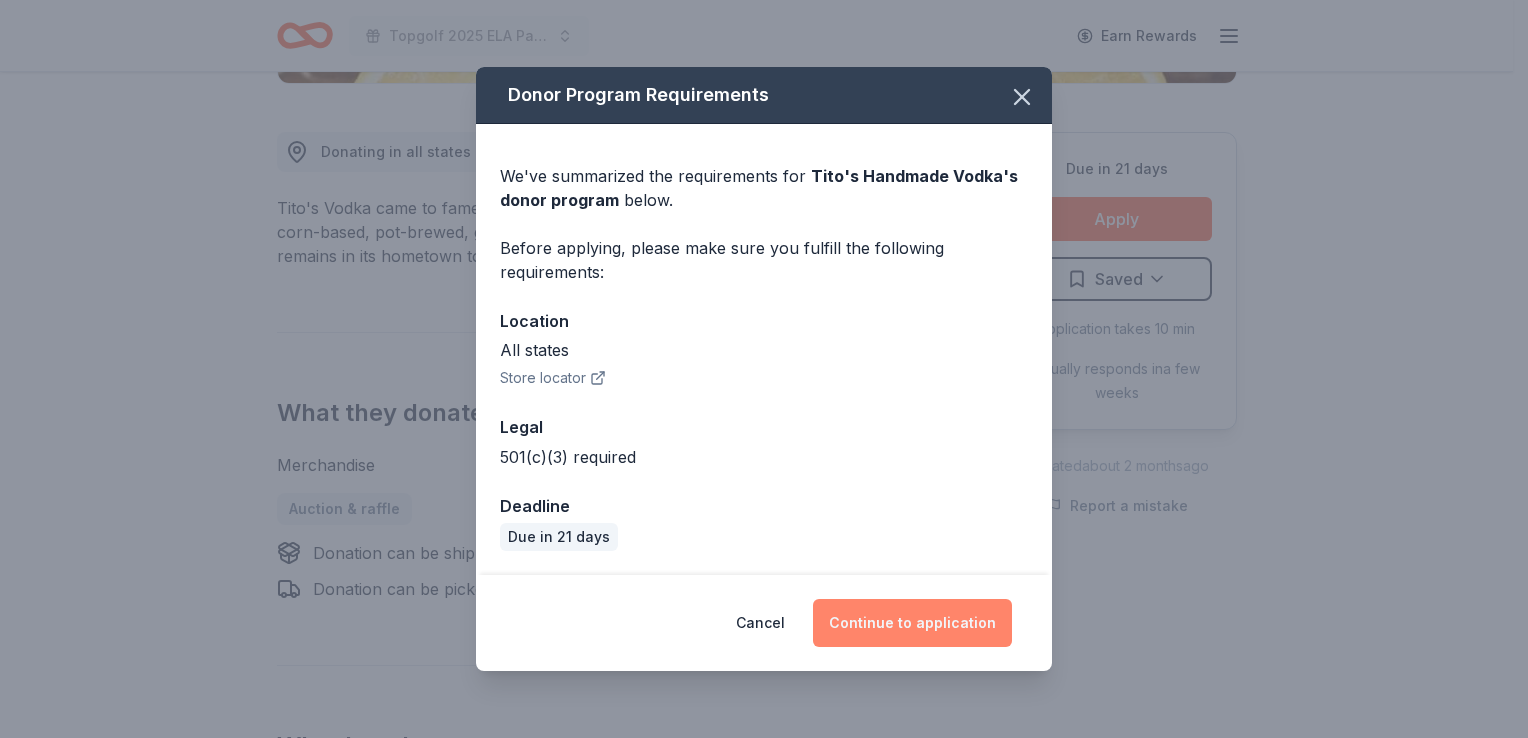 click on "Continue to application" at bounding box center [912, 623] 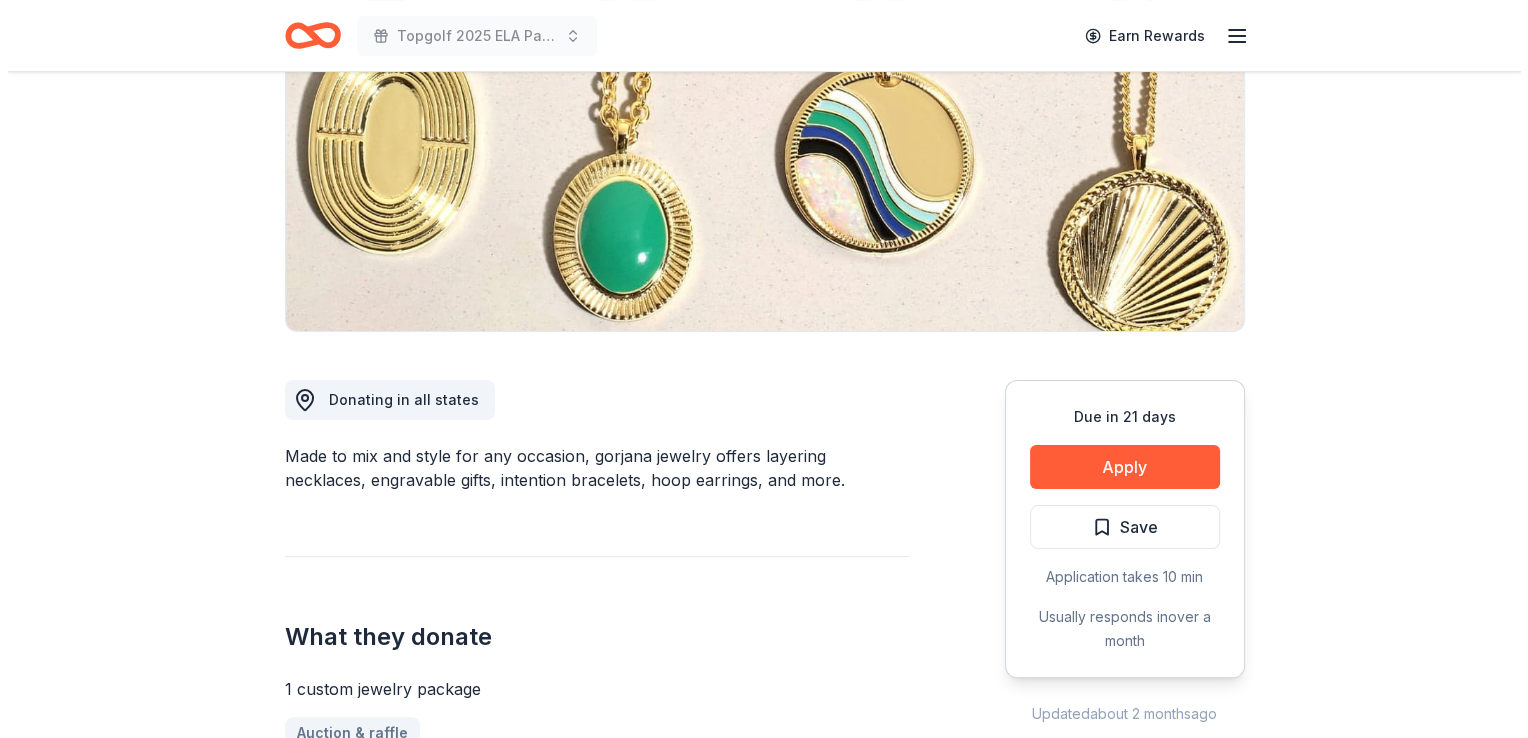 scroll, scrollTop: 276, scrollLeft: 0, axis: vertical 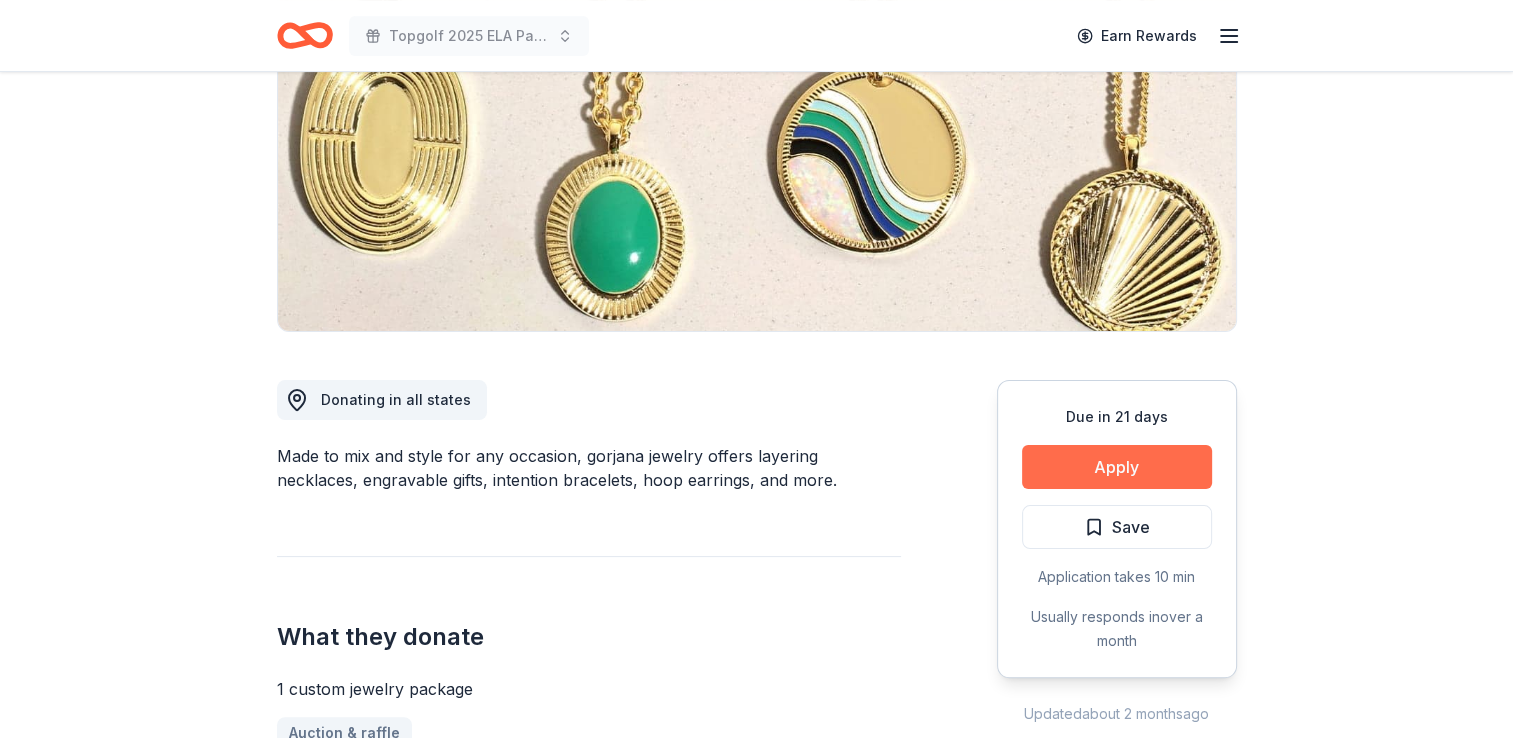 click on "Apply" at bounding box center [1117, 467] 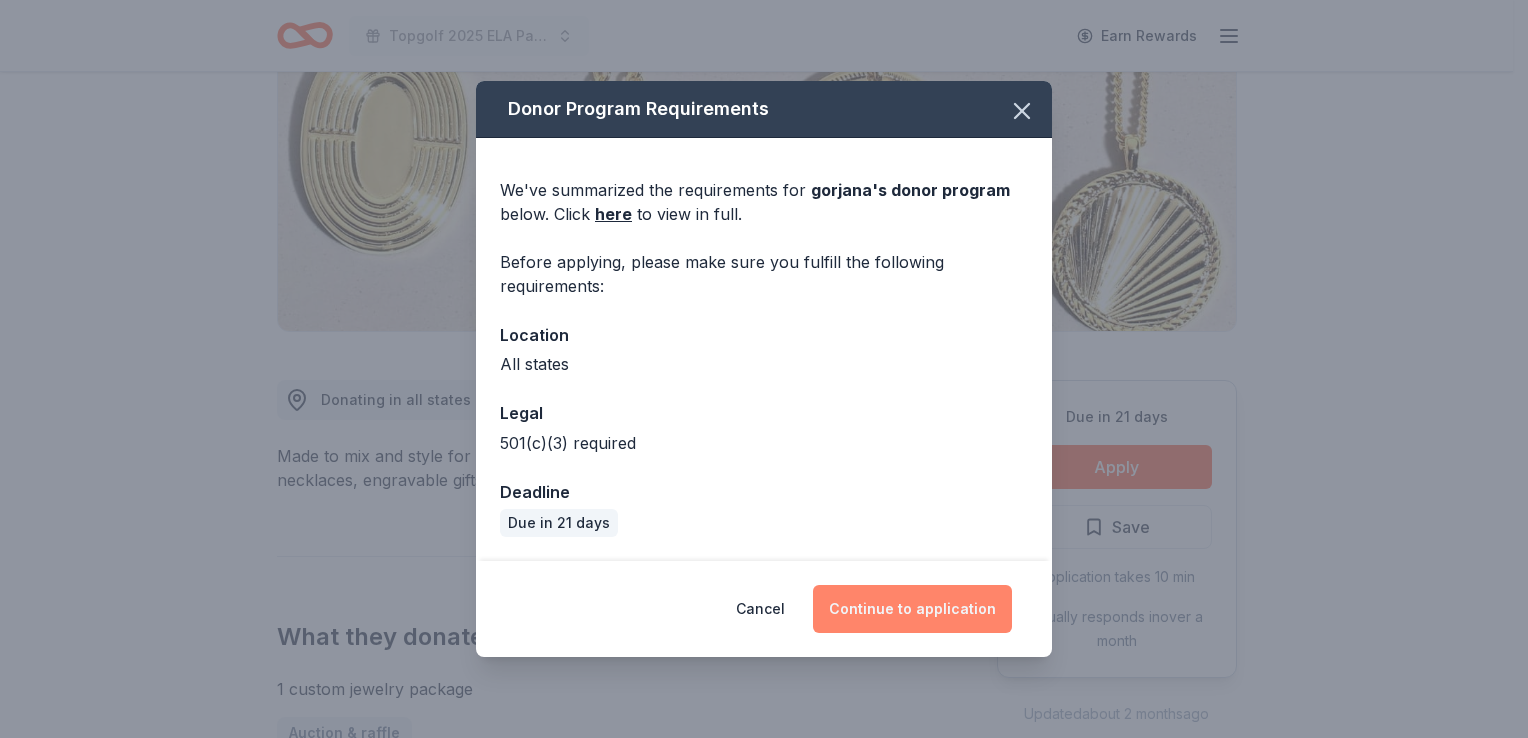click on "Continue to application" at bounding box center (912, 609) 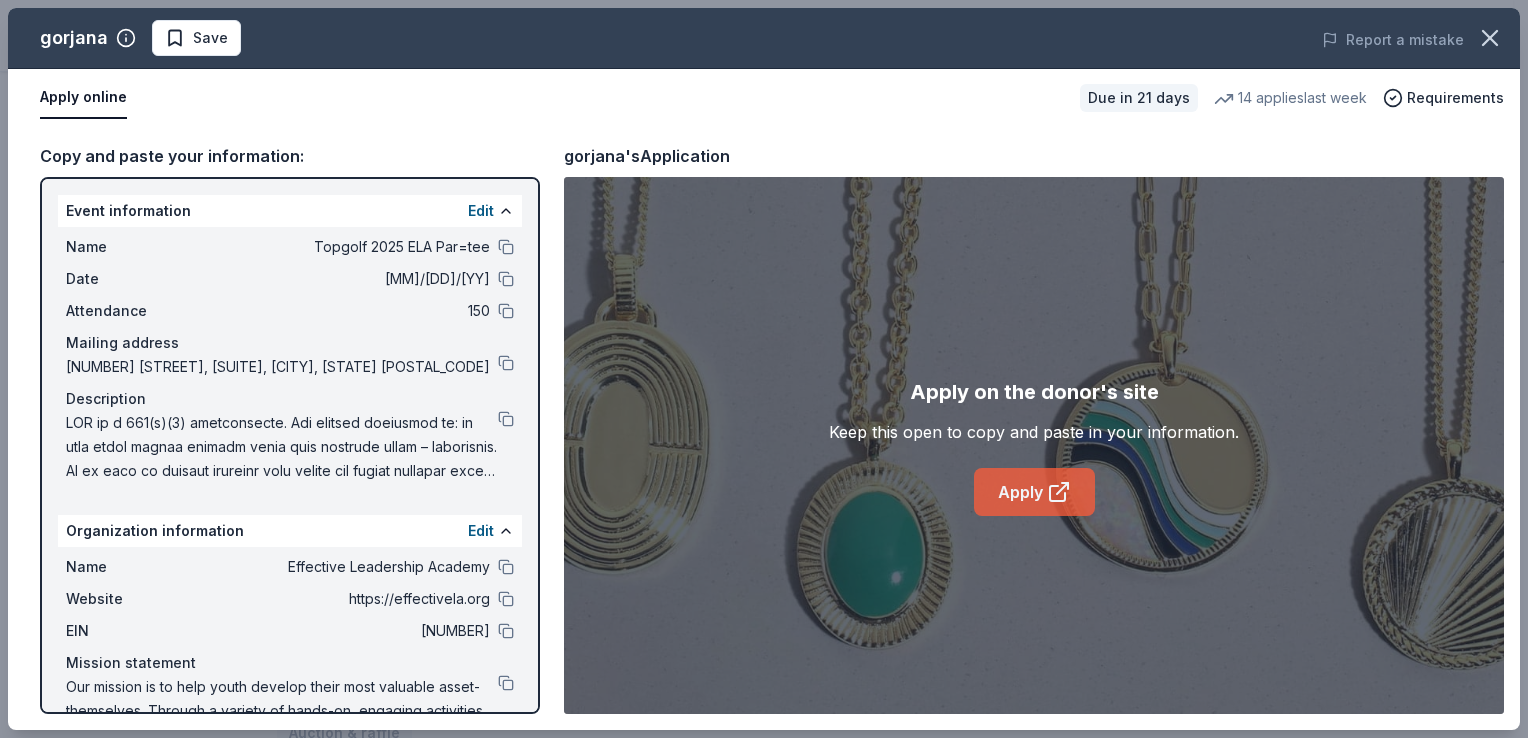 click on "Apply" at bounding box center (1034, 492) 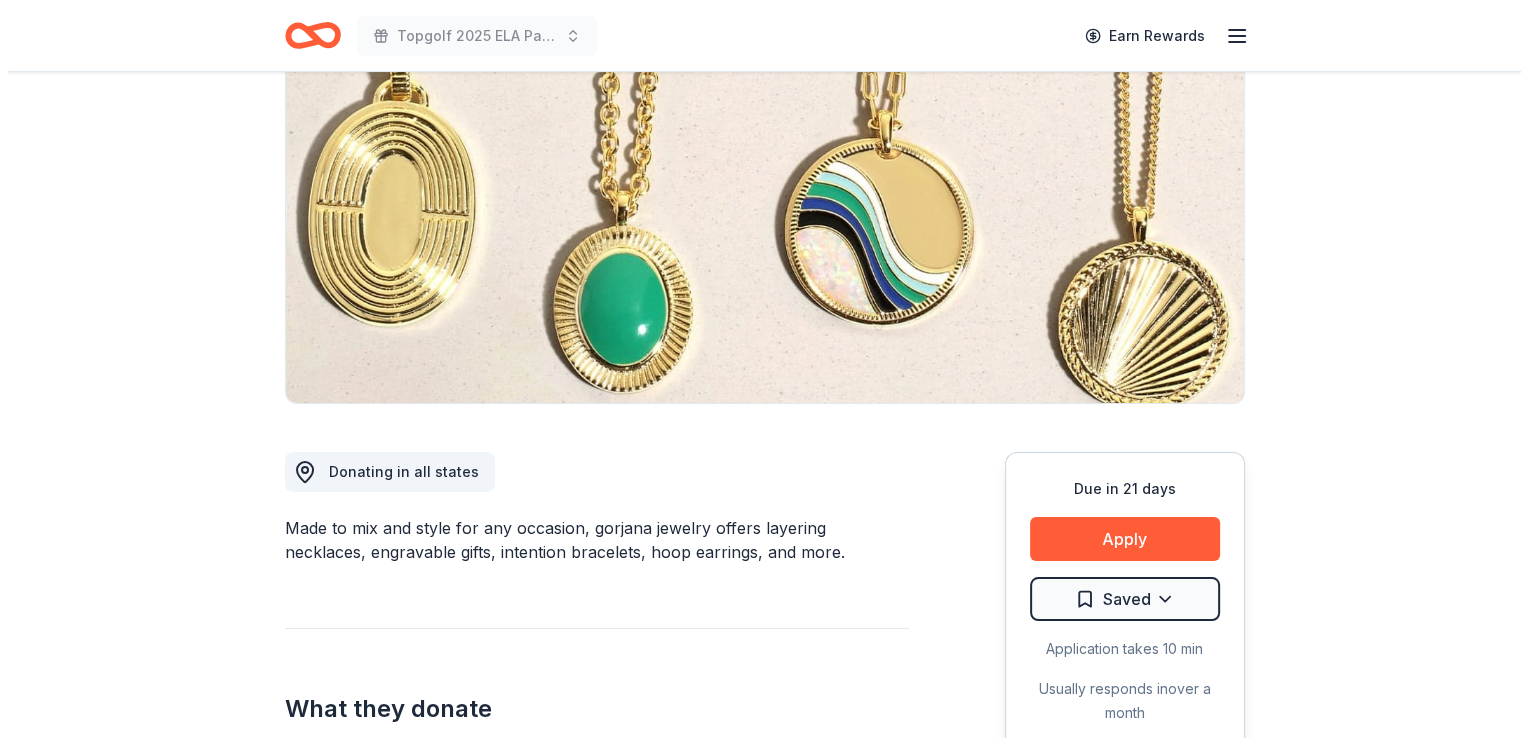 scroll, scrollTop: 228, scrollLeft: 0, axis: vertical 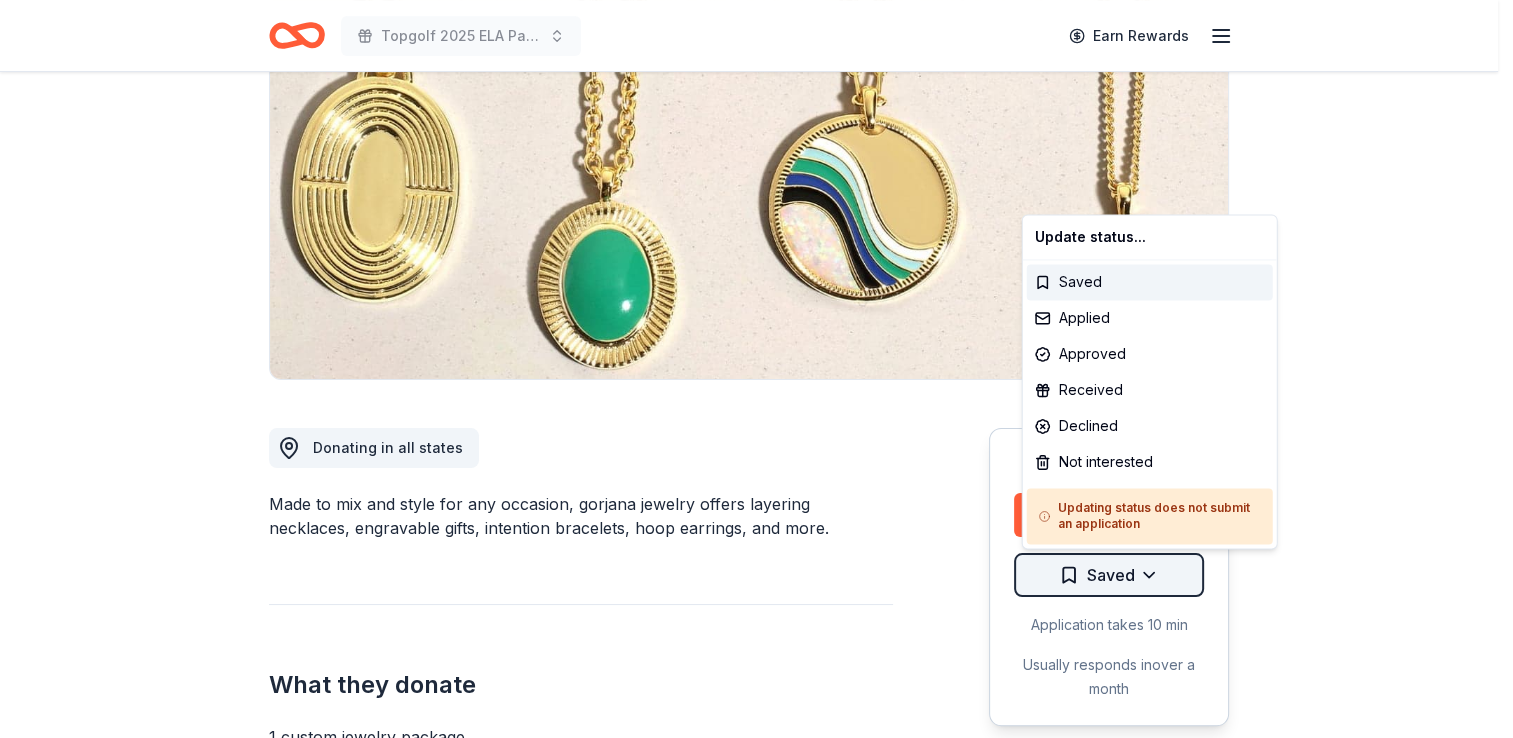 click on "Topgolf [YEAR] ELA Par=tee Earn Rewards Due in 21 days Share gorjana 5.0 • 7 reviews 14 applies last week 18% approval rate $ 150 donation value Share Donating in all states Made to mix and style for any occasion, gorjana jewelry offers layering necklaces, engravable gifts, intention bracelets, hoop earrings, and more. What they donate 1 custom jewelry package Auction & raffle Donation can be shipped to you Who they donate to Preferred 501(c)(3) required Due in 21 days Apply Saved Application takes 10 min Usually responds in over a month Updated about 2 months ago Report a mistake 18% approval rate 18 % approved 4 % declined 79 % no response gorjana is a generous donor : they are likely to respond and approve your request if you fit their criteria. $ 150 donation value (average) 3% 96% <1% <1% $0 → $150 $150 → $300 $300 → $450 $450 → $600 gorjana's donation is consistent : they donate the same value regardlesss of the application. 5.0 • 7 reviews See all 7 reviews Tri-County [SCHOOL_DISTRICT]" at bounding box center (756, 141) 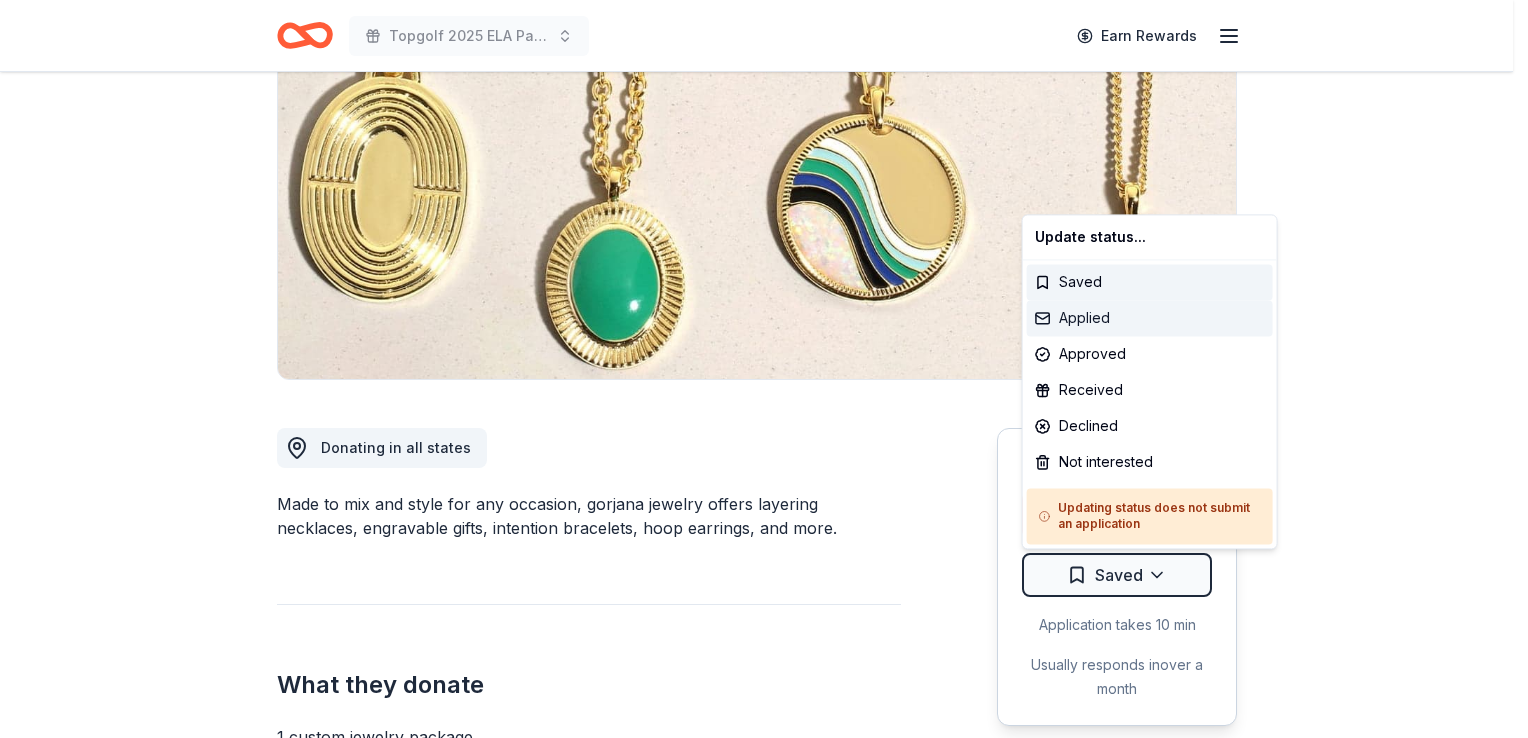 click on "Applied" at bounding box center (1150, 318) 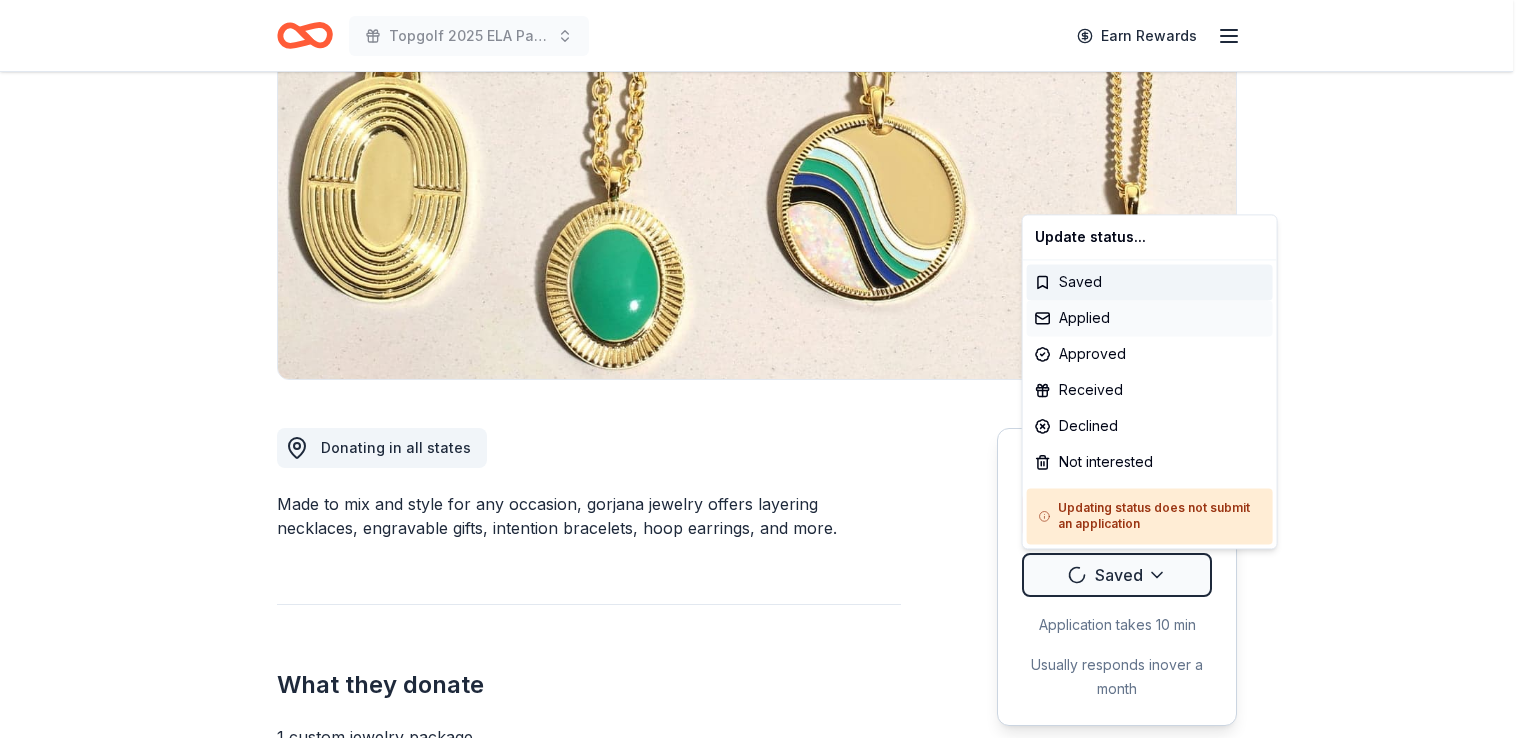 scroll, scrollTop: 0, scrollLeft: 0, axis: both 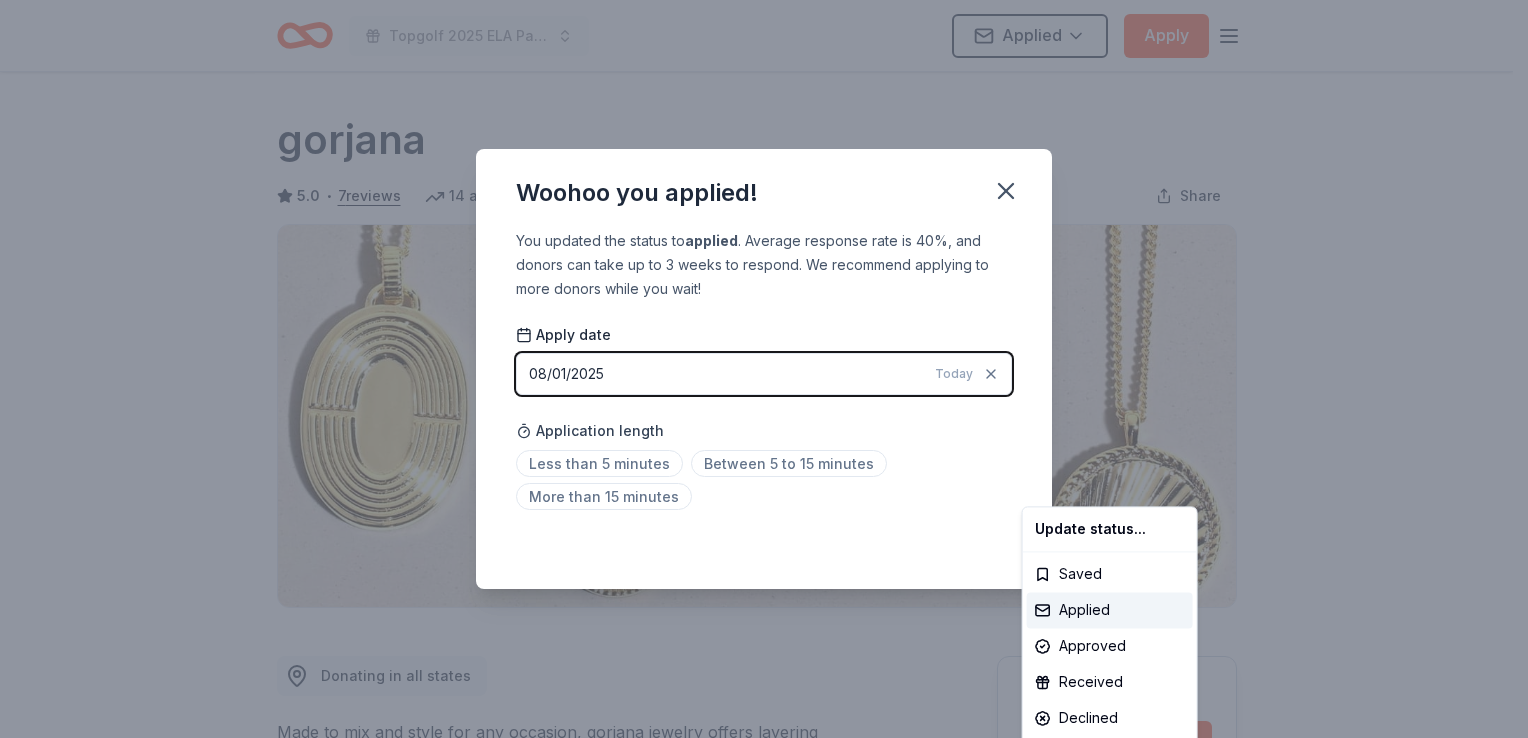 click on "Topgolf 2025 ELA Par=tee Applied Apply Due in 21 days Share gorjana 5.0 • 7  reviews 14   applies  last week 18% approval rate $ 150 donation value Share Donating in all states Made to mix and style for any occasion, gorjana jewelry offers layering necklaces, engravable gifts, intention bracelets, hoop earrings, and more. What they donate 1 custom jewelry package Auction & raffle Donation can be shipped to you Who they donate to  Preferred 501(c)(3) required Due in 21 days Apply Applied Application takes 10 min Usually responds in  over a month Updated  about 2 months  ago Report a mistake 18% approval rate 18 % approved 4 % declined 79 % no response gorjana is  a generous donor :  they are likely to respond and approve your request if you fit their criteria. $ 150 donation value (average) 3% 96% <1% <1% $0 → $150 $150 → $300 $300 → $450 $450 → $600 gorjana's donation is  consistent :  they donate the same value regardlesss of the application. 5.0 • 7  reviews See all  7  reviews Tri-County RVTHS" at bounding box center (764, 369) 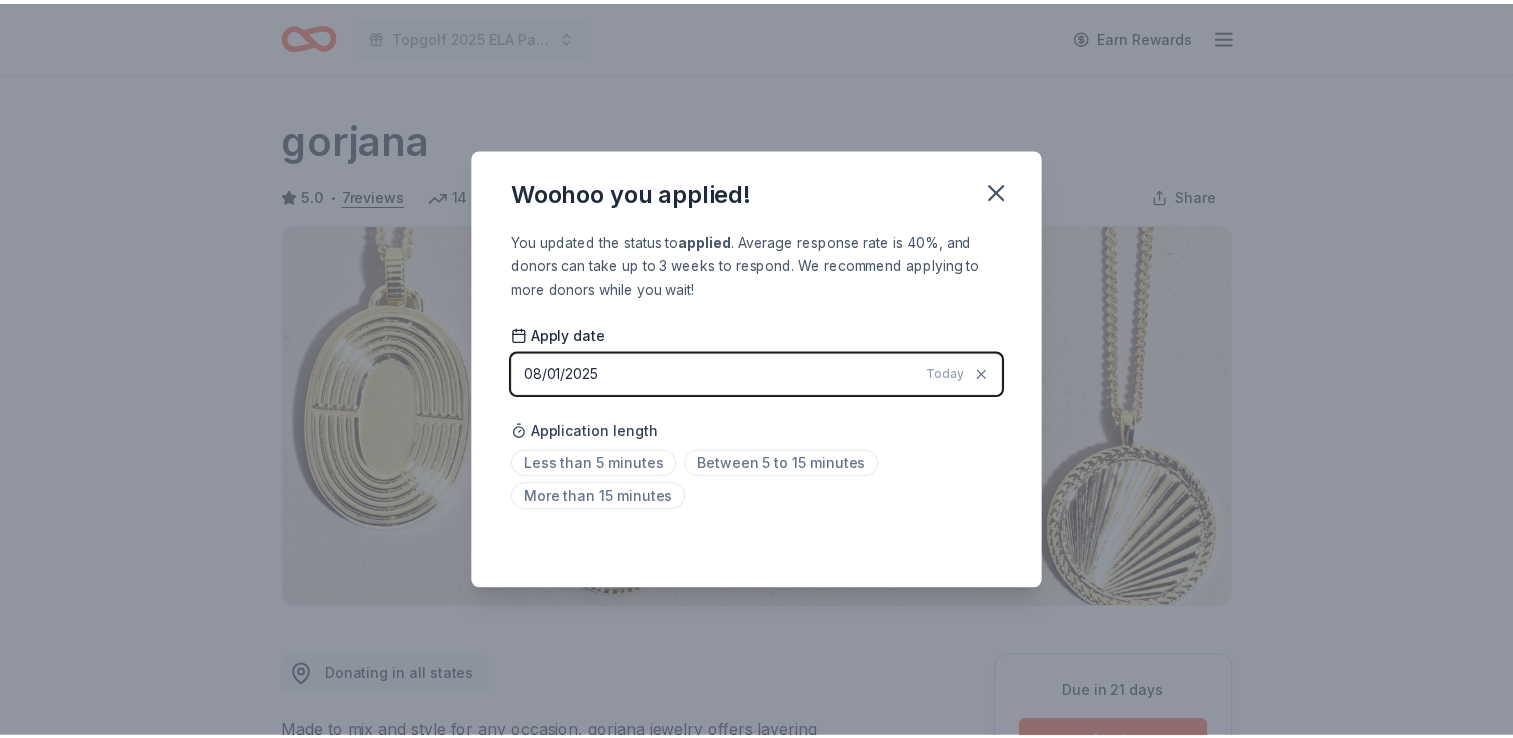 scroll, scrollTop: 433, scrollLeft: 0, axis: vertical 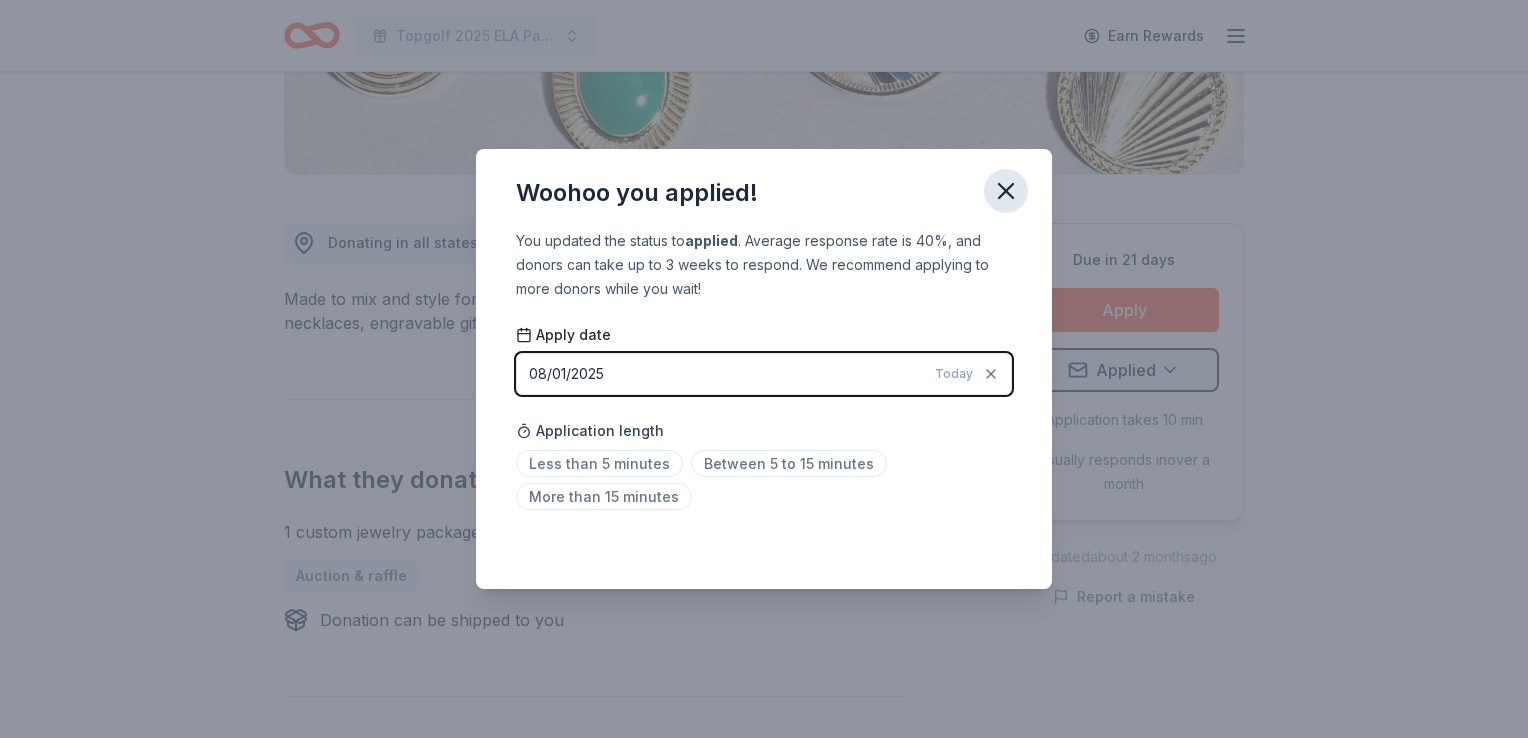 click 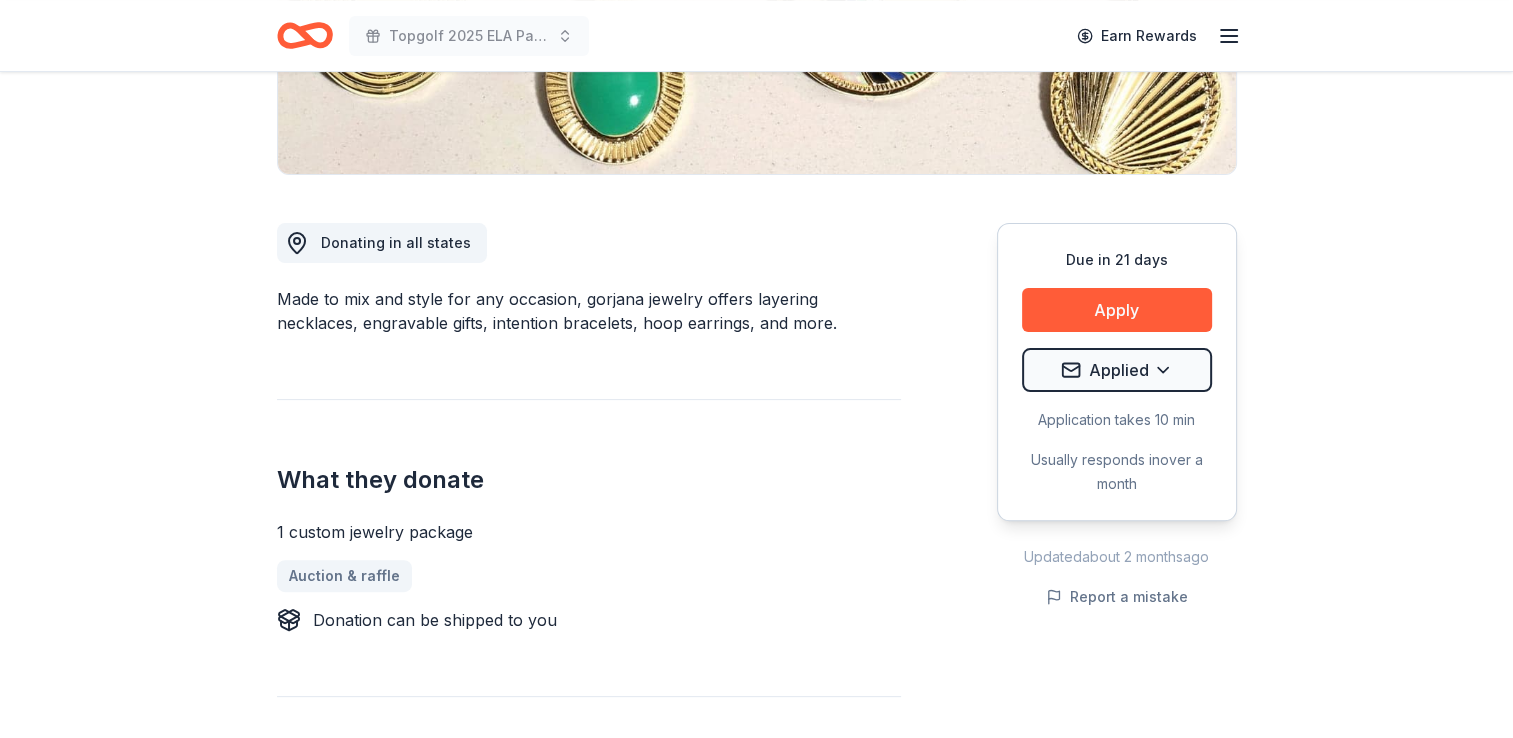 click on "What they donate" at bounding box center (589, 480) 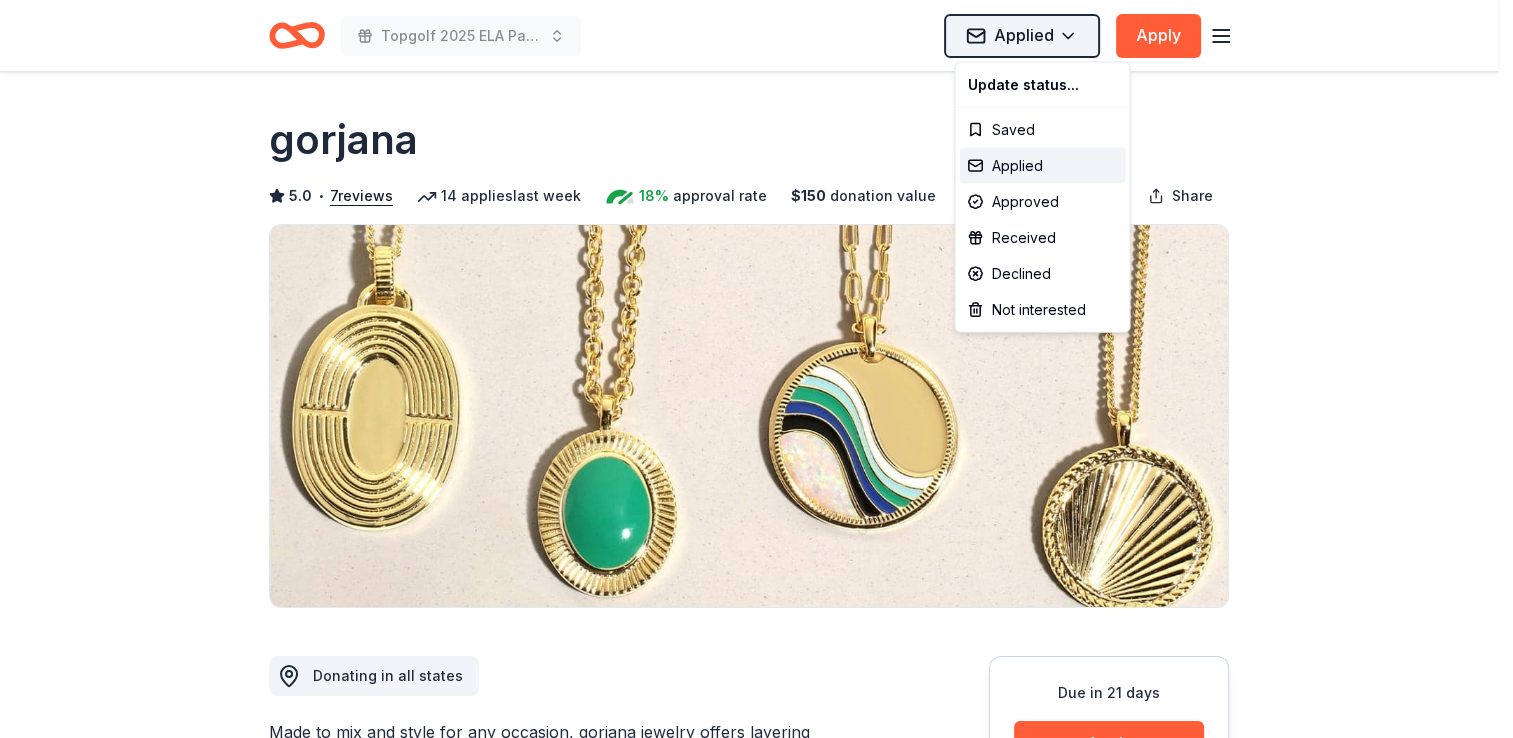 click on "Topgolf 2025 ELA Par=tee Applied Apply Due in 21 days Share gorjana 5.0 • 7  reviews 14   applies  last week 18% approval rate $ 150 donation value Share Donating in all states Made to mix and style for any occasion, gorjana jewelry offers layering necklaces, engravable gifts, intention bracelets, hoop earrings, and more. What they donate 1 custom jewelry package Auction & raffle Donation can be shipped to you Who they donate to  Preferred 501(c)(3) required Due in 21 days Apply Applied Application takes 10 min Usually responds in  over a month Updated  about 2 months  ago Report a mistake 18% approval rate 18 % approved 4 % declined 79 % no response gorjana is  a generous donor :  they are likely to respond and approve your request if you fit their criteria. $ 150 donation value (average) 3% 96% <1% <1% $0 → $150 $150 → $300 $300 → $450 $450 → $600 gorjana's donation is  consistent :  they donate the same value regardlesss of the application. 5.0 • 7  reviews See all  7  reviews Tri-County RVTHS" at bounding box center [756, 369] 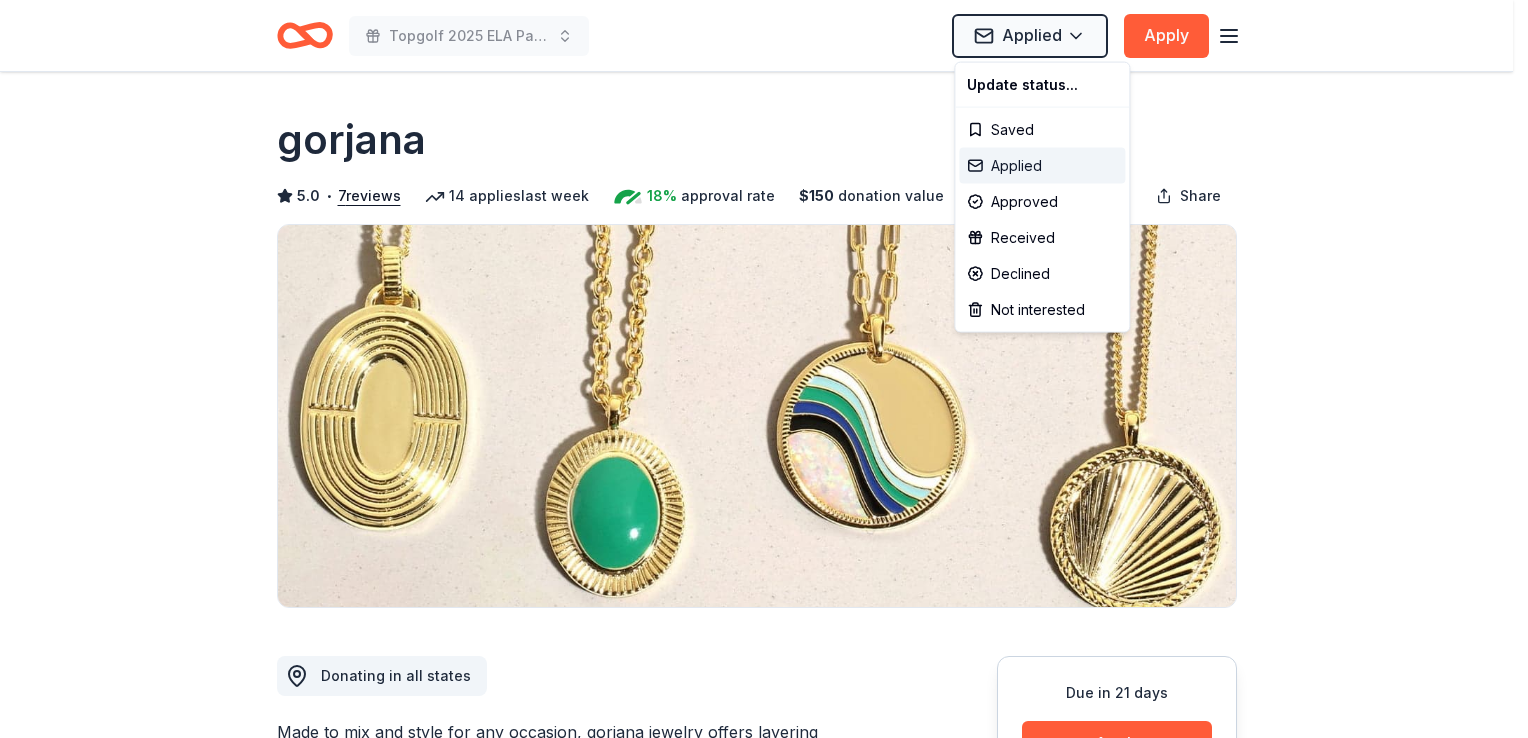 click on "Applied" at bounding box center (1042, 166) 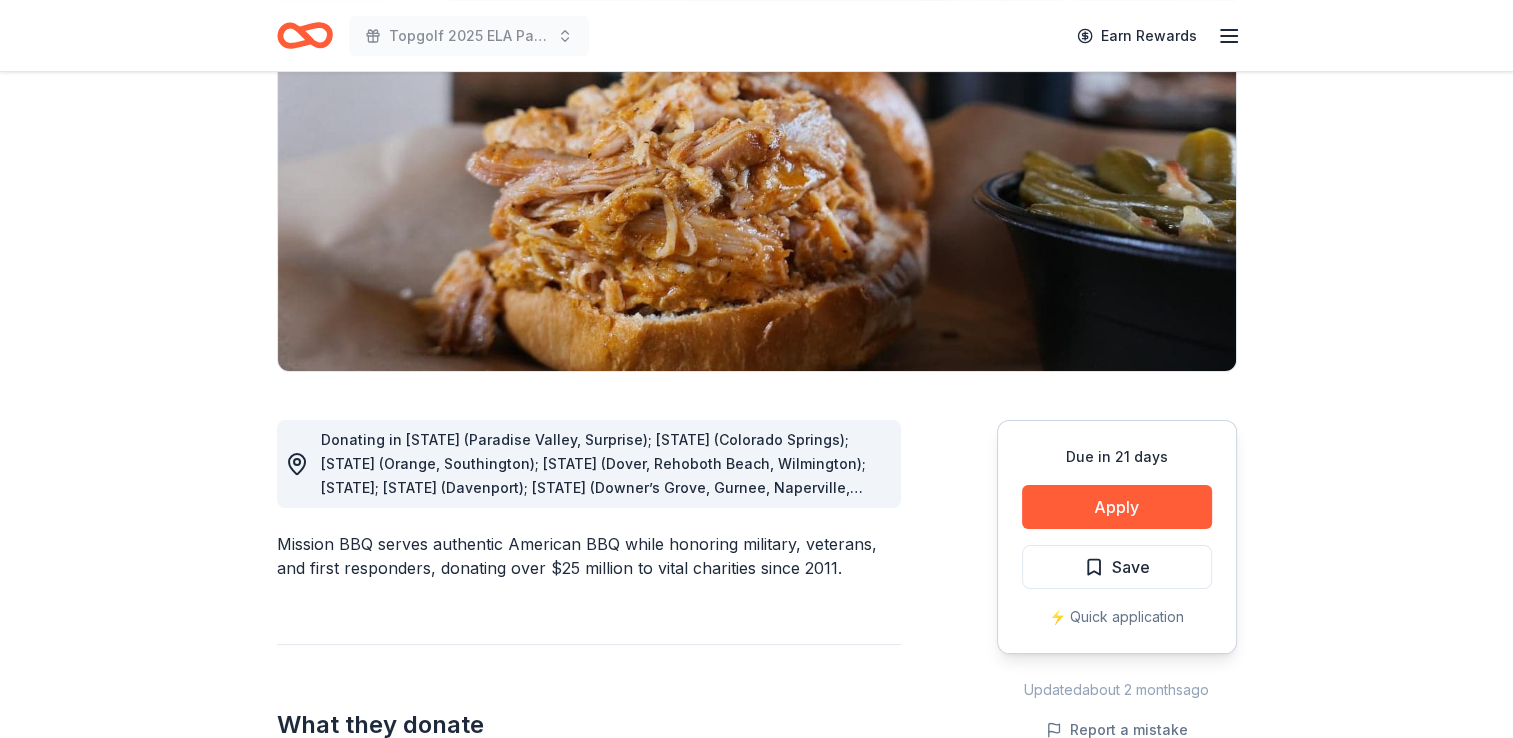 scroll, scrollTop: 236, scrollLeft: 0, axis: vertical 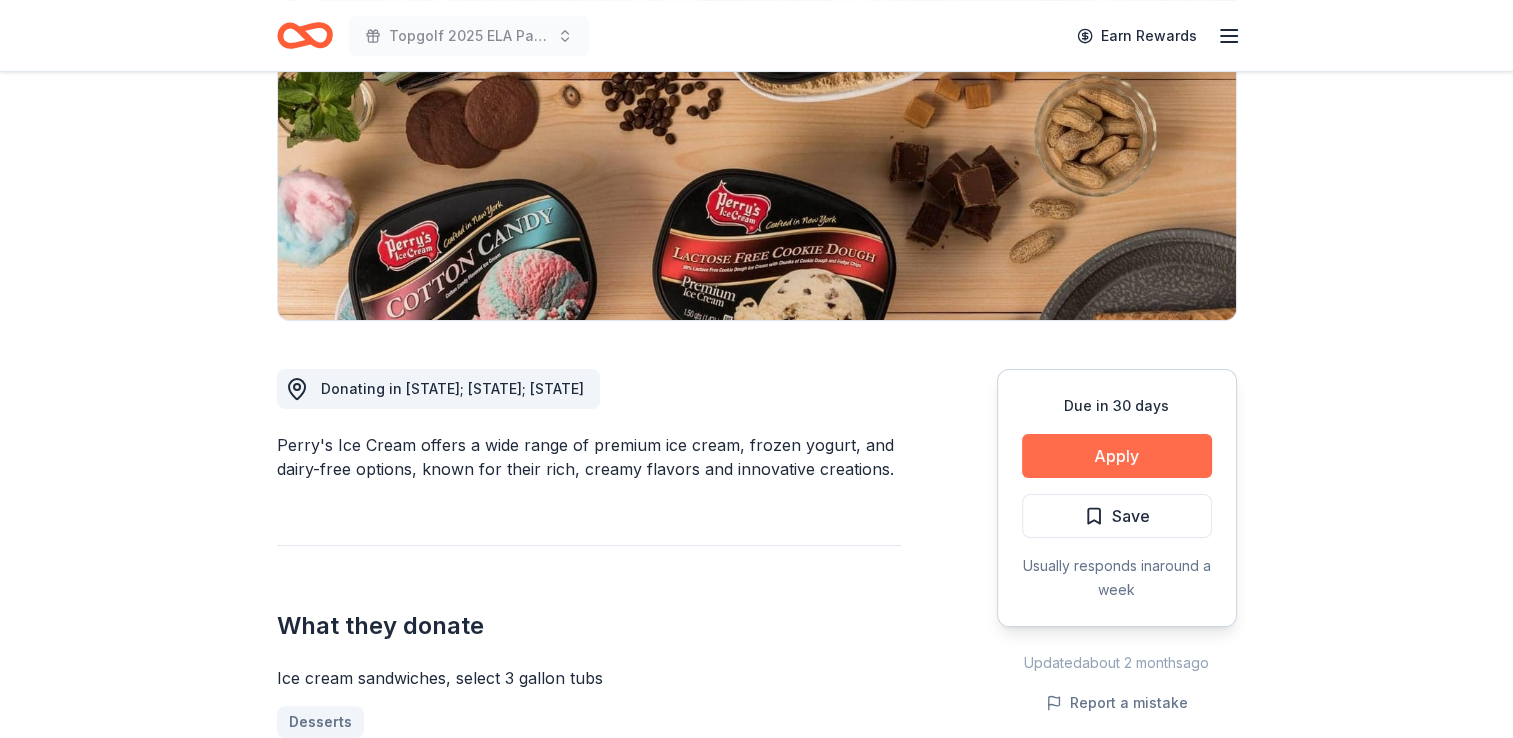 click on "Apply" at bounding box center [1117, 456] 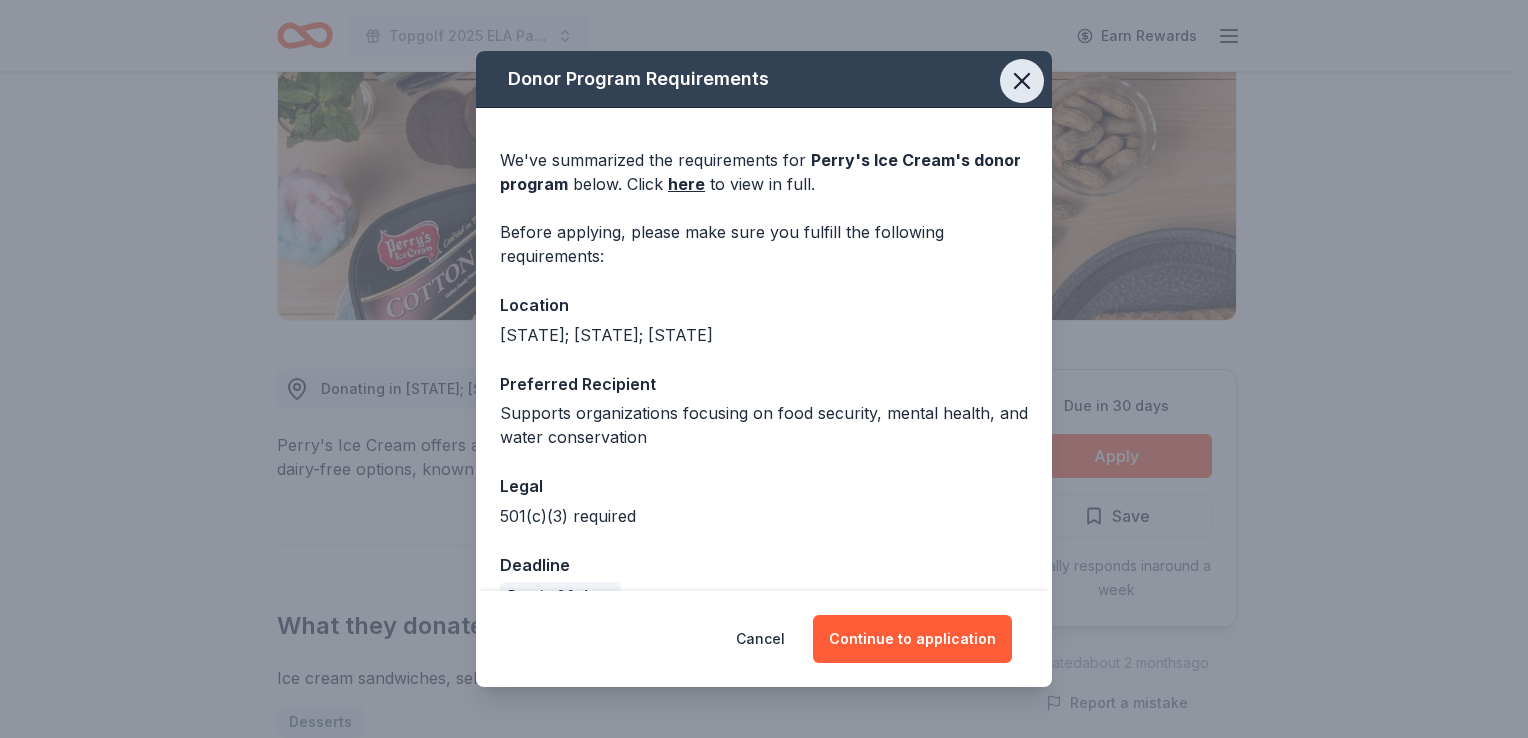 click 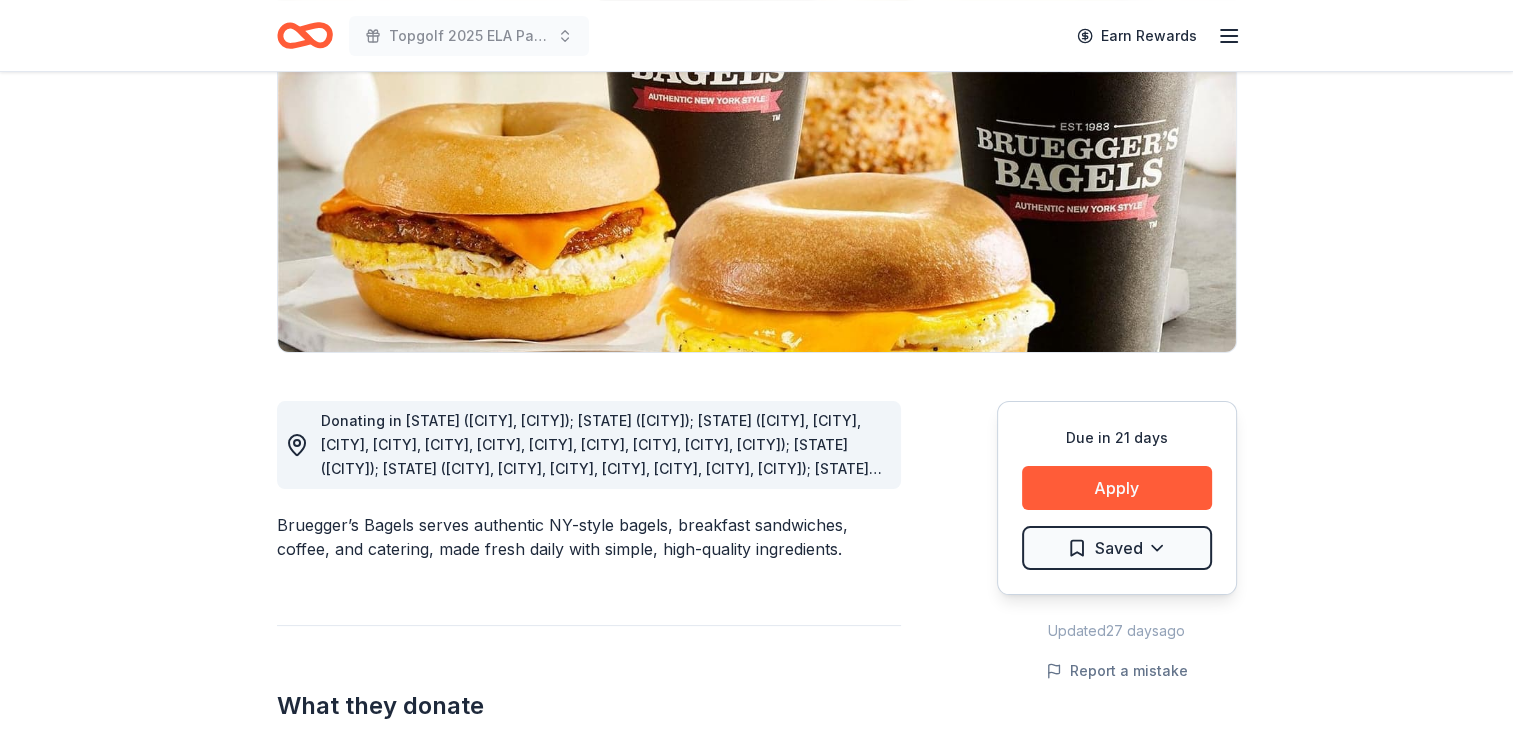 scroll, scrollTop: 272, scrollLeft: 0, axis: vertical 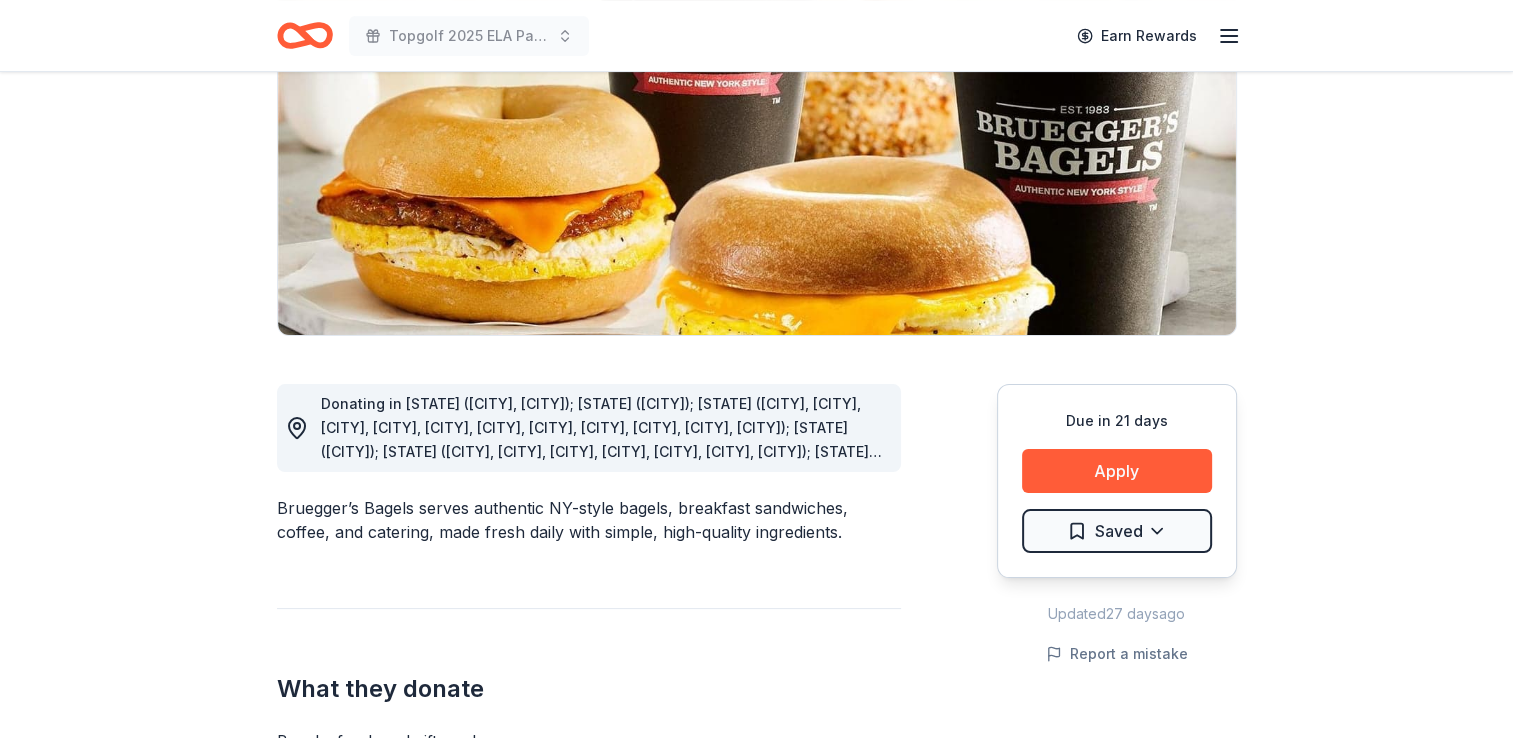 click on "Donating in [STATE] ([CITY], [CITY]); [STATE] ([CITY]); [STATE] ([CITY], [CITY], [CITY], [CITY], [CITY], [CITY], [CITY], [CITY], [CITY], [CITY], [CITY]); [STATE] ([CITY]); [STATE] ([CITY], [CITY], [CITY], [CITY], [CITY], [CITY], [CITY]); [STATE] ([CITY], [CITY]); [STATE] ([CITY], [CITY], [CITY], [CITY], [CITY], [CITY], [CITY], [CITY], [CITY], [CITY], [CITY], [CITY]); [STATE] ([CITY], [CITY], [CITY], [CITY], [CITY]); [STATE] ([CITY]); [STATE] ([CITY]); [STATE] ([CITY]); [STATE] ([CITY], [CITY], [CITY], [CITY], [CITY]); [STATE] ([CITY], [CITY]); [STATE] ([CITY], [CITY]); [STATE] ([CITY]); [STATE] ([CITY])" at bounding box center (603, 428) 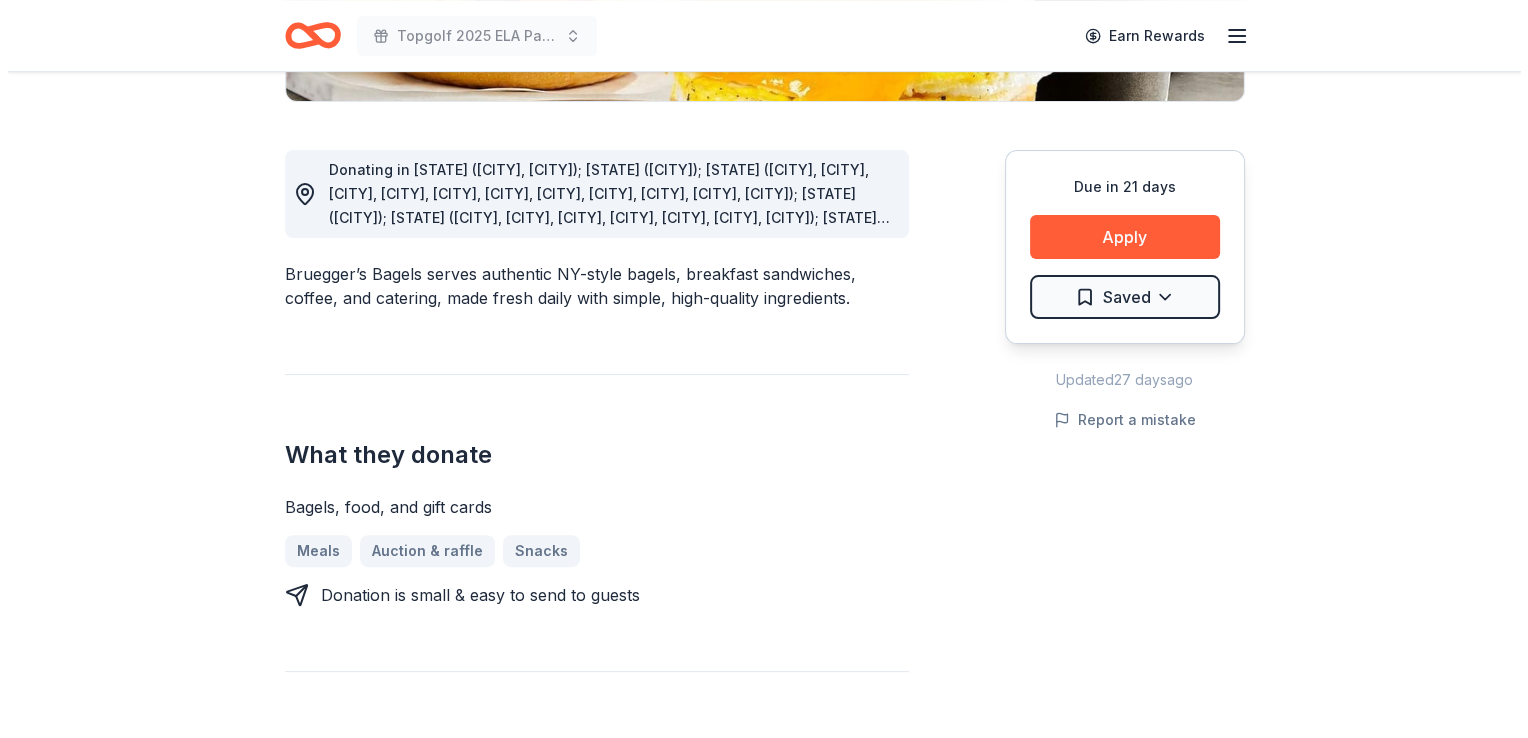 scroll, scrollTop: 268, scrollLeft: 0, axis: vertical 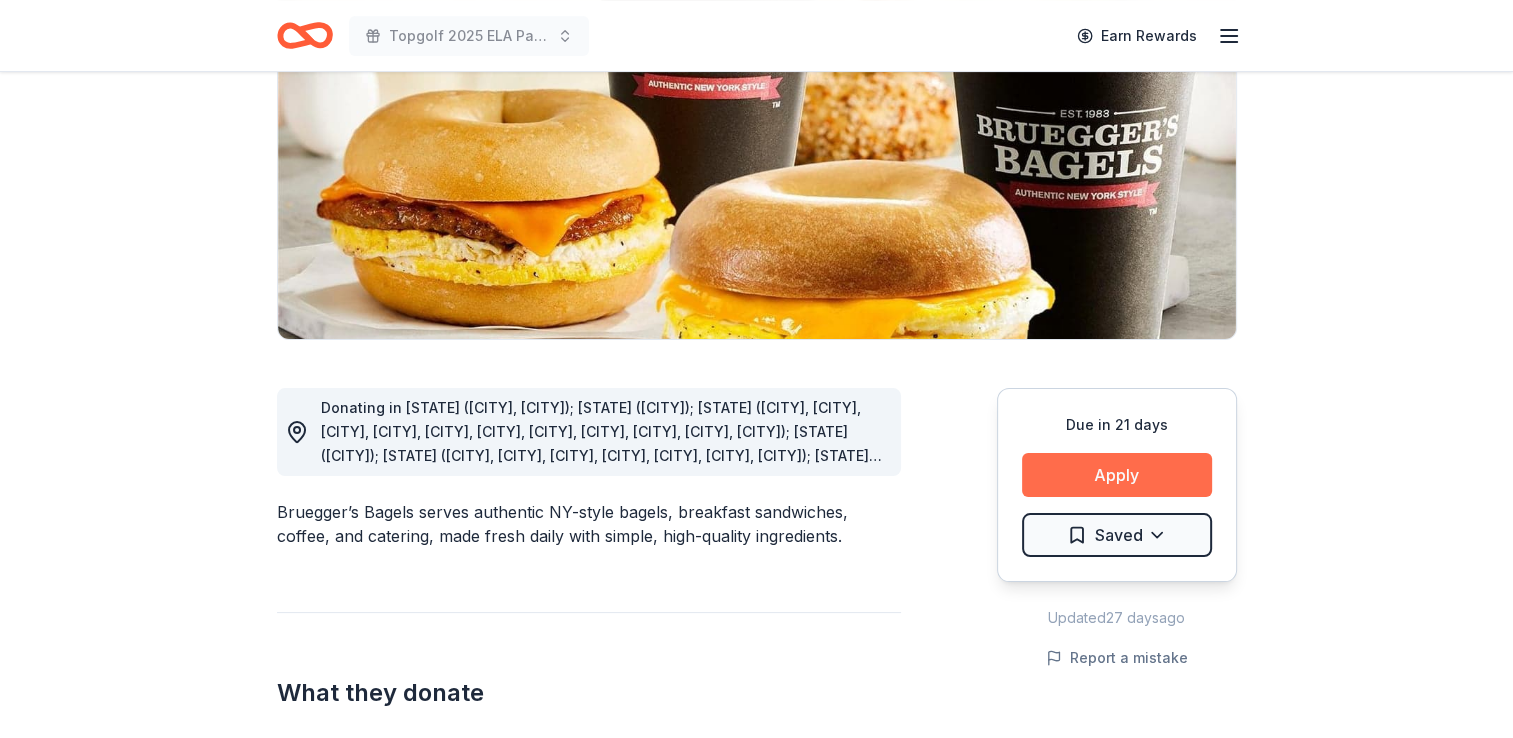 click on "Apply" at bounding box center [1117, 475] 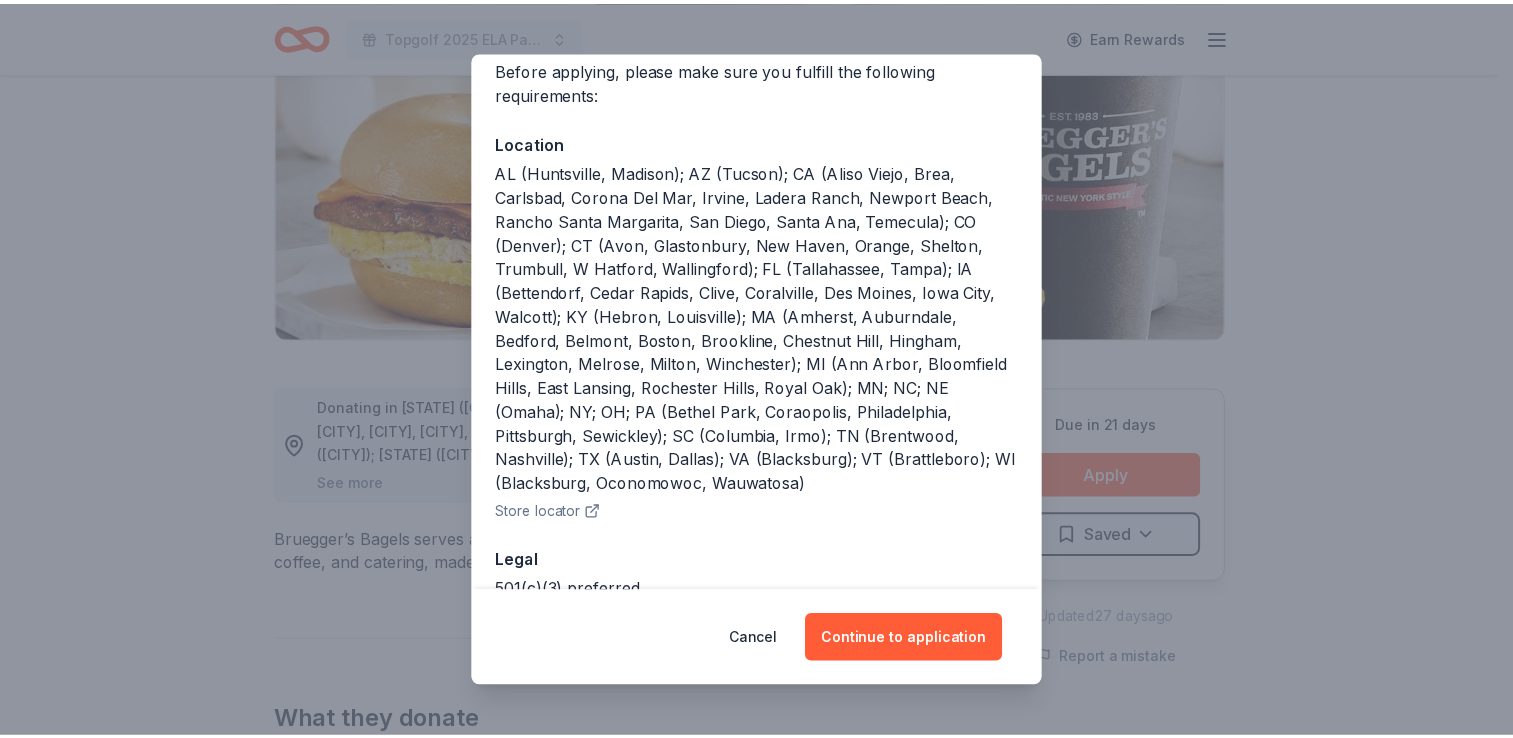 scroll, scrollTop: 162, scrollLeft: 0, axis: vertical 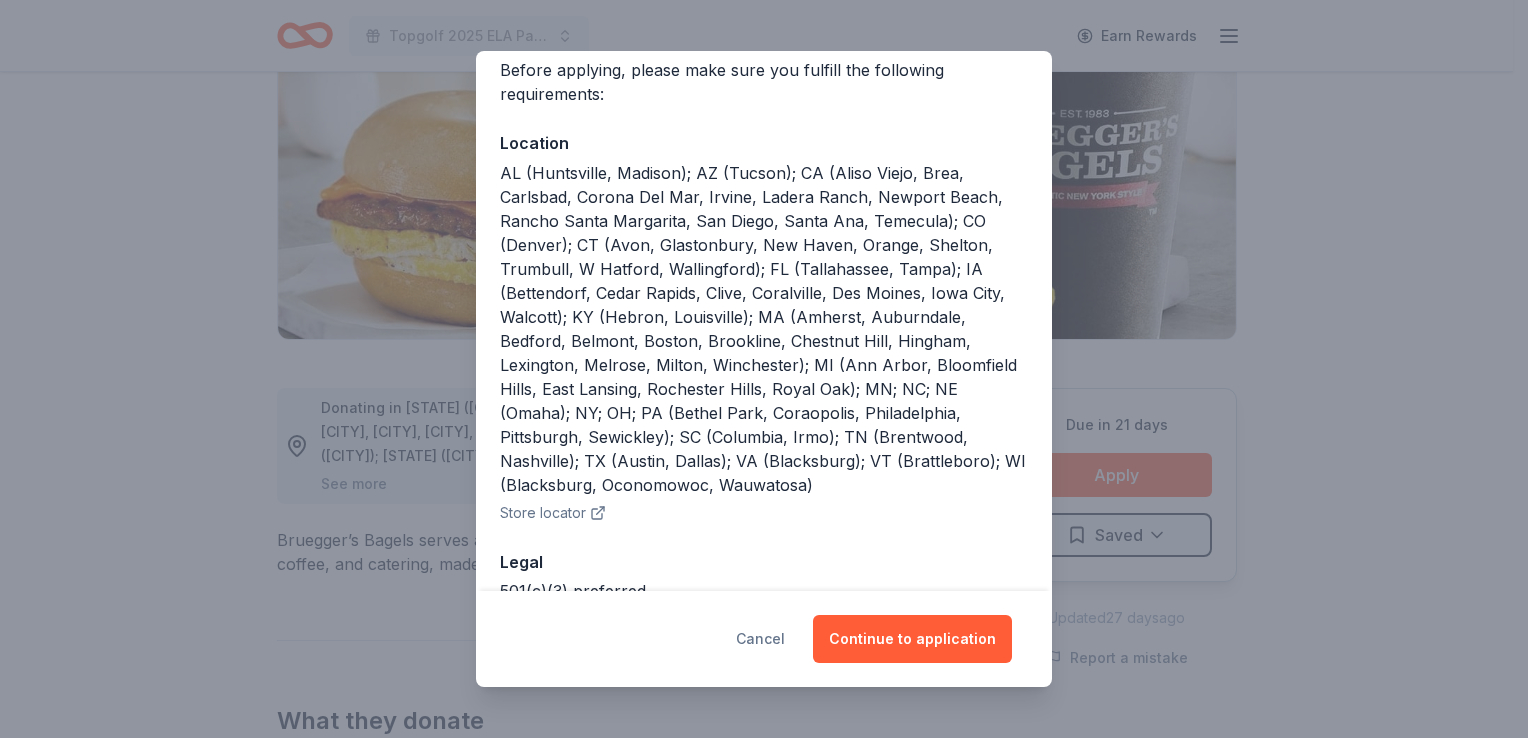 click on "Cancel" at bounding box center [760, 639] 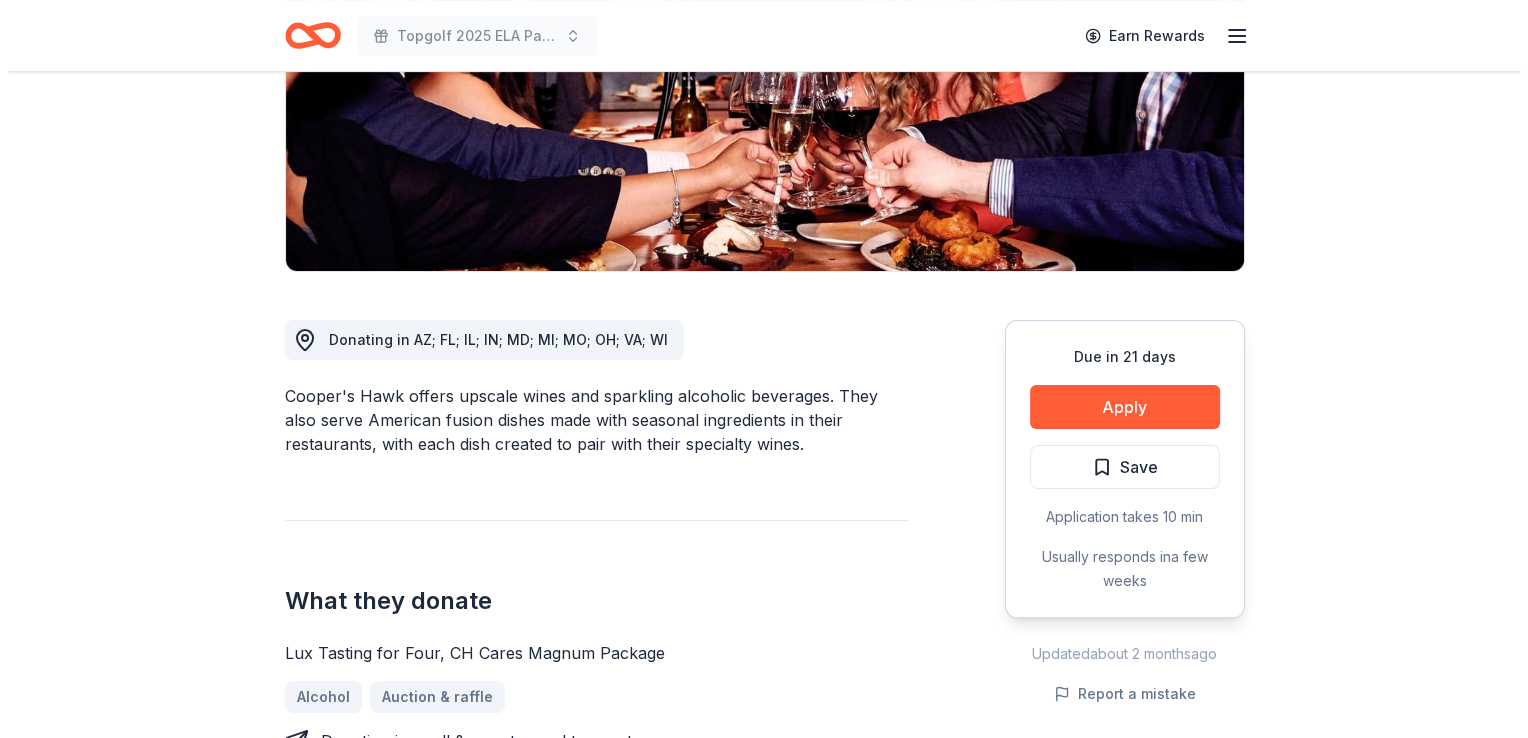 scroll, scrollTop: 335, scrollLeft: 0, axis: vertical 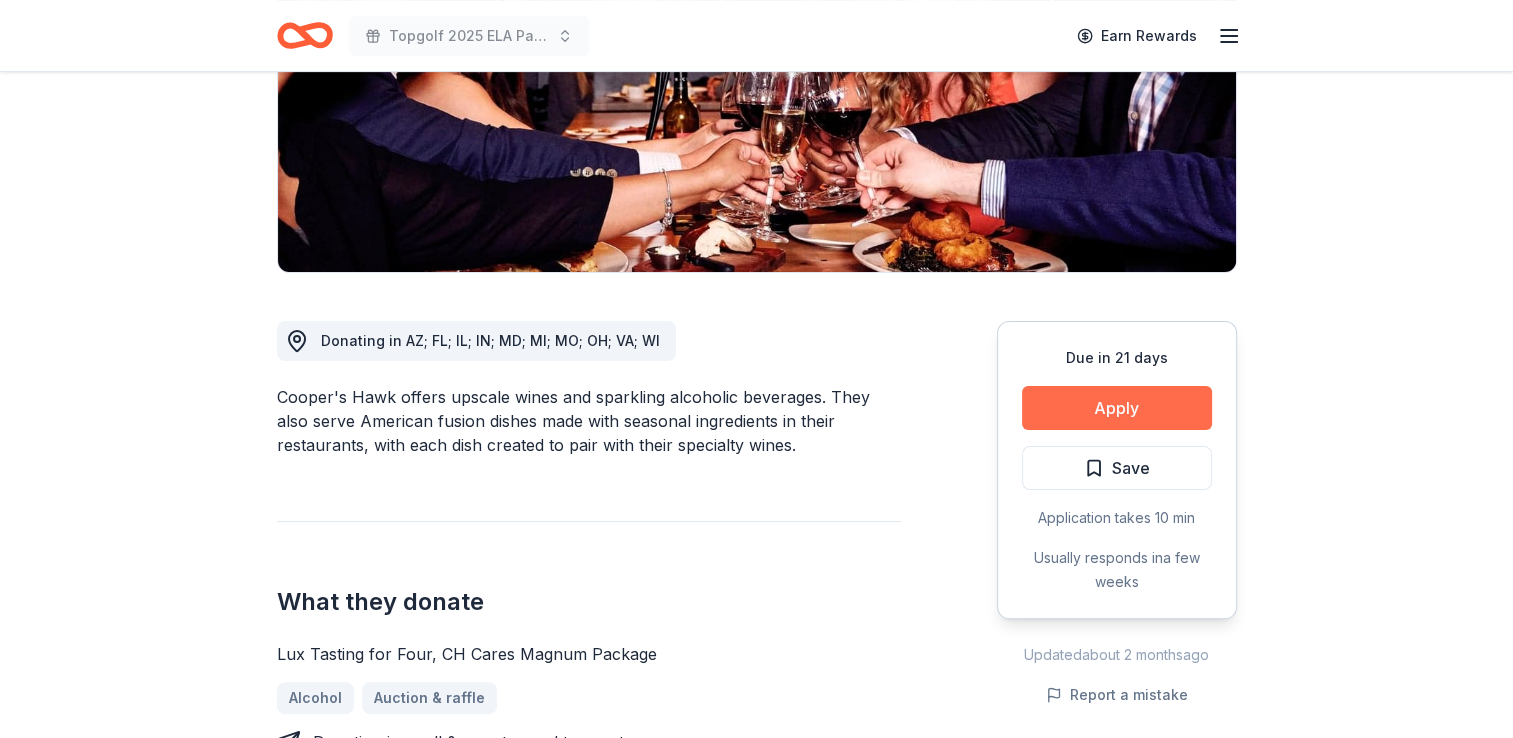 click on "Apply" at bounding box center (1117, 408) 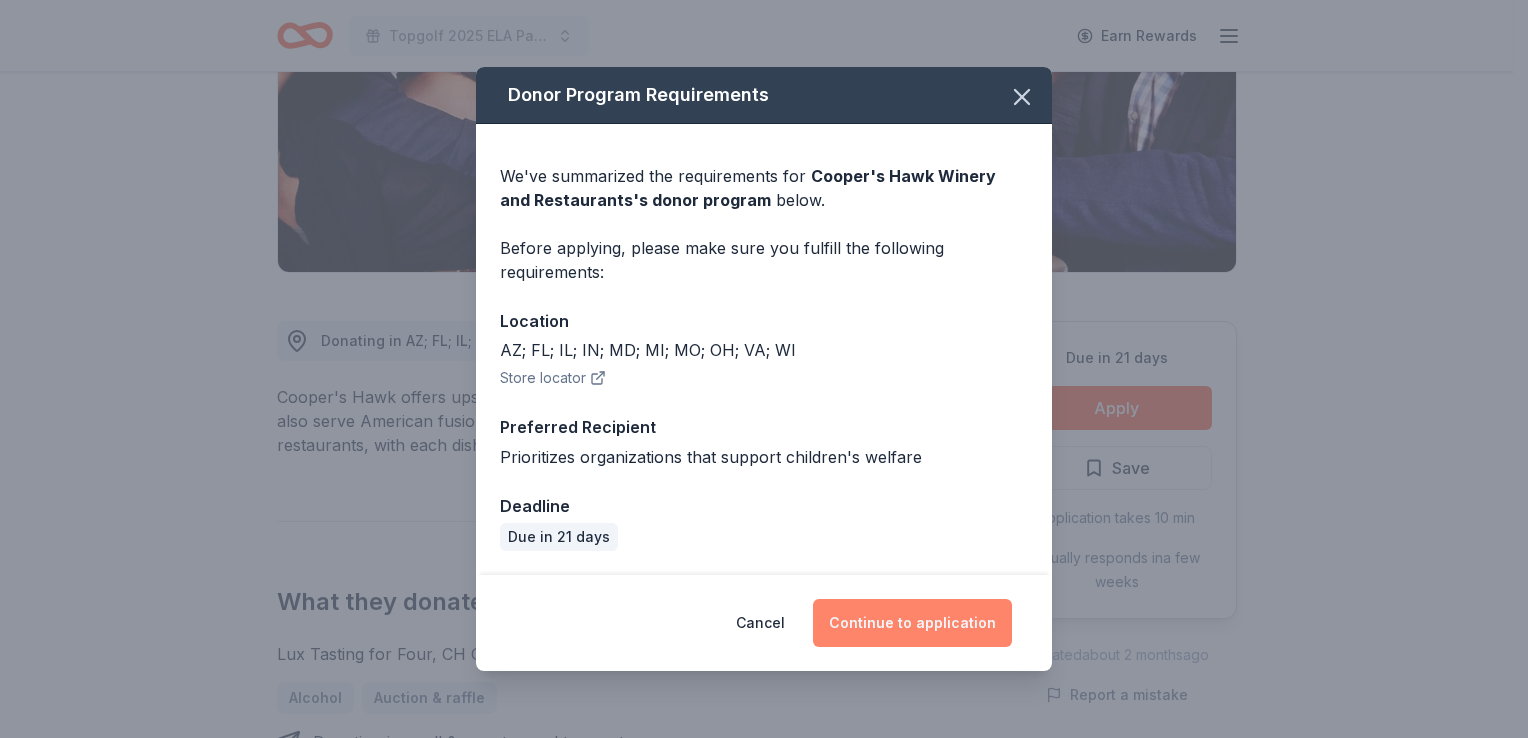 click on "Continue to application" at bounding box center (912, 623) 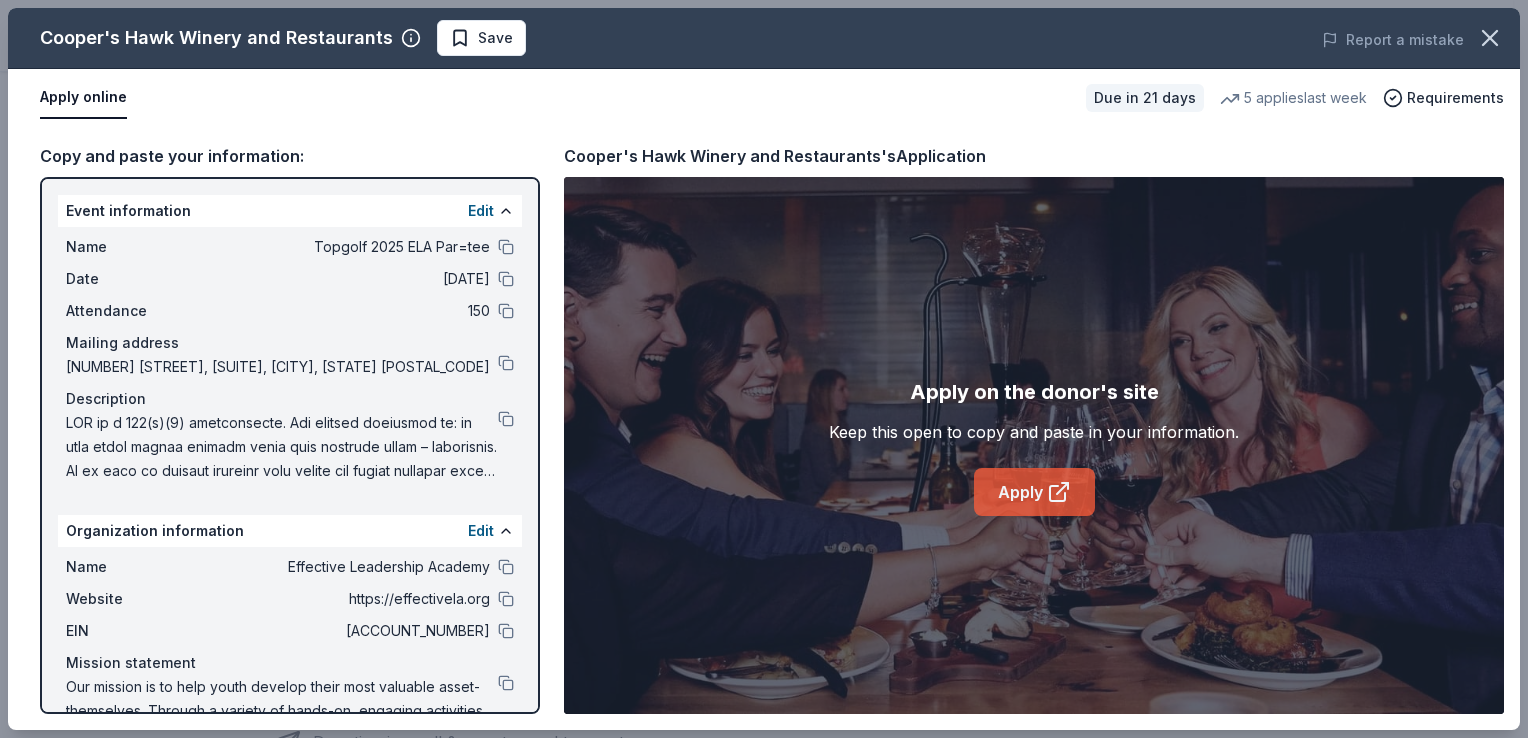 click on "Apply" at bounding box center [1034, 492] 